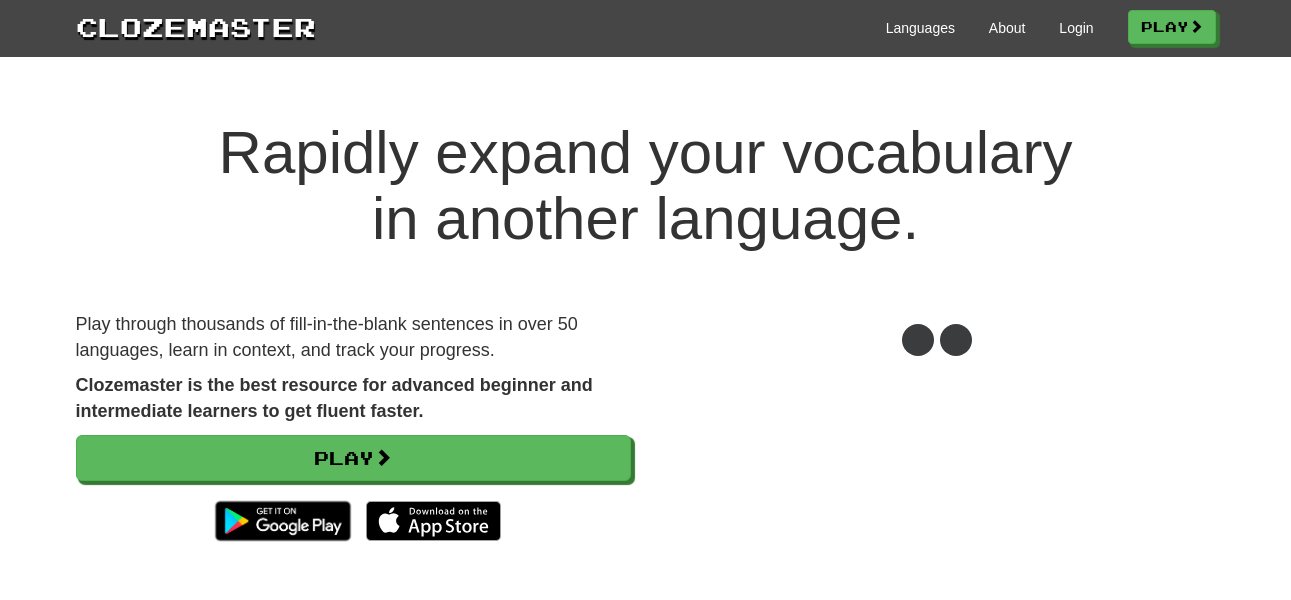 scroll, scrollTop: 0, scrollLeft: 0, axis: both 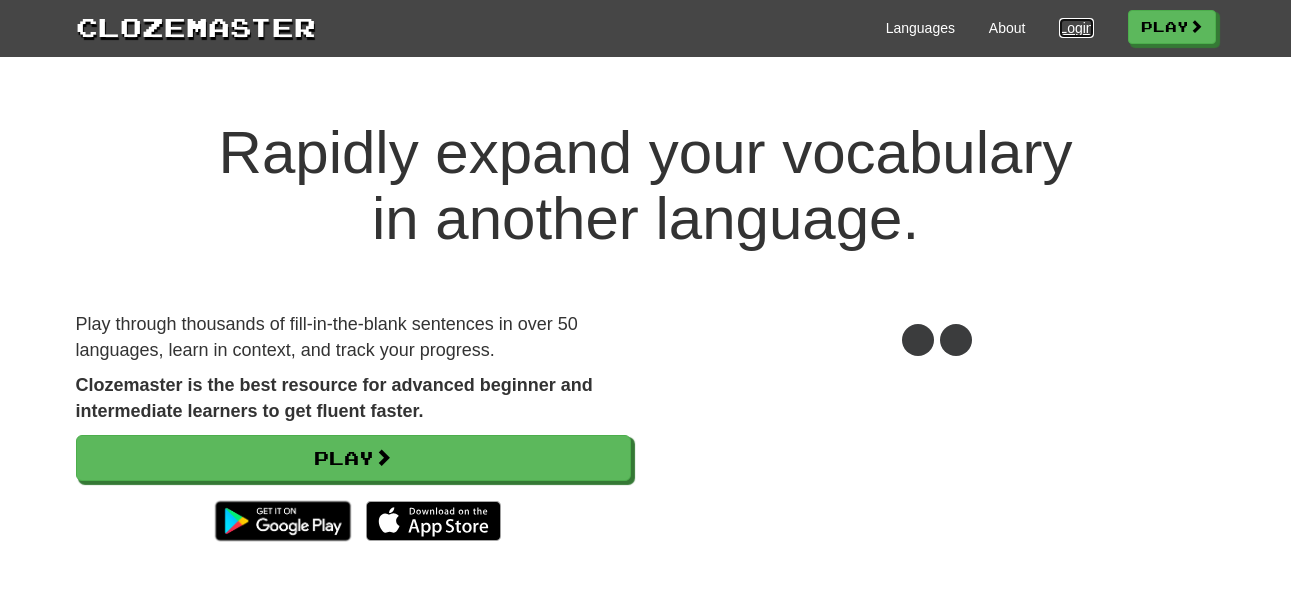 click on "Login" at bounding box center (1076, 28) 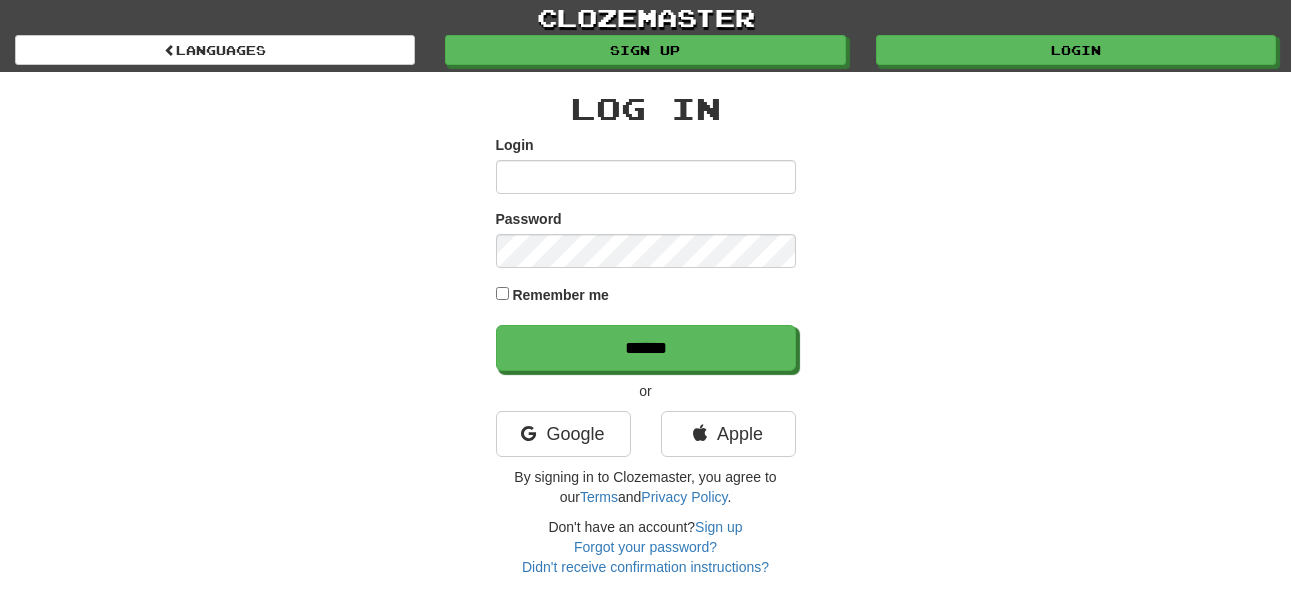 scroll, scrollTop: 0, scrollLeft: 0, axis: both 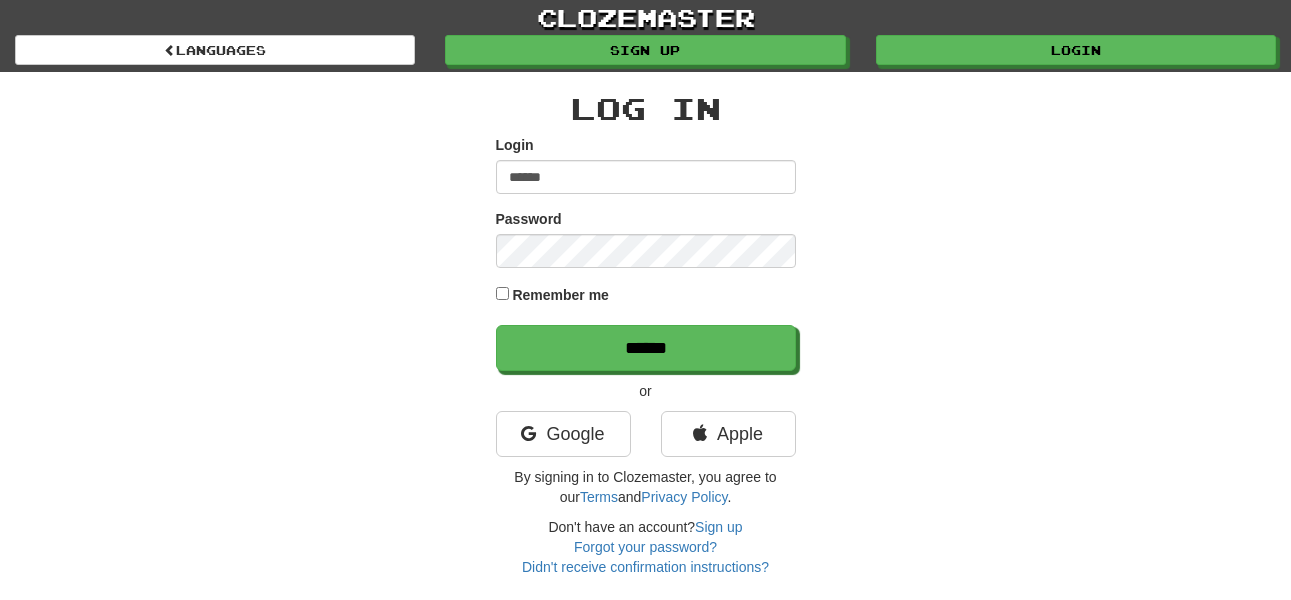 click on "Password" at bounding box center (646, 238) 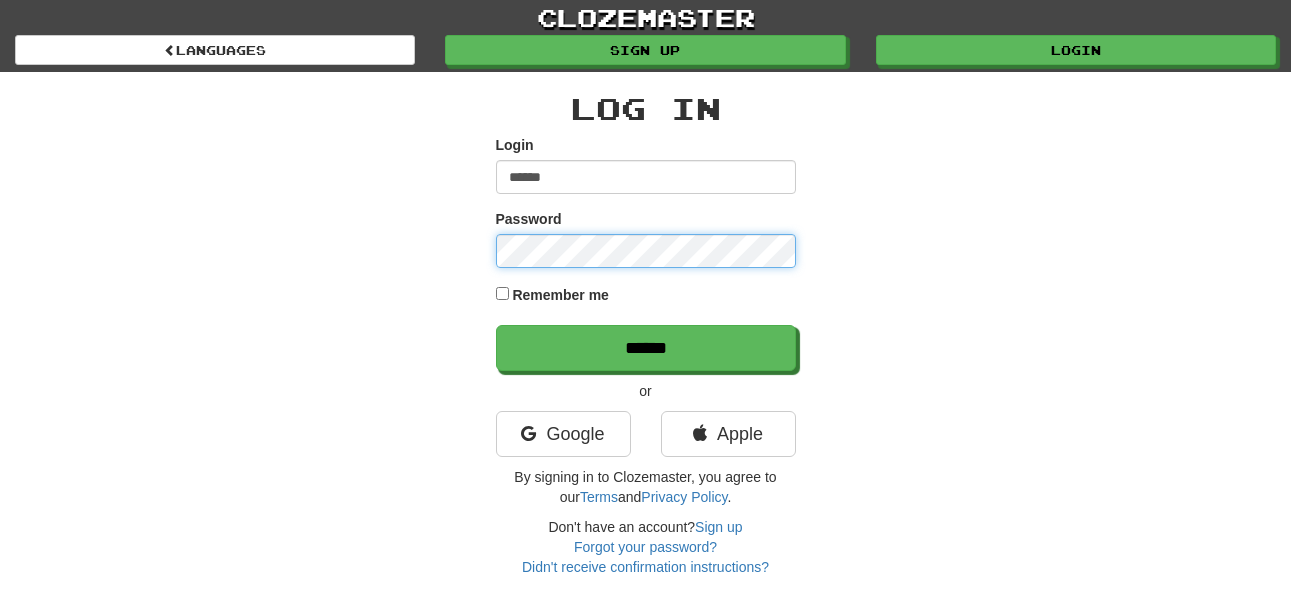 click on "******" at bounding box center [646, 348] 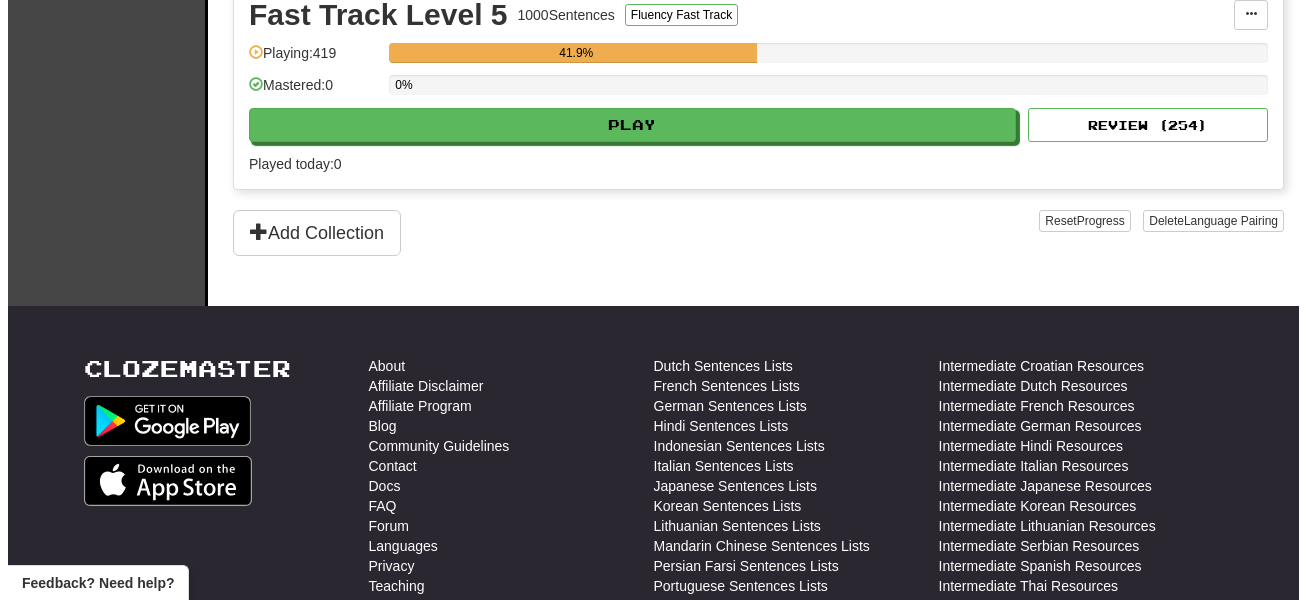 scroll, scrollTop: 1320, scrollLeft: 0, axis: vertical 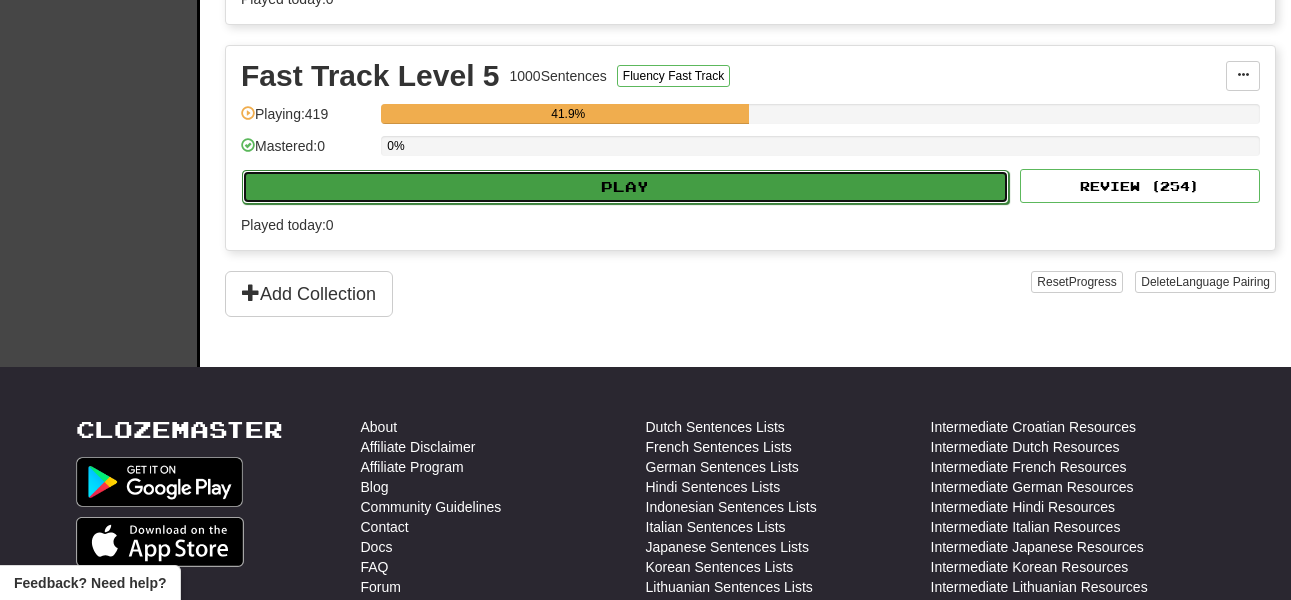 click on "Play" at bounding box center (625, 187) 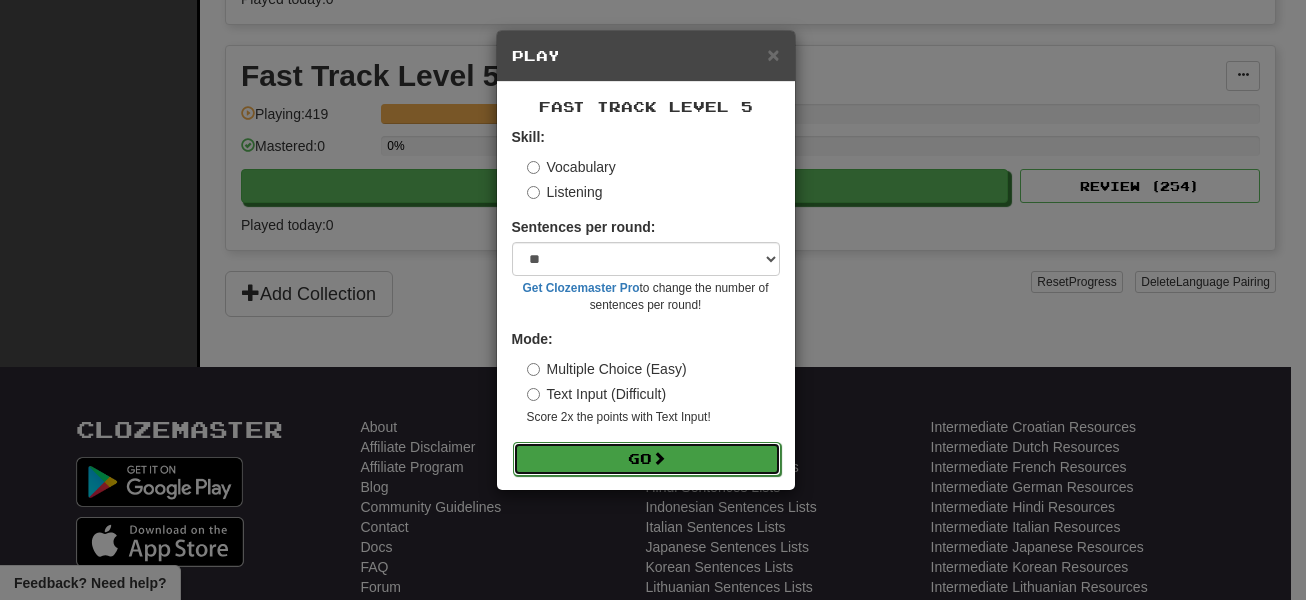 click on "Go" at bounding box center [647, 459] 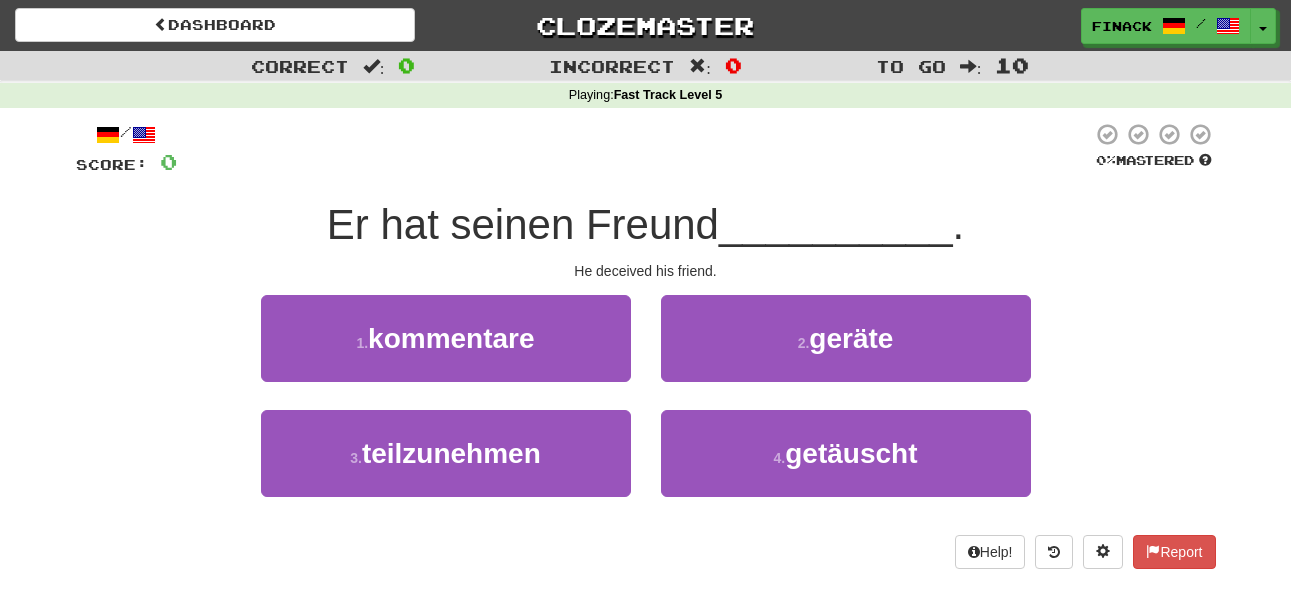 scroll, scrollTop: 0, scrollLeft: 0, axis: both 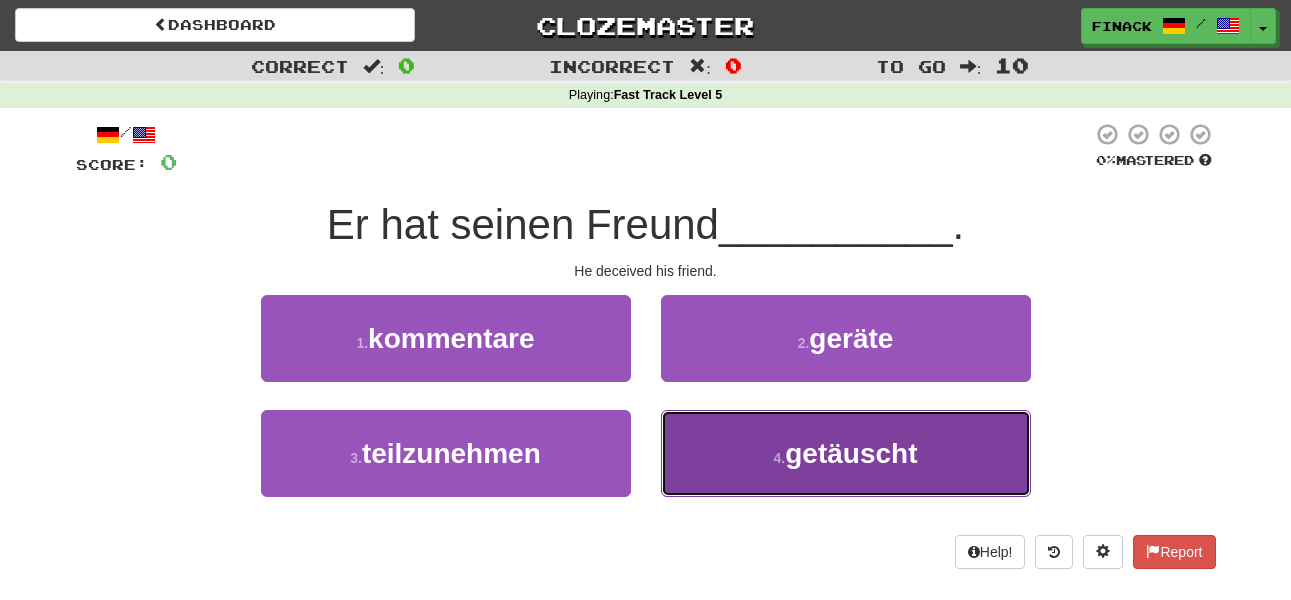 click on "4 .  getäuscht" at bounding box center (846, 453) 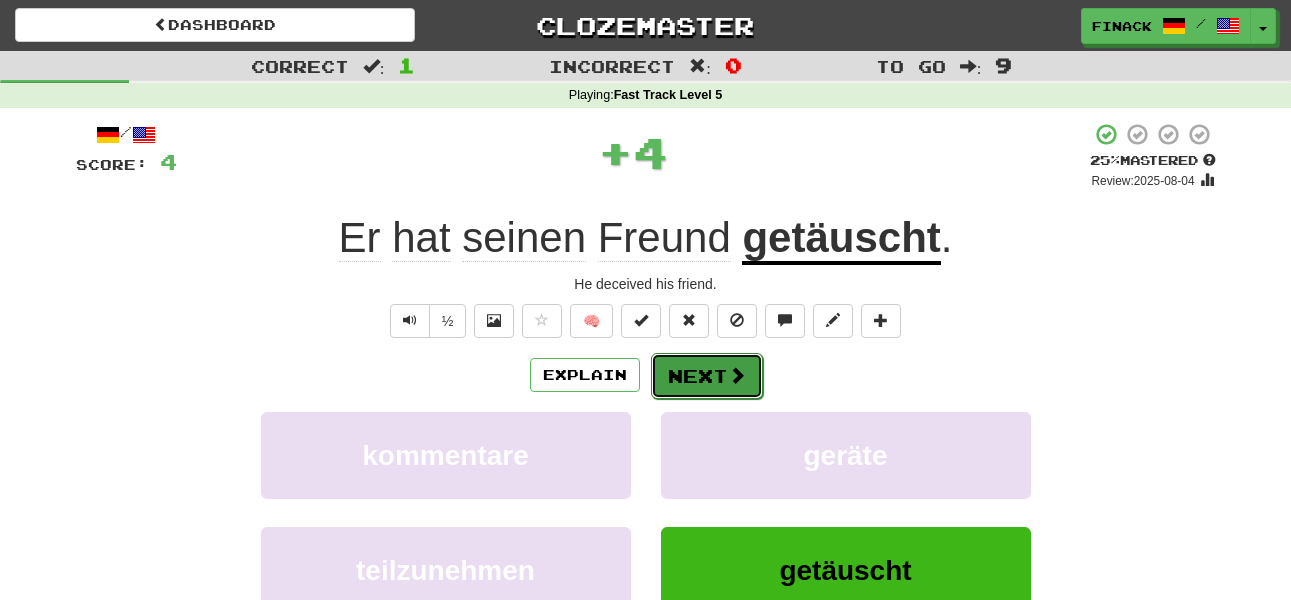 click on "Next" at bounding box center (707, 376) 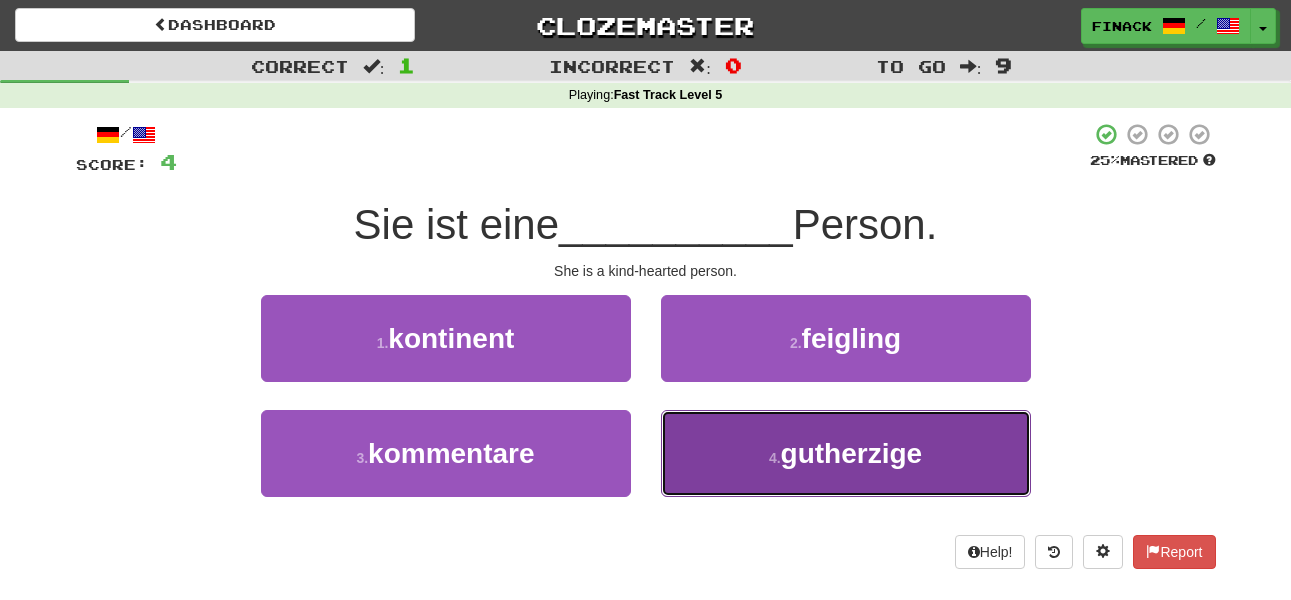 click on "4 .  gutherzige" at bounding box center (846, 453) 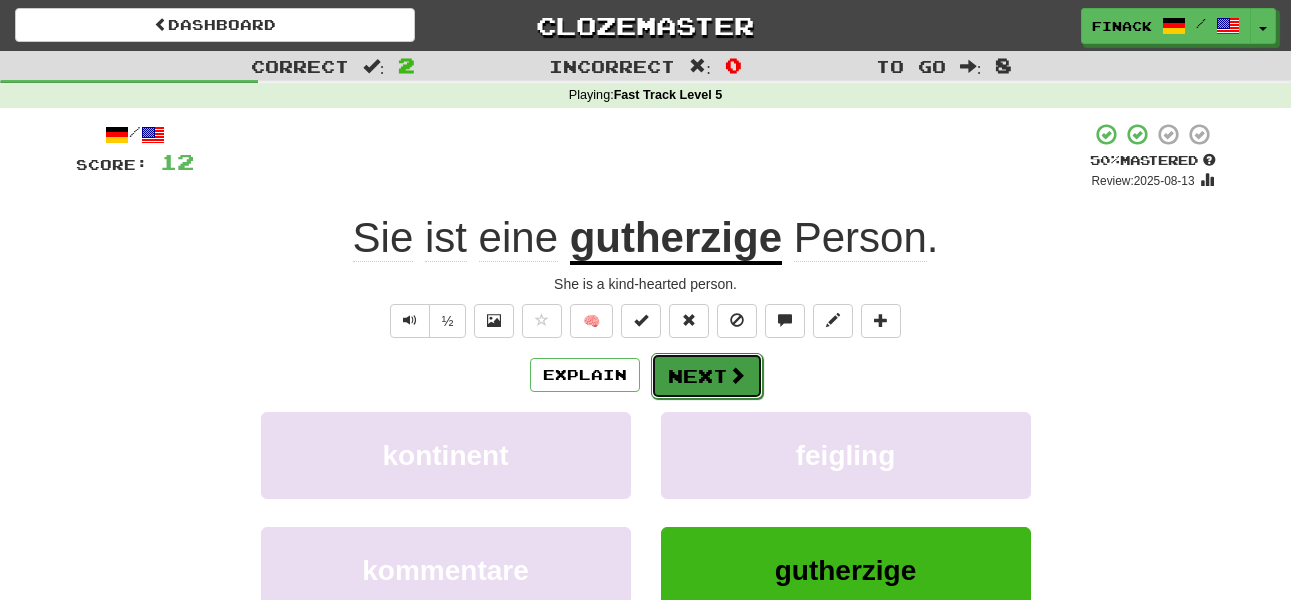 click on "Next" at bounding box center [707, 376] 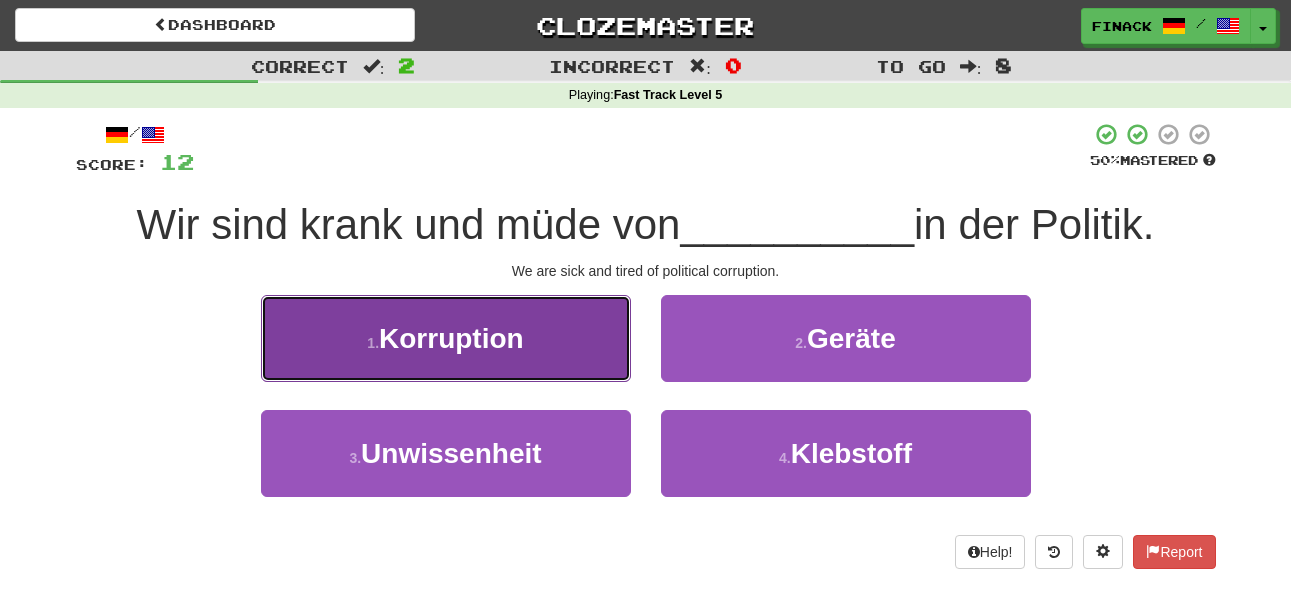 click on "1 .  Korruption" at bounding box center [446, 338] 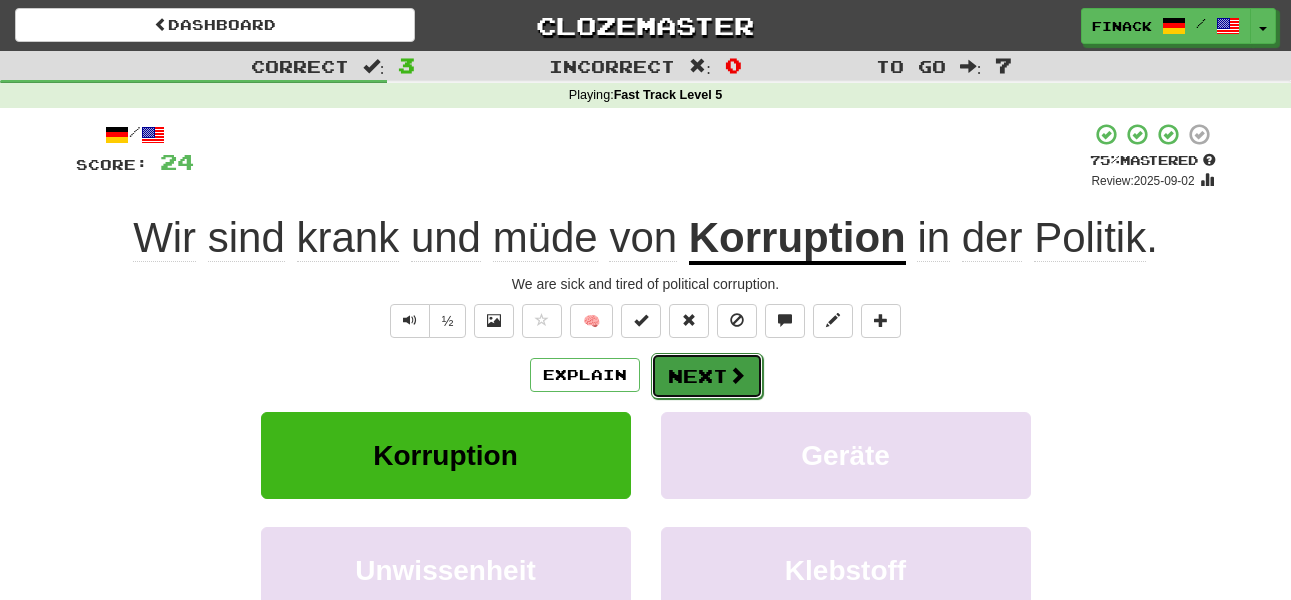 click on "Next" at bounding box center (707, 376) 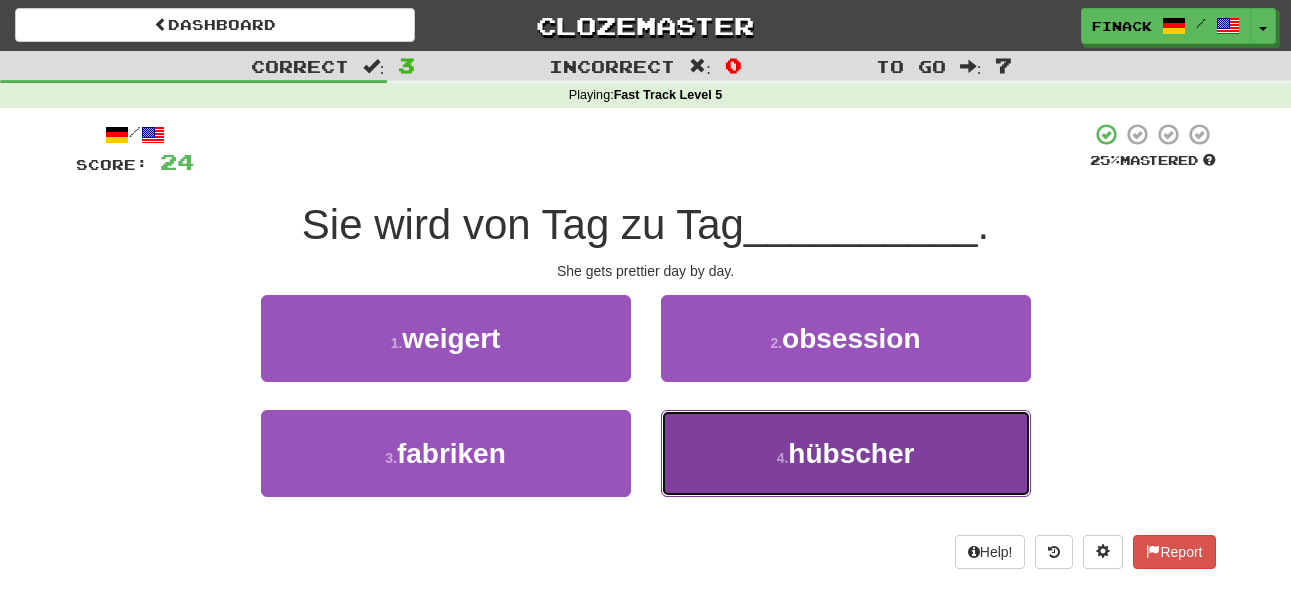 click on "4 .  hübscher" at bounding box center (846, 453) 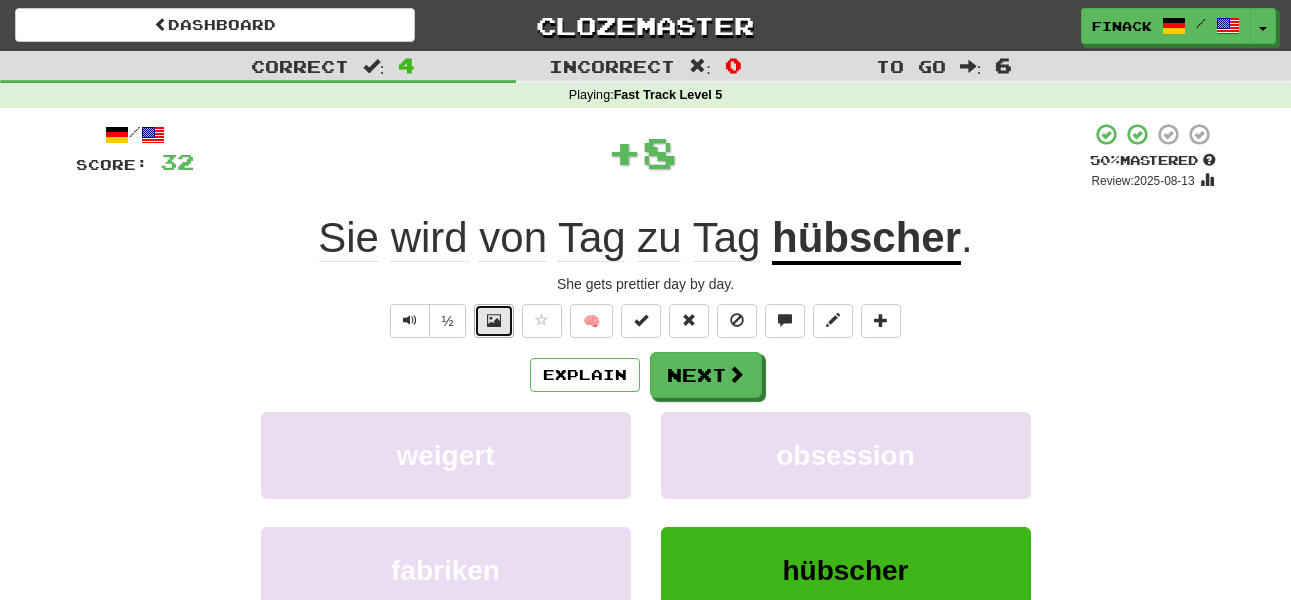 click at bounding box center (494, 320) 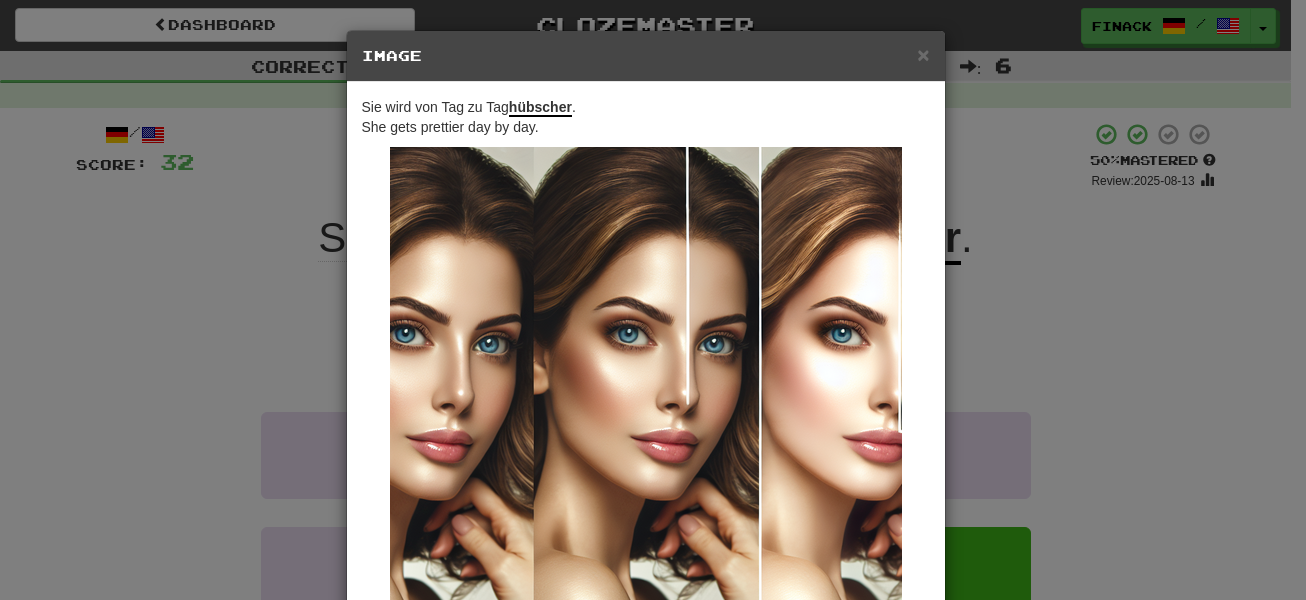 click on "× Image Sie wird von Tag zu Tag  hübscher . She gets prettier day by day. Change when and how images are shown in the game settings.  Images are in beta. Like them? Hate them?  Let us know ! Close" at bounding box center (653, 300) 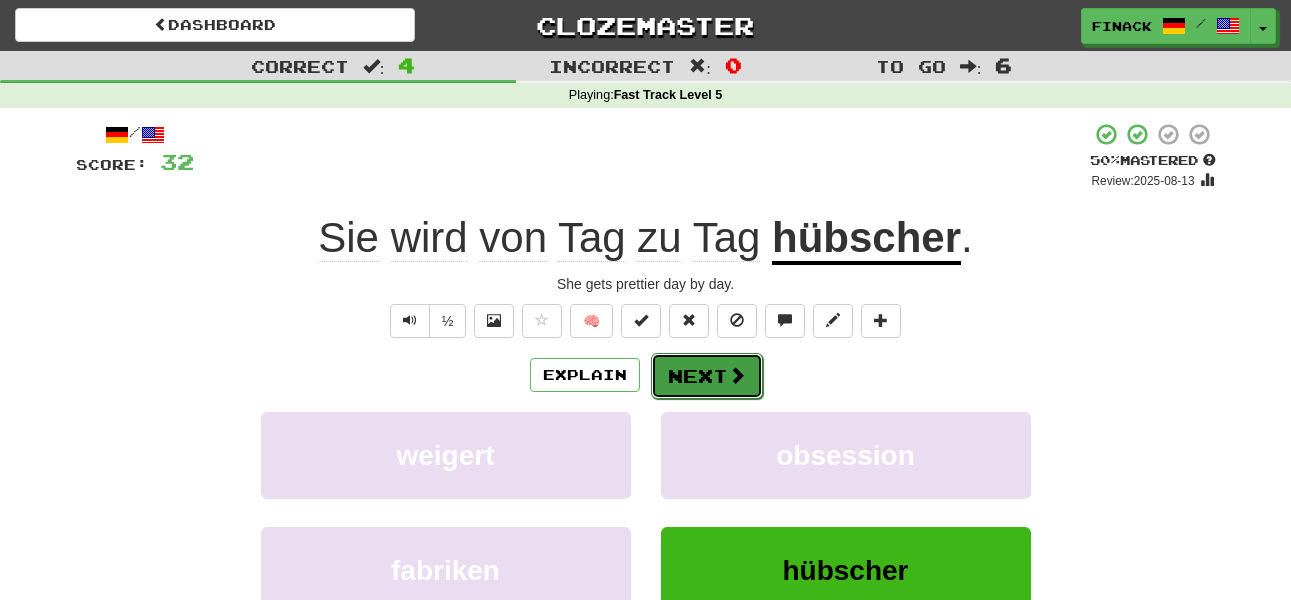 click on "Next" at bounding box center [707, 376] 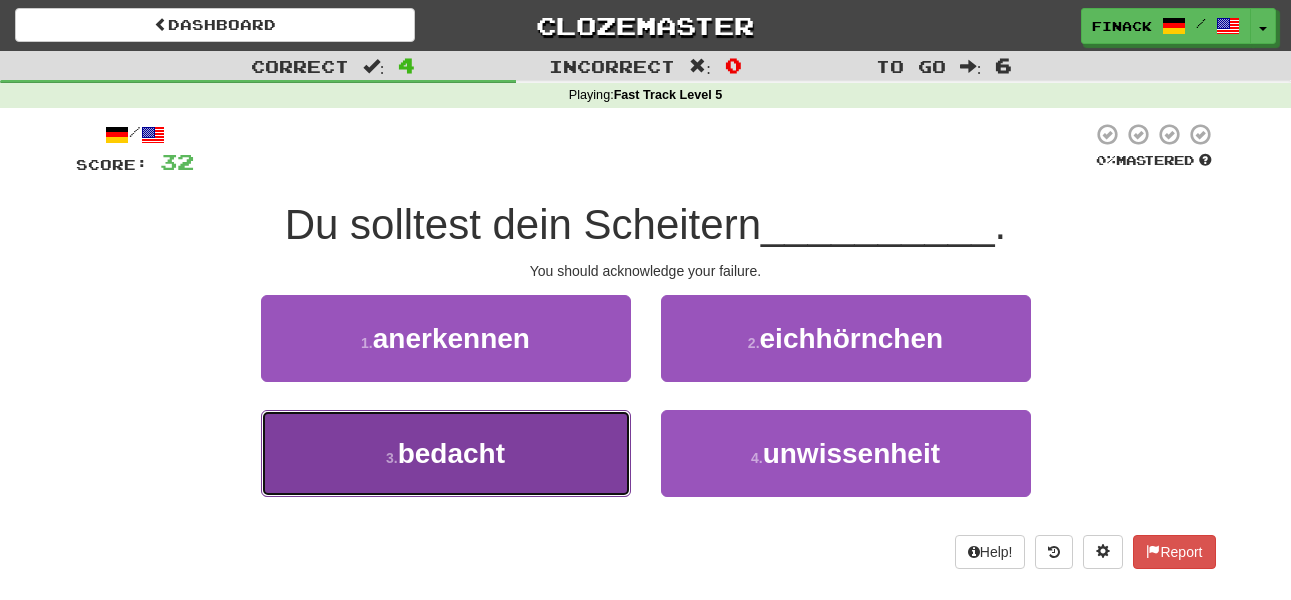 click on "3 .  bedacht" at bounding box center [446, 453] 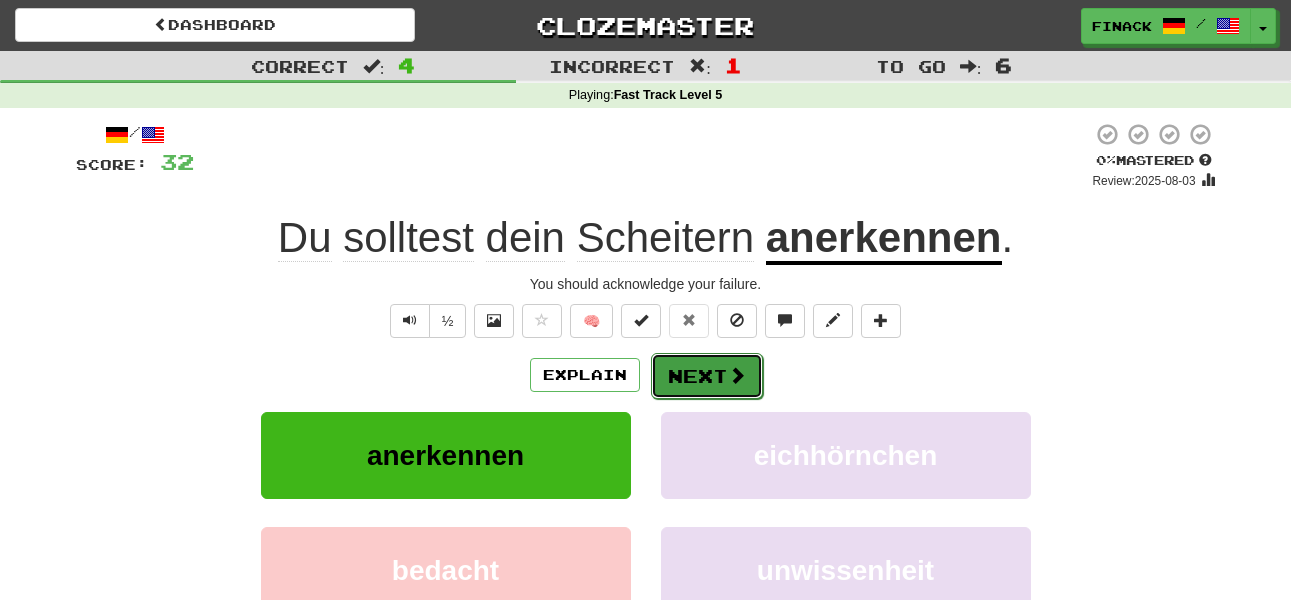 click on "Next" at bounding box center [707, 376] 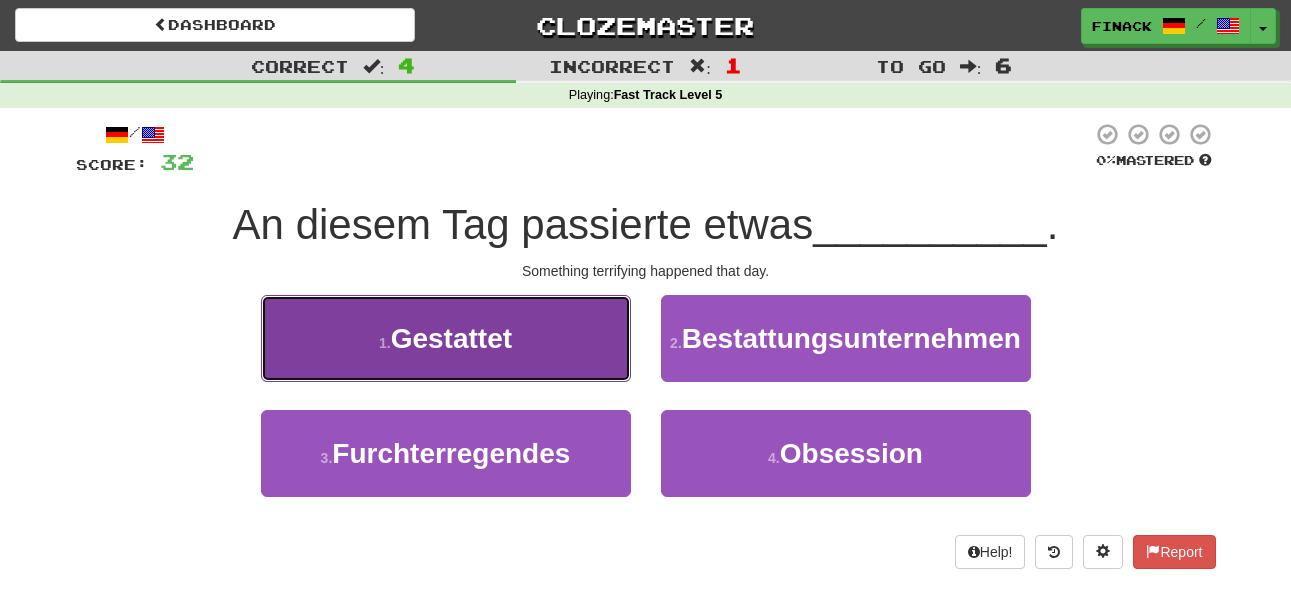 click on "1 .  Gestattet" at bounding box center (446, 338) 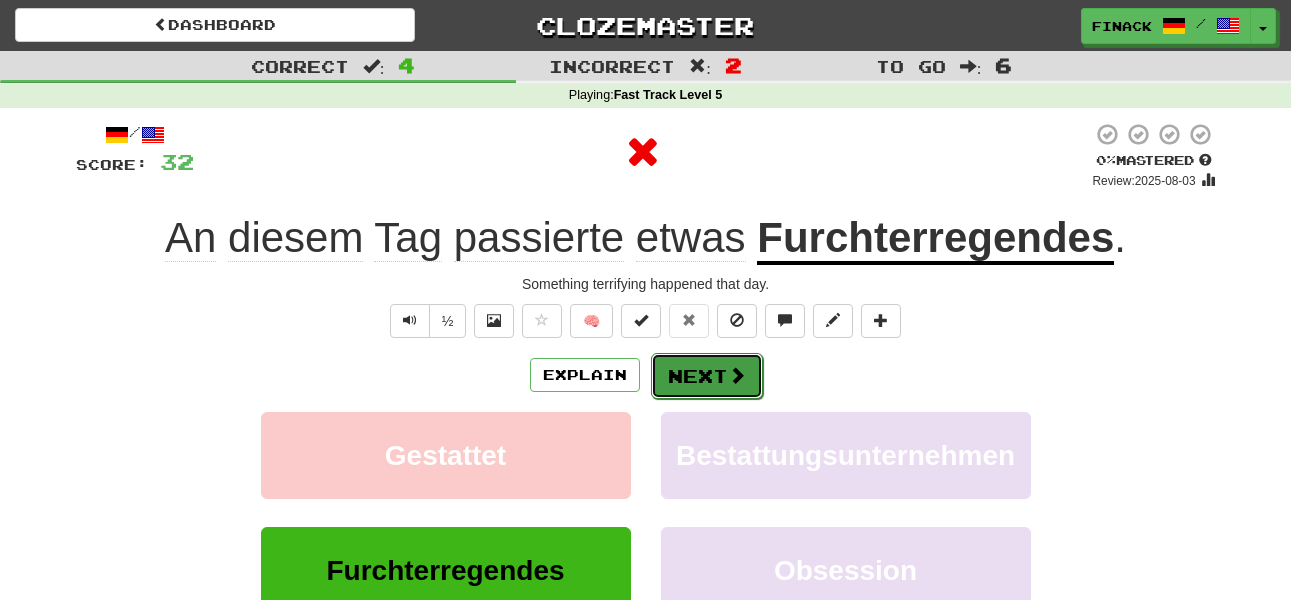click on "Next" at bounding box center [707, 376] 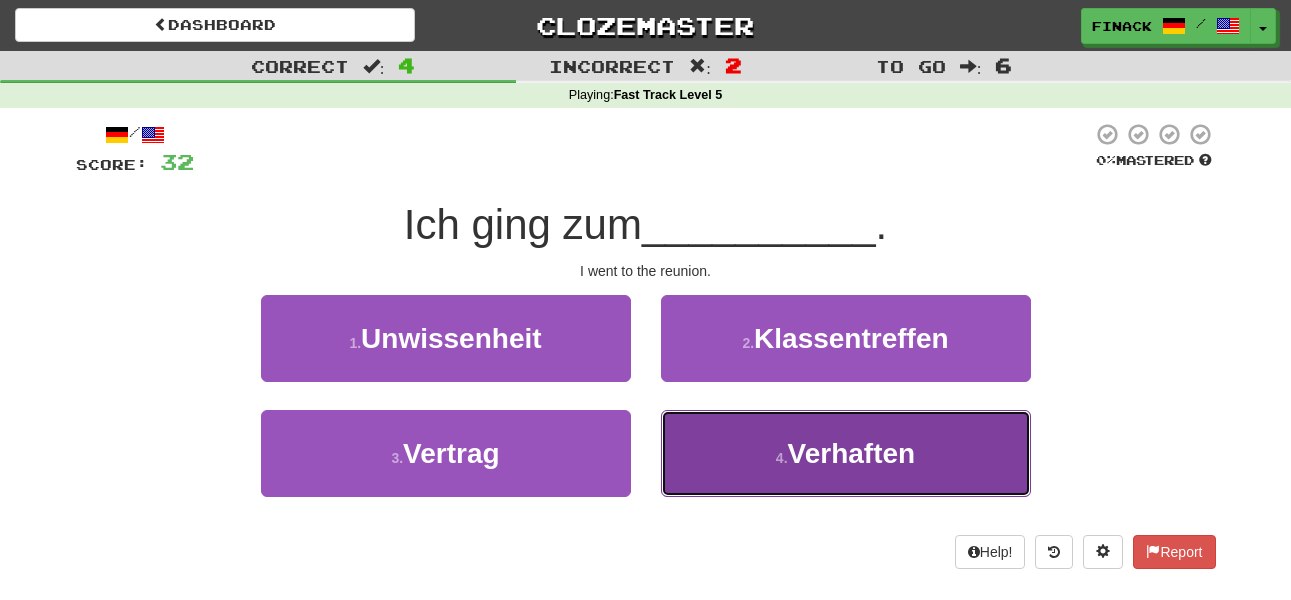 click on "4 .  Verhaften" at bounding box center (846, 453) 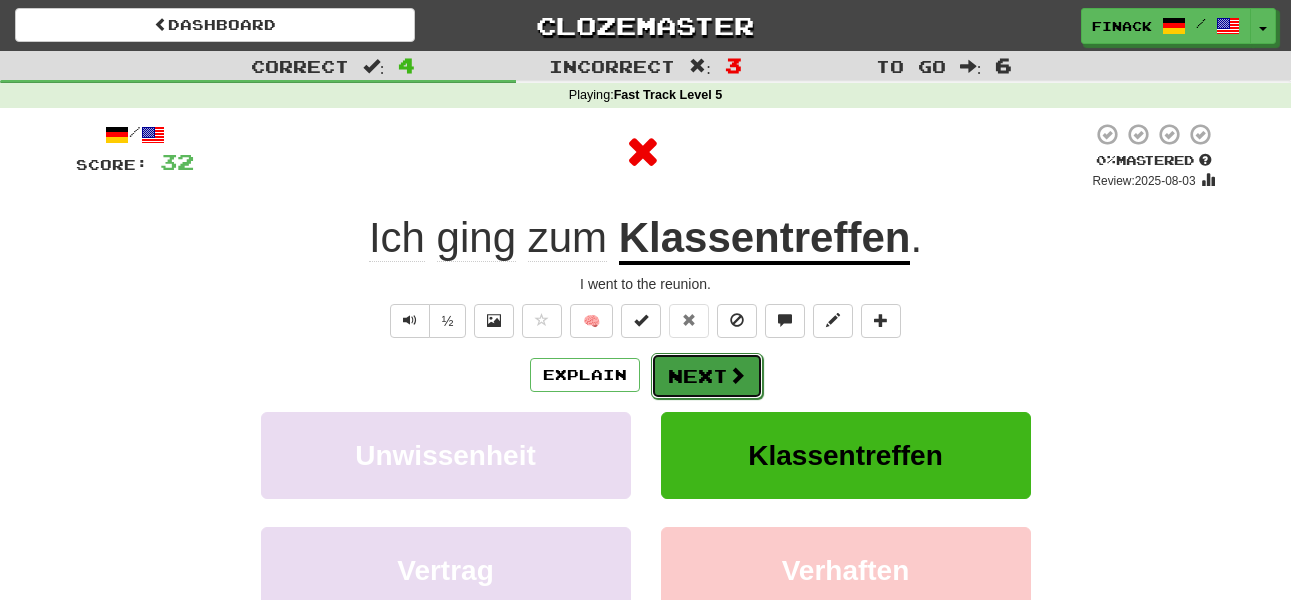 click on "Next" at bounding box center (707, 376) 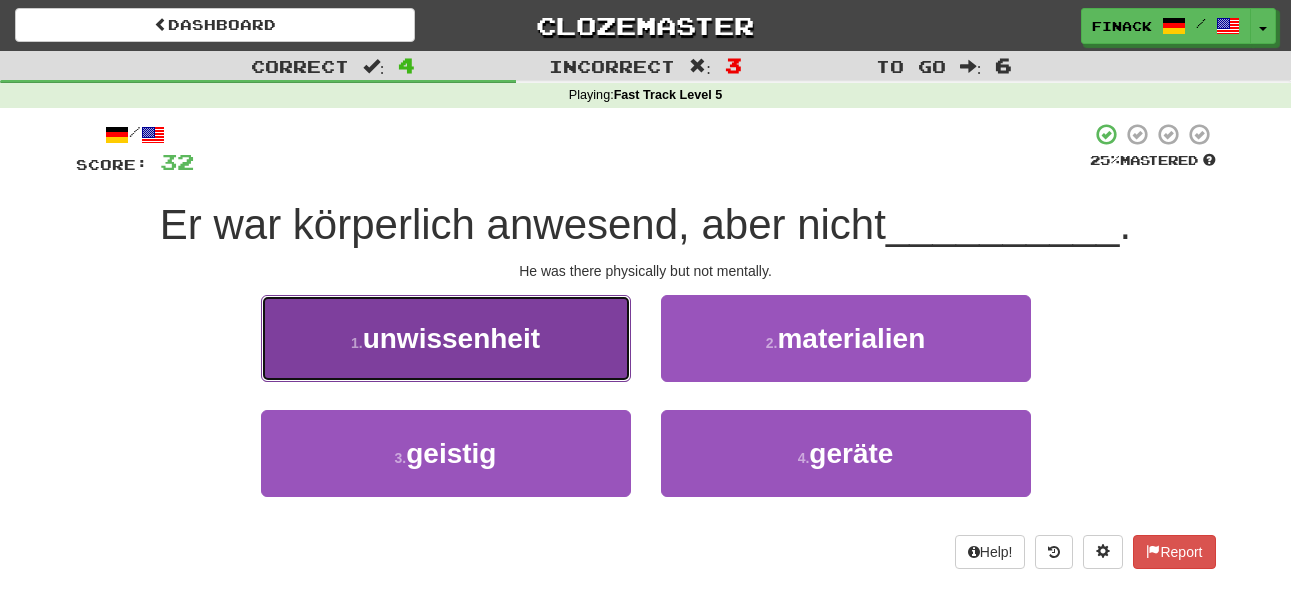 click on "1 .  unwissenheit" at bounding box center (446, 338) 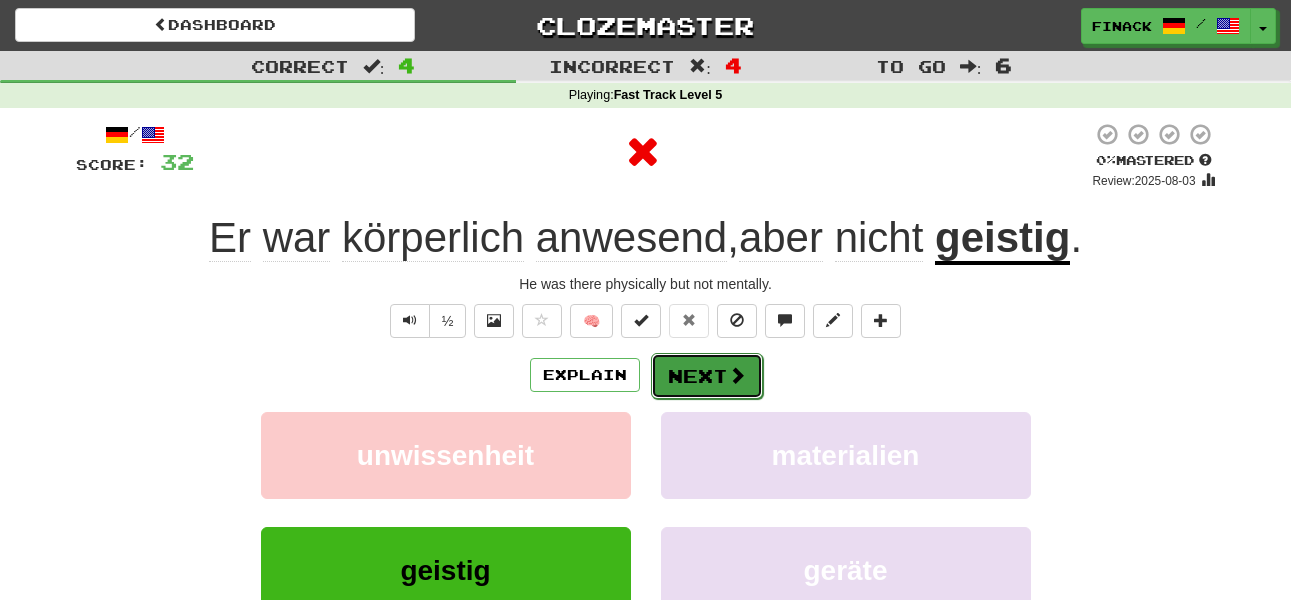 click on "Next" at bounding box center (707, 376) 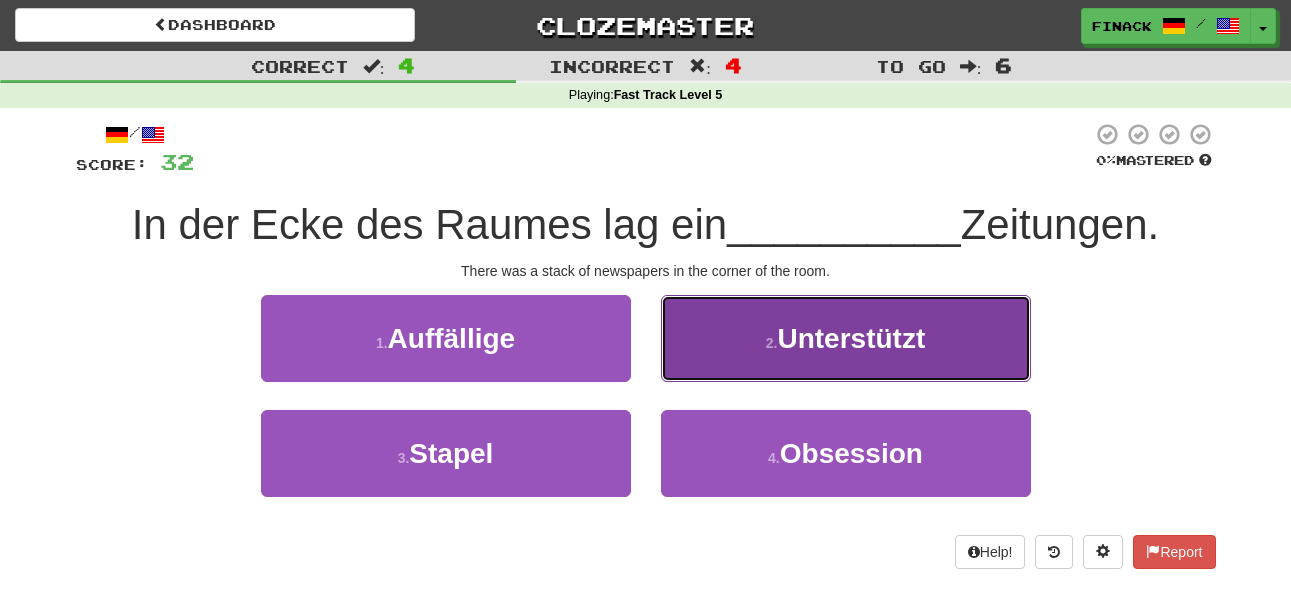 click on "2 .  Unterstützt" at bounding box center [846, 338] 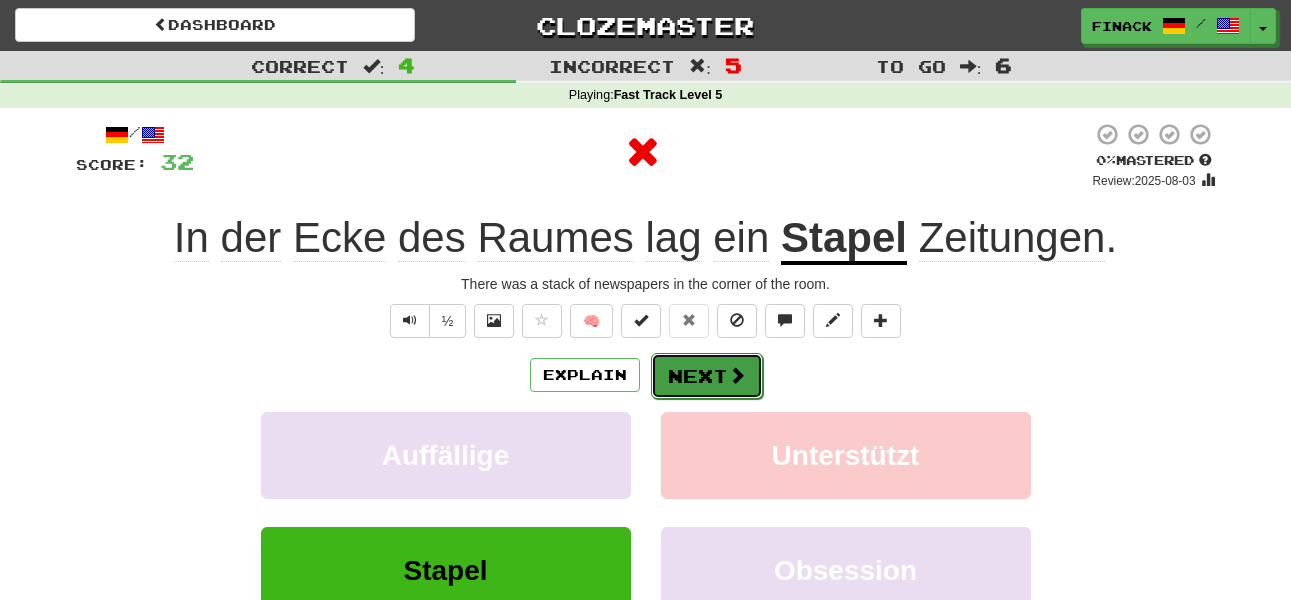 click on "Next" at bounding box center (707, 376) 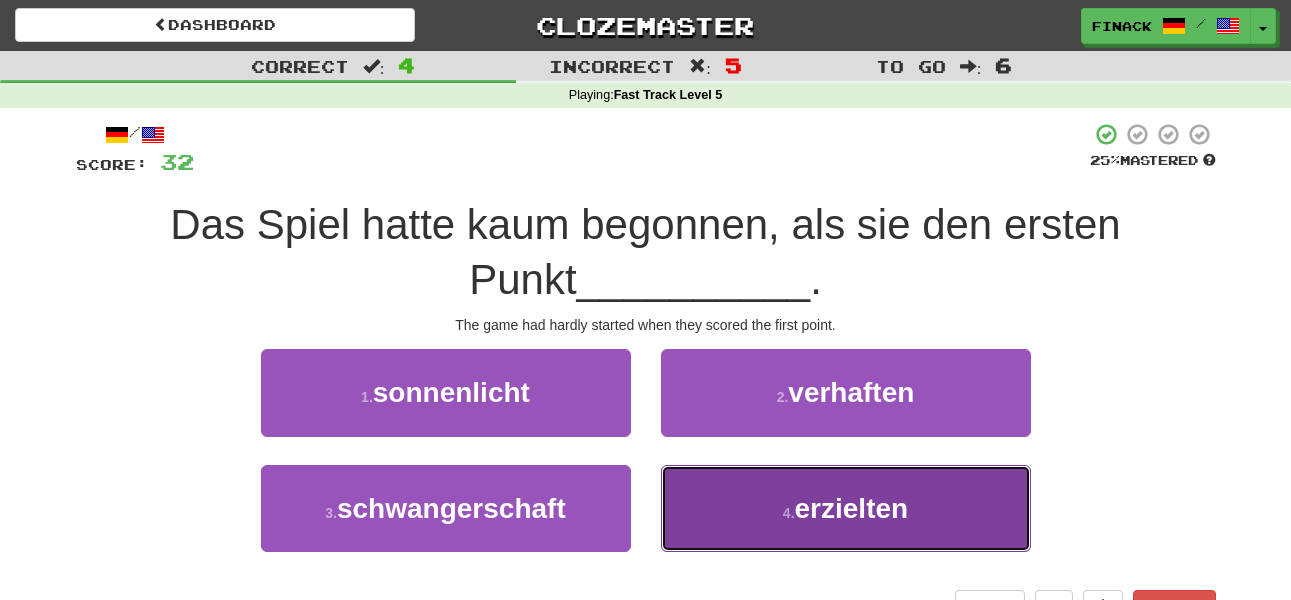 click on "4 .  erzielten" at bounding box center (846, 508) 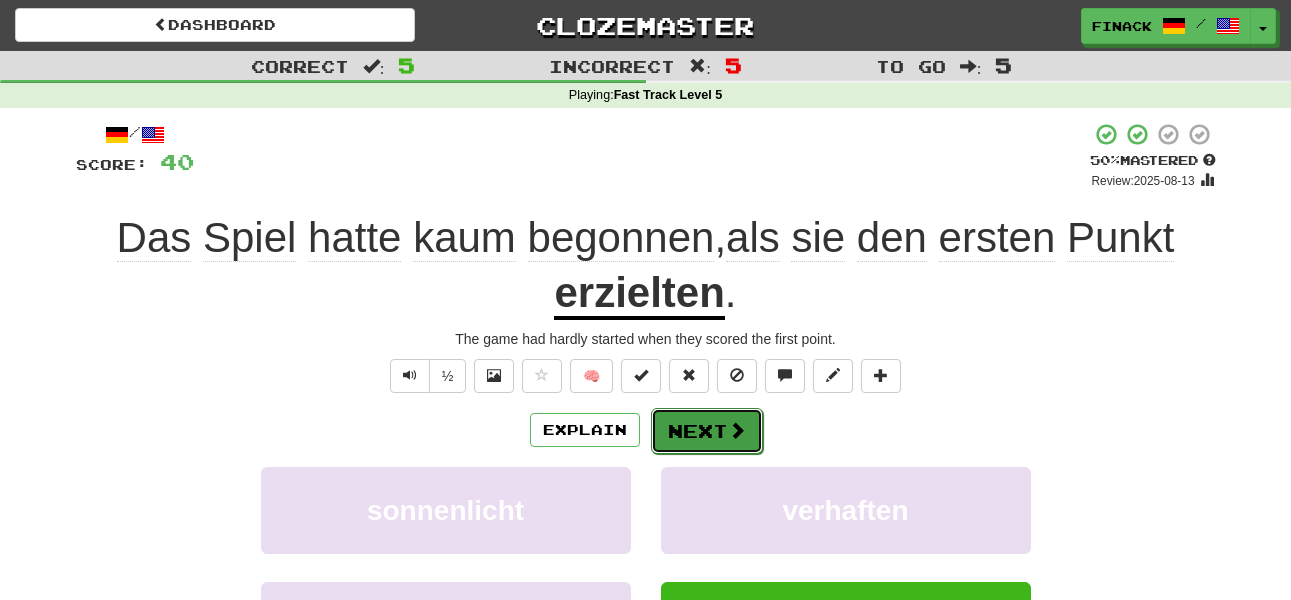 click on "Next" at bounding box center (707, 431) 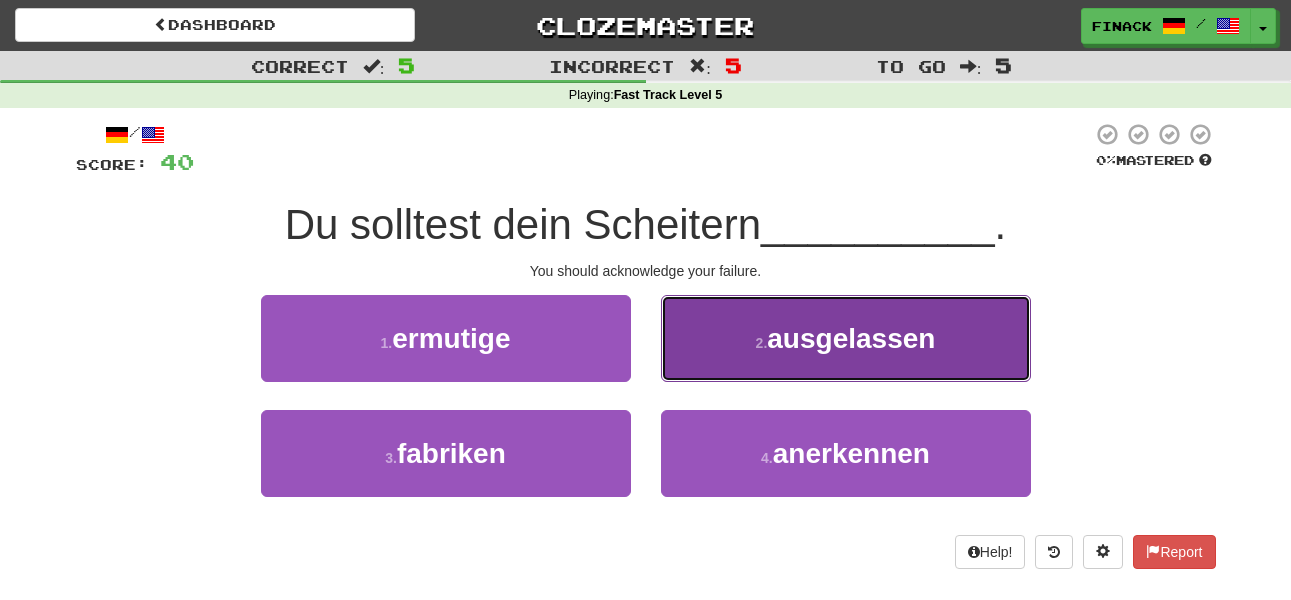 click on "2 .  ausgelassen" at bounding box center (846, 338) 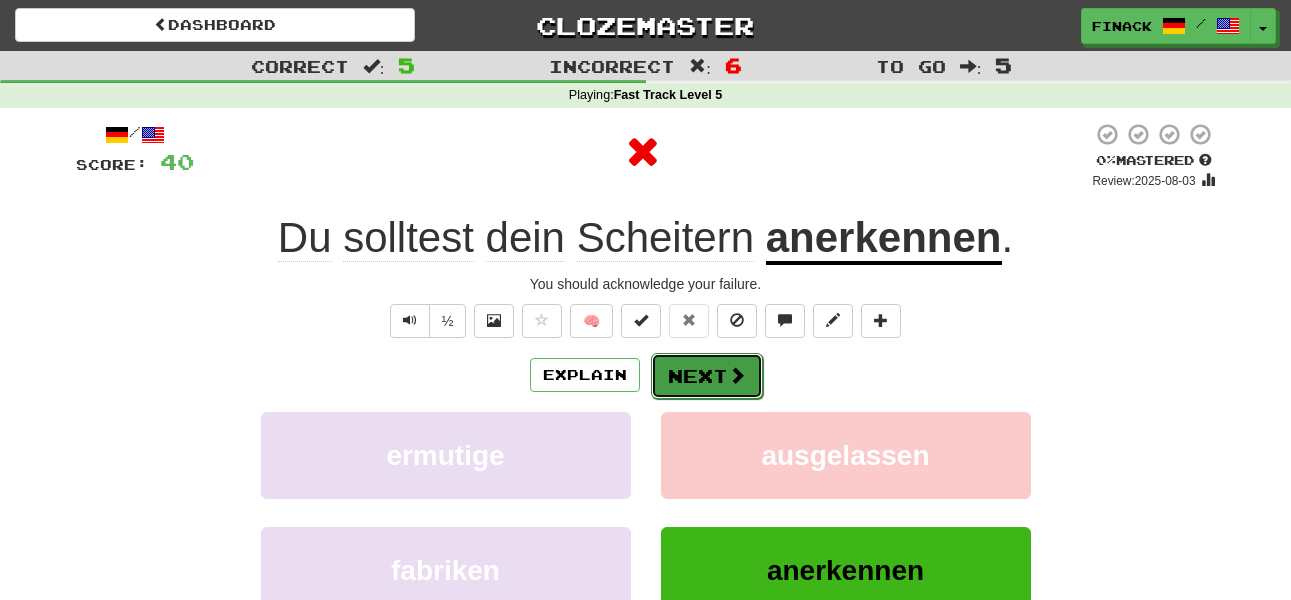 click on "Next" at bounding box center [707, 376] 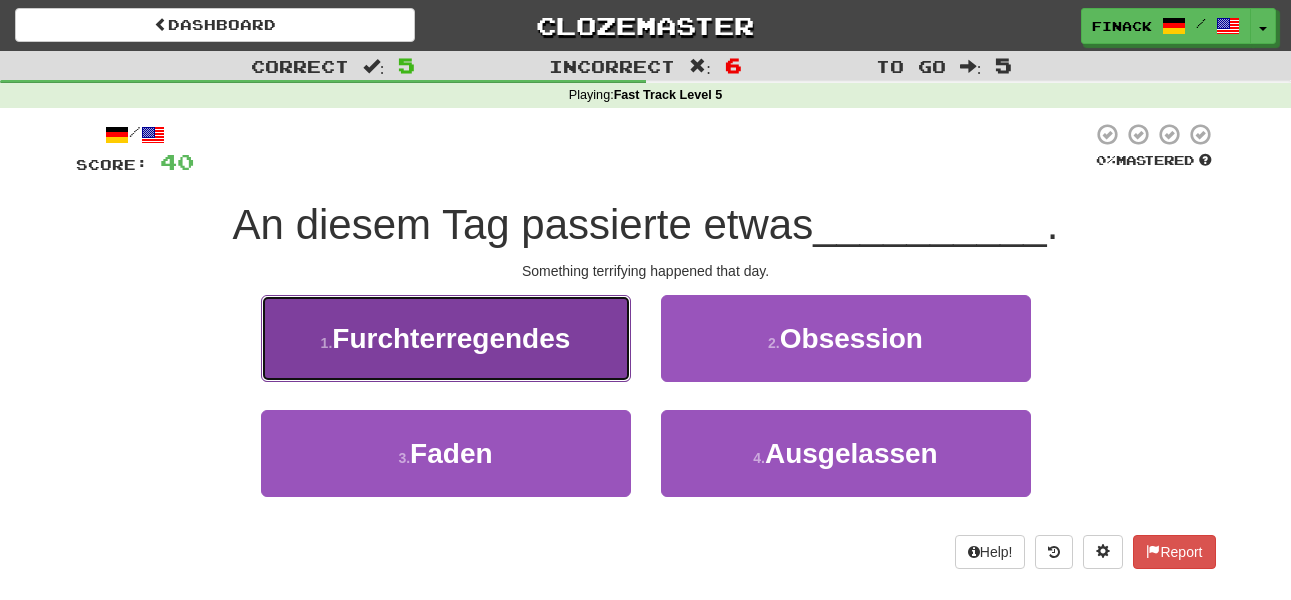 click on "Furchterregendes" at bounding box center [451, 338] 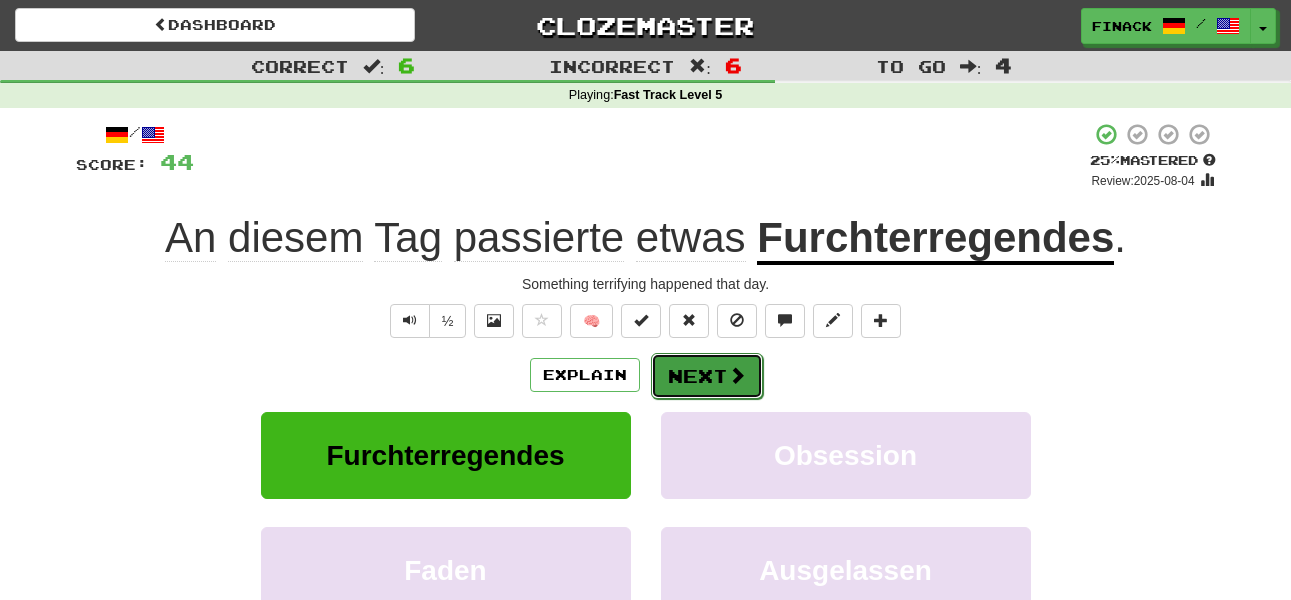 click at bounding box center [737, 375] 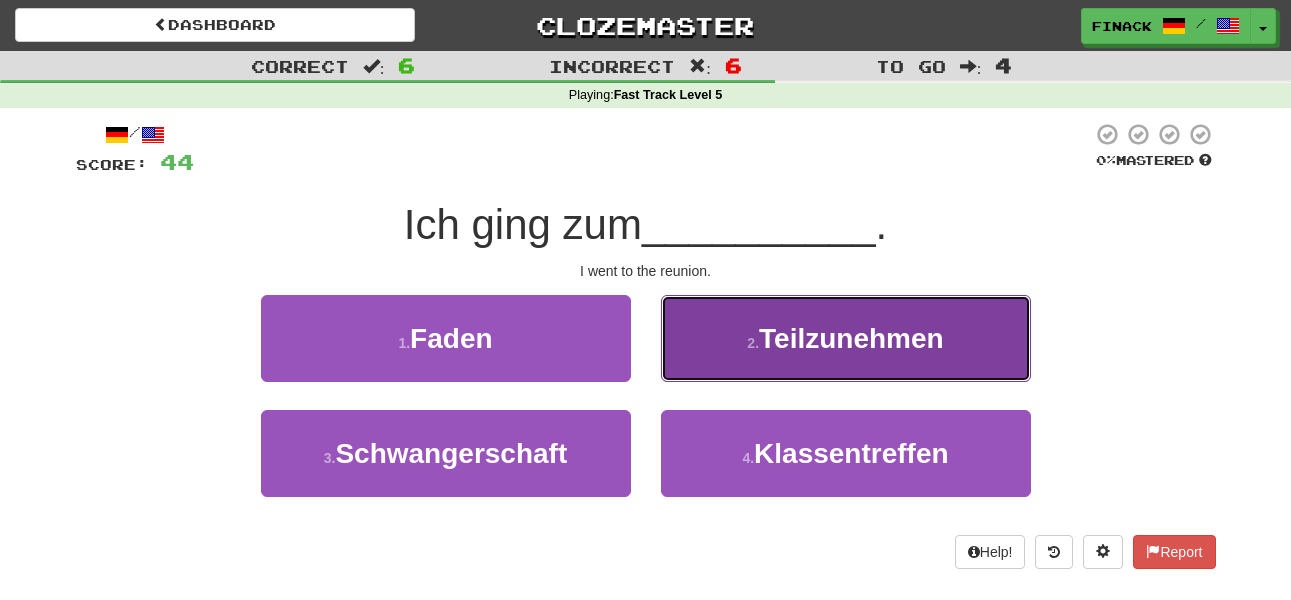 click on "2 ." at bounding box center (753, 343) 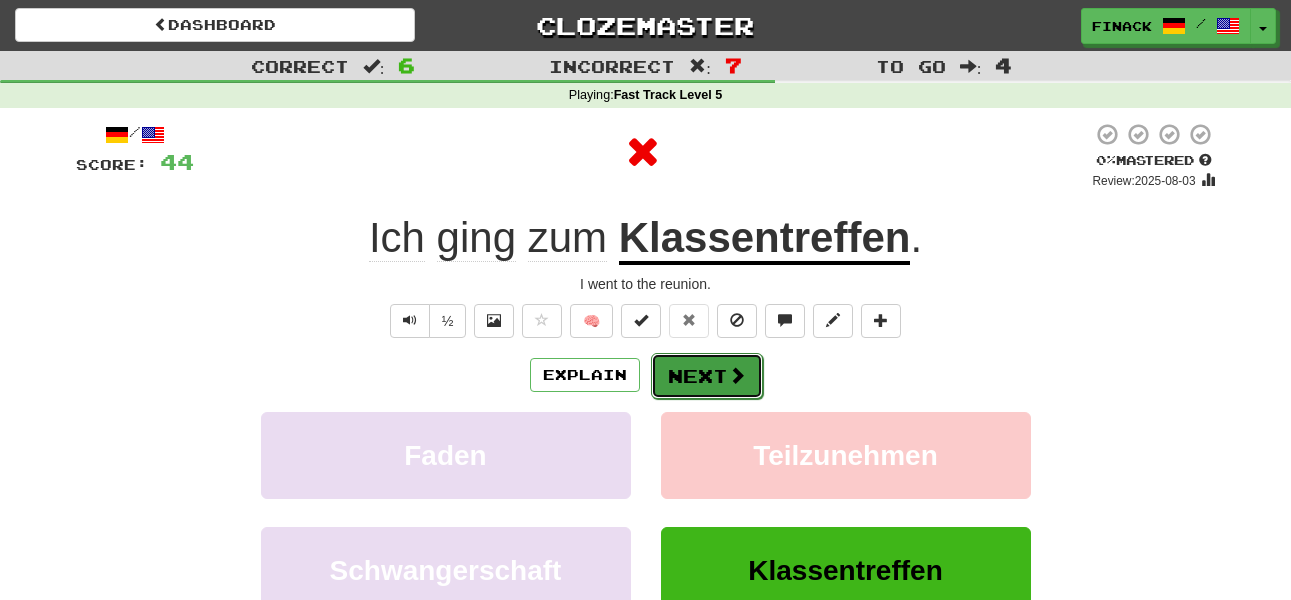 click on "Next" at bounding box center [707, 376] 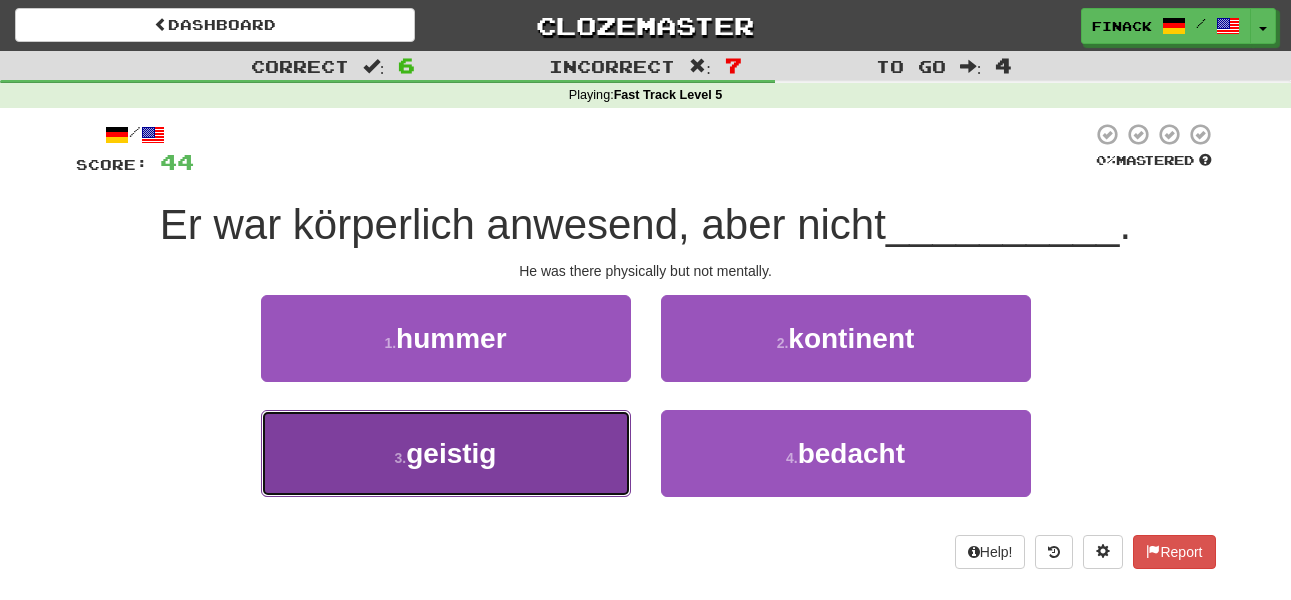 click on "3 .  geistig" at bounding box center [446, 453] 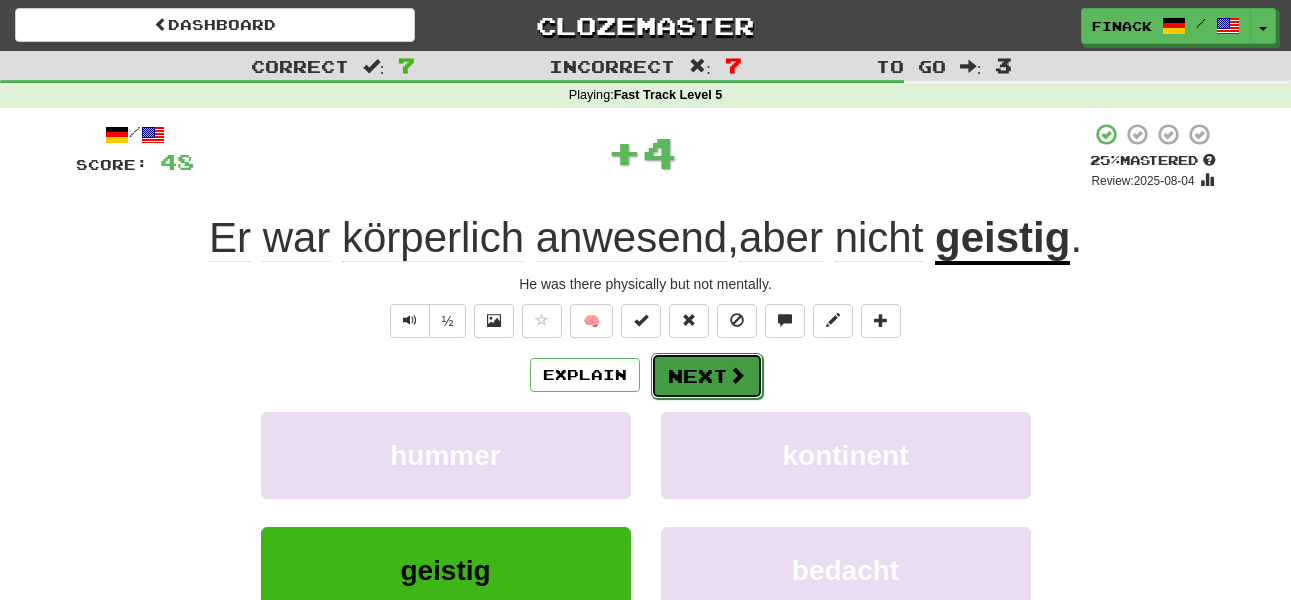 click on "Next" at bounding box center [707, 376] 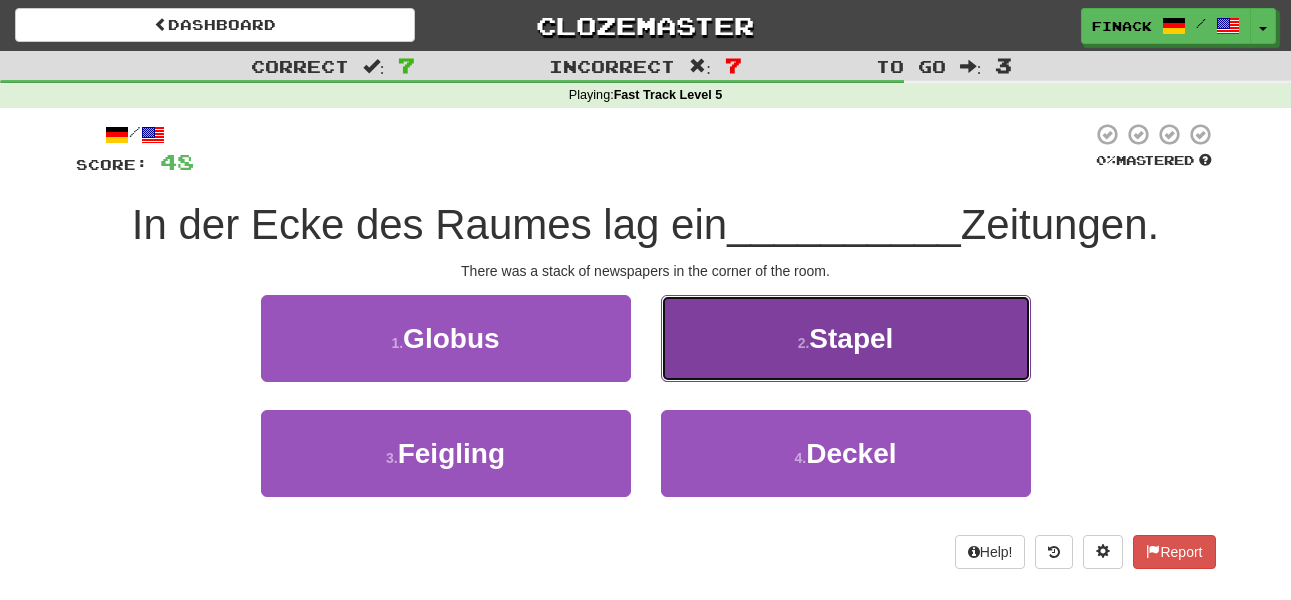 click on "2 .  Stapel" at bounding box center (846, 338) 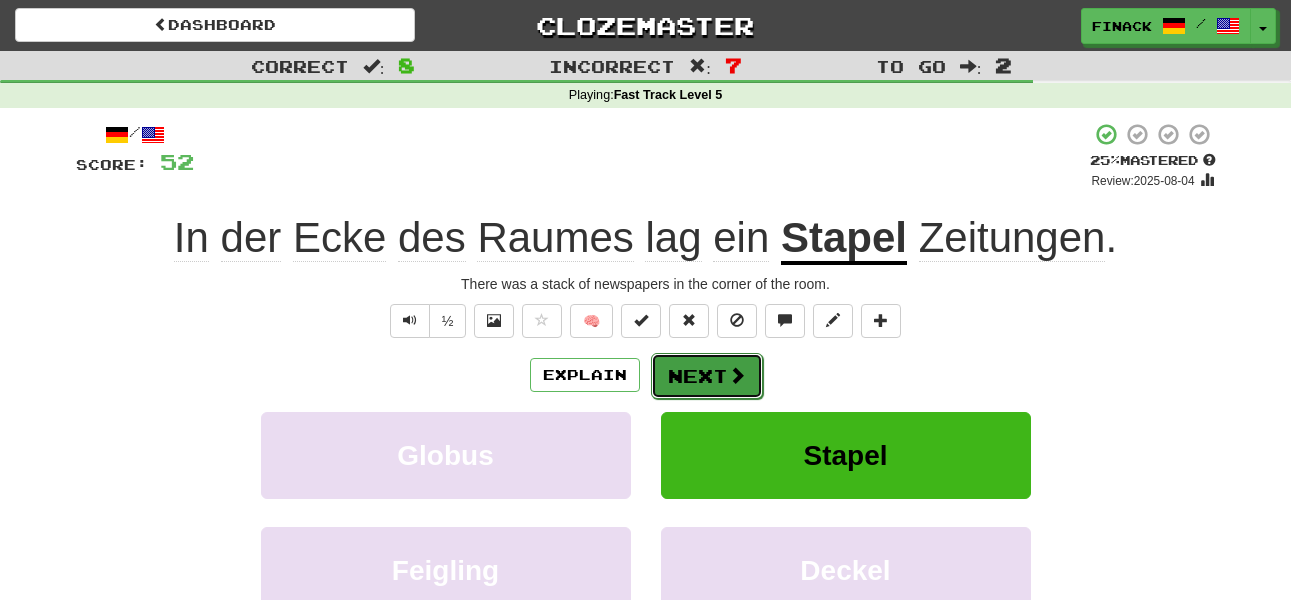 click on "Next" at bounding box center [707, 376] 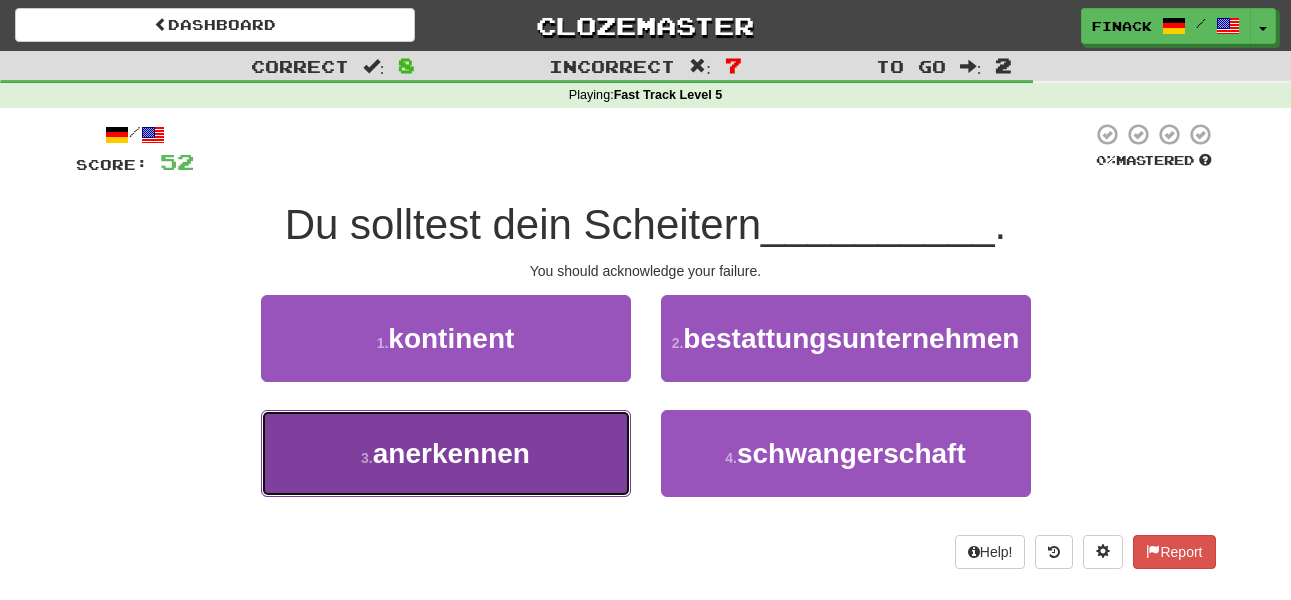 click on "3 .  anerkennen" at bounding box center (446, 453) 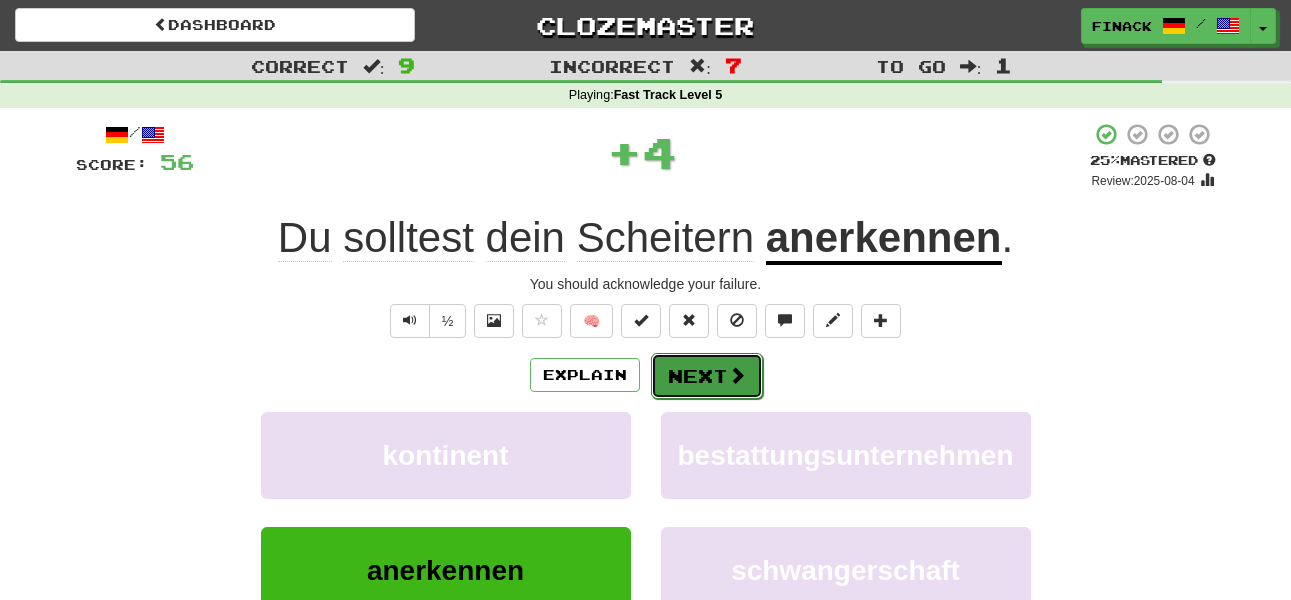click on "Next" at bounding box center (707, 376) 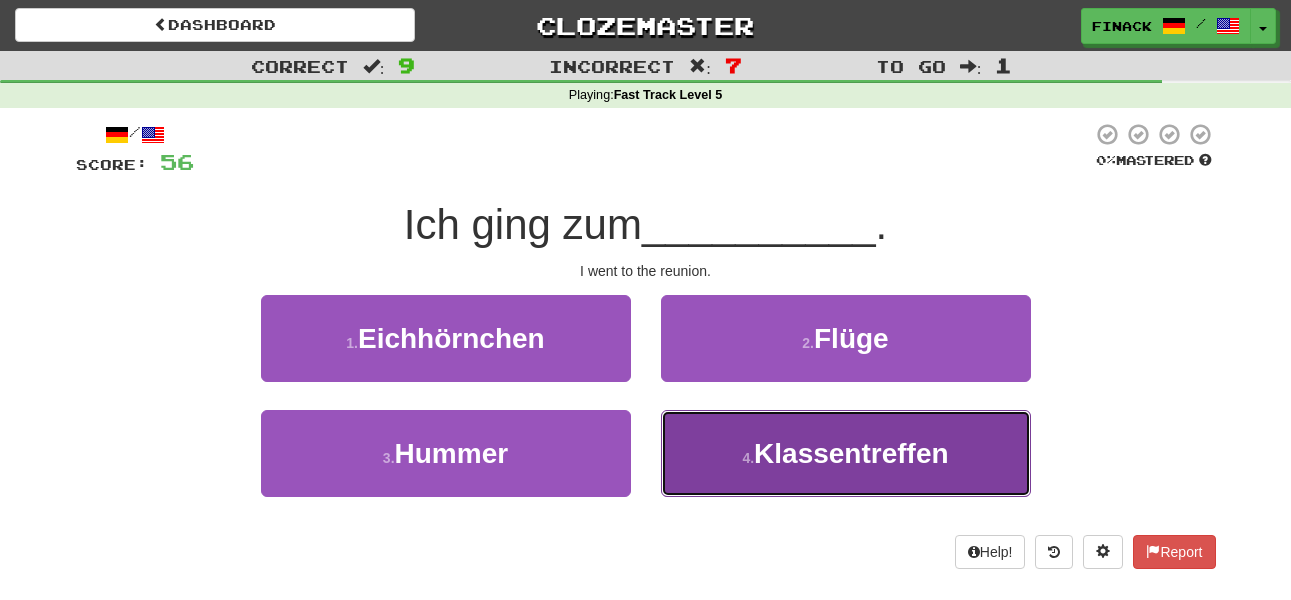 click on "4 .  Klassentreffen" at bounding box center (846, 453) 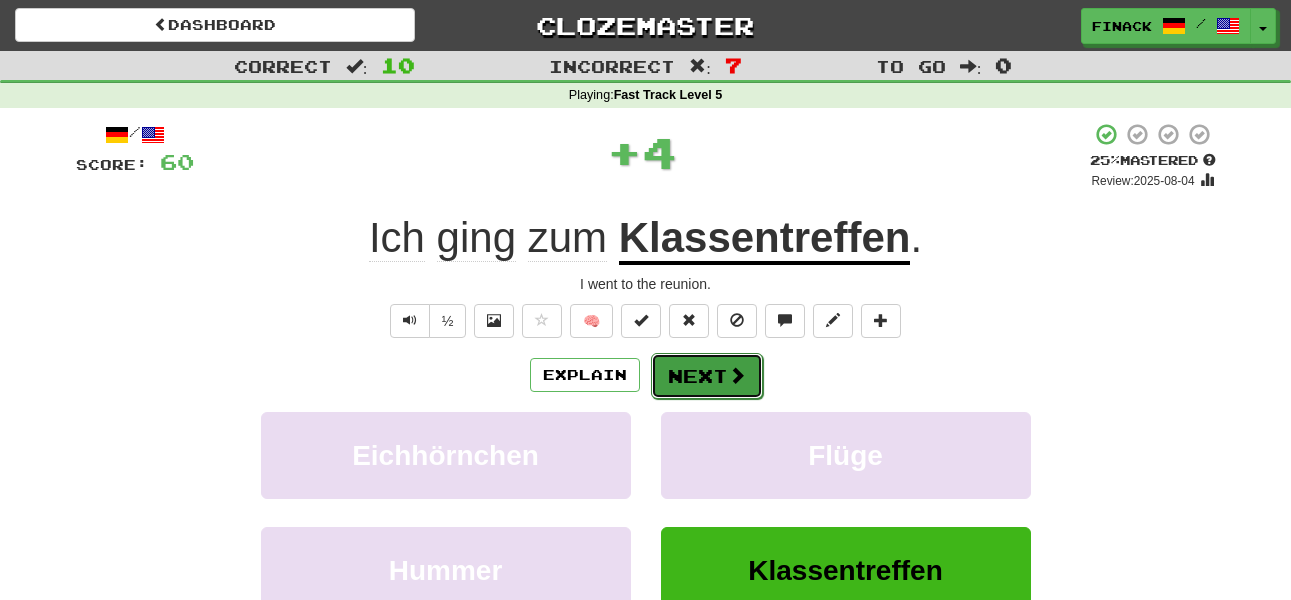 click on "Next" at bounding box center (707, 376) 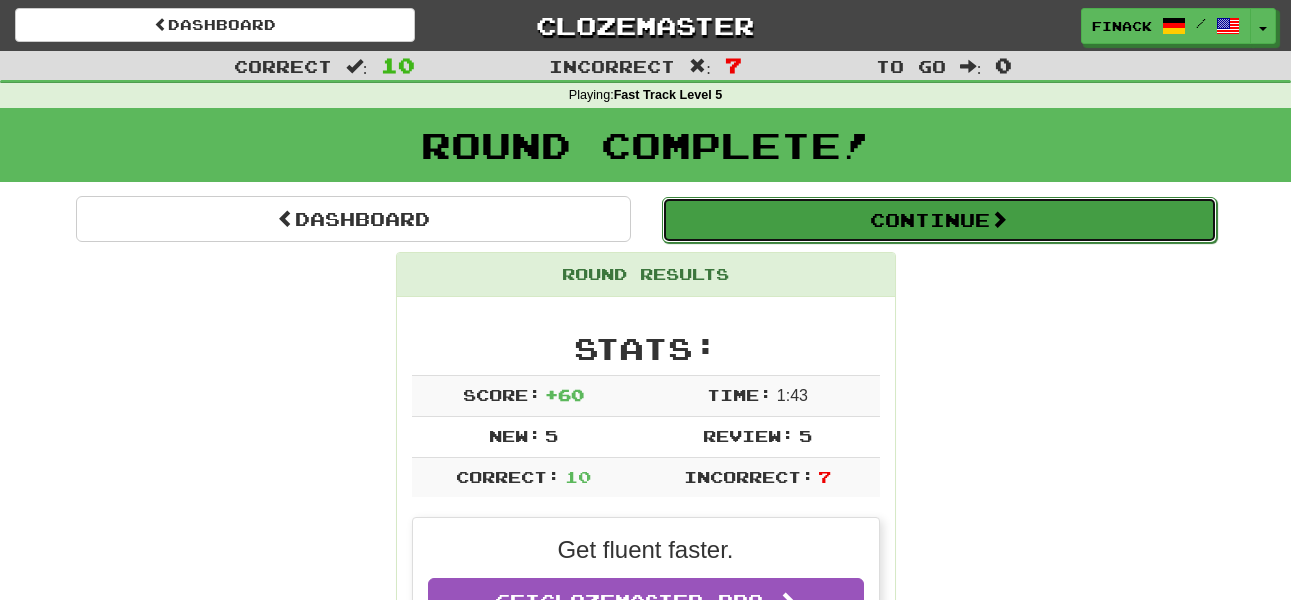 click on "Continue" at bounding box center (939, 220) 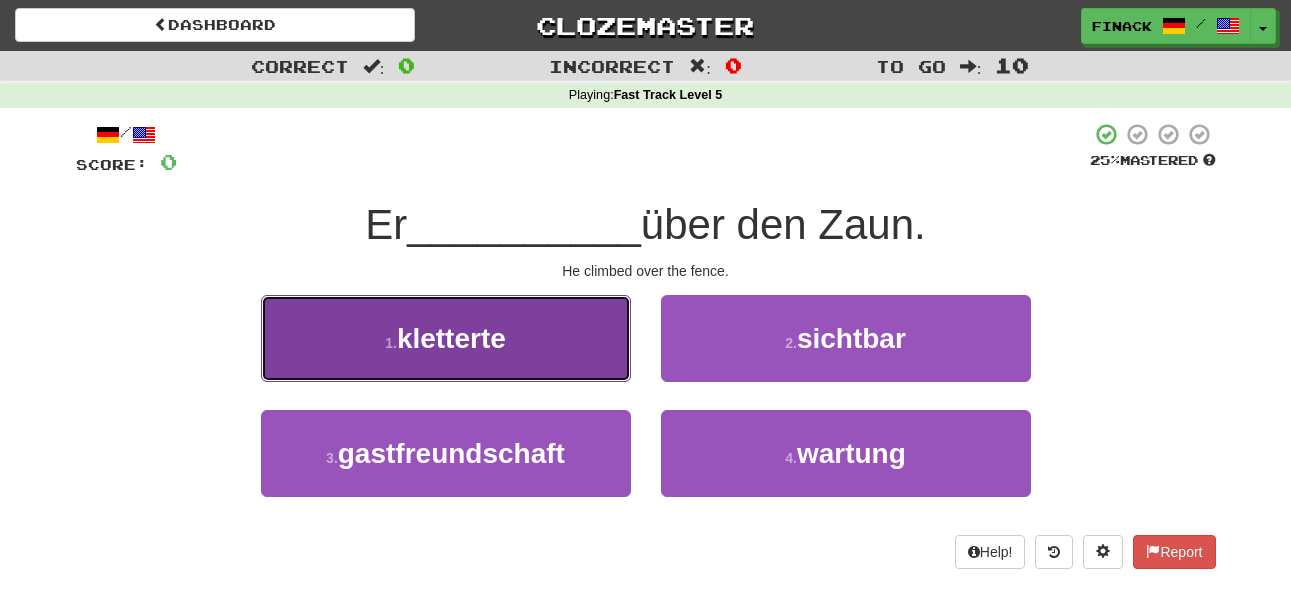 click on "1 .  kletterte" at bounding box center [446, 338] 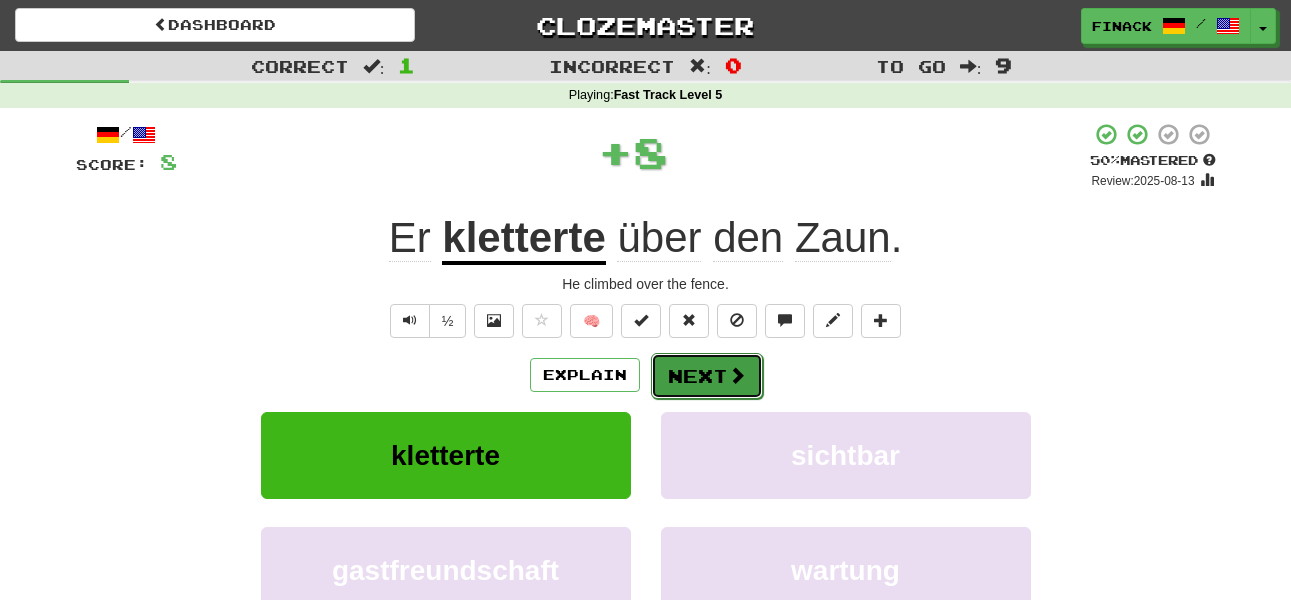 click on "Next" at bounding box center (707, 376) 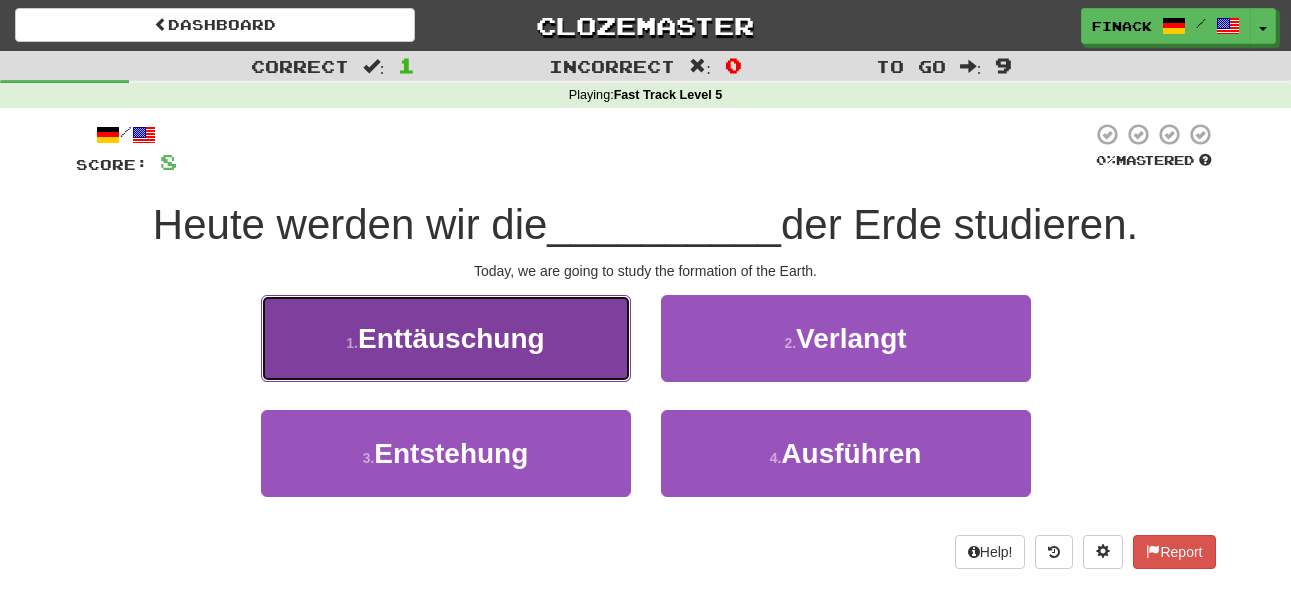 click on "1 .  Enttäuschung" at bounding box center [446, 338] 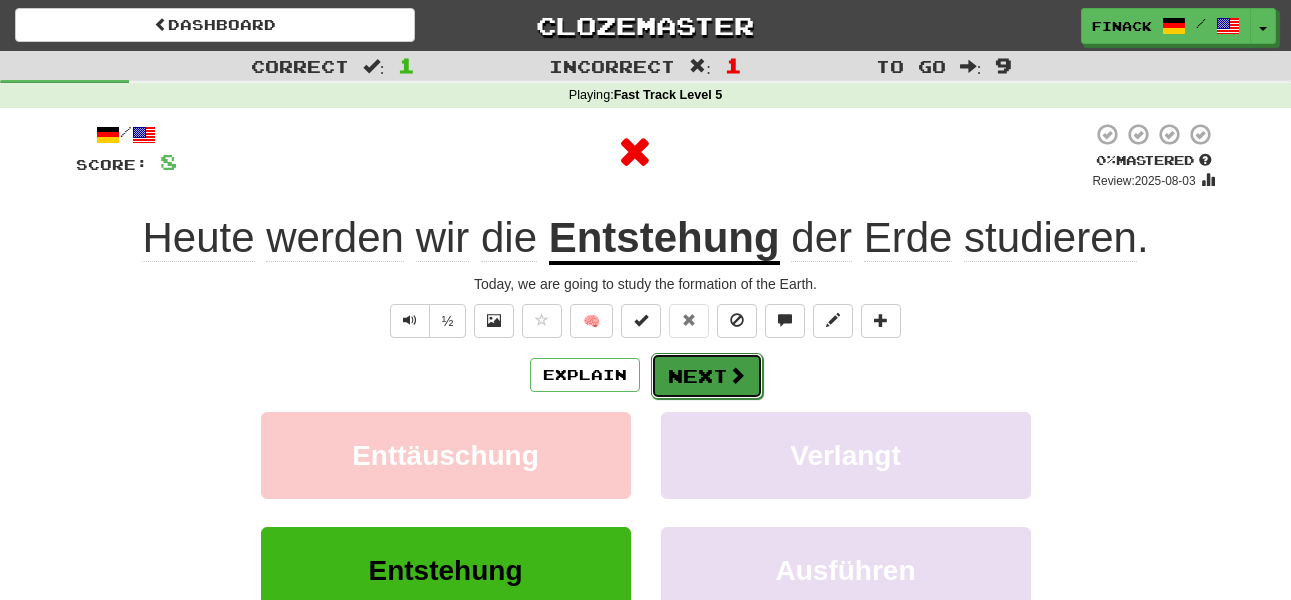 click on "Next" at bounding box center (707, 376) 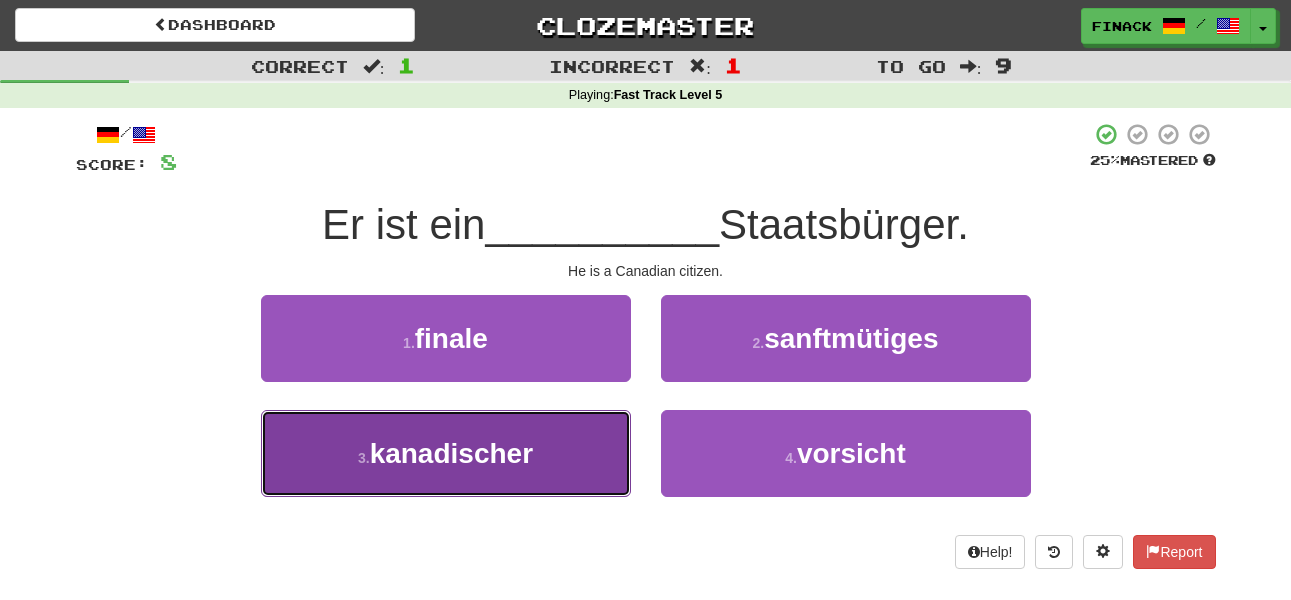 click on "3 .  kanadischer" at bounding box center (446, 453) 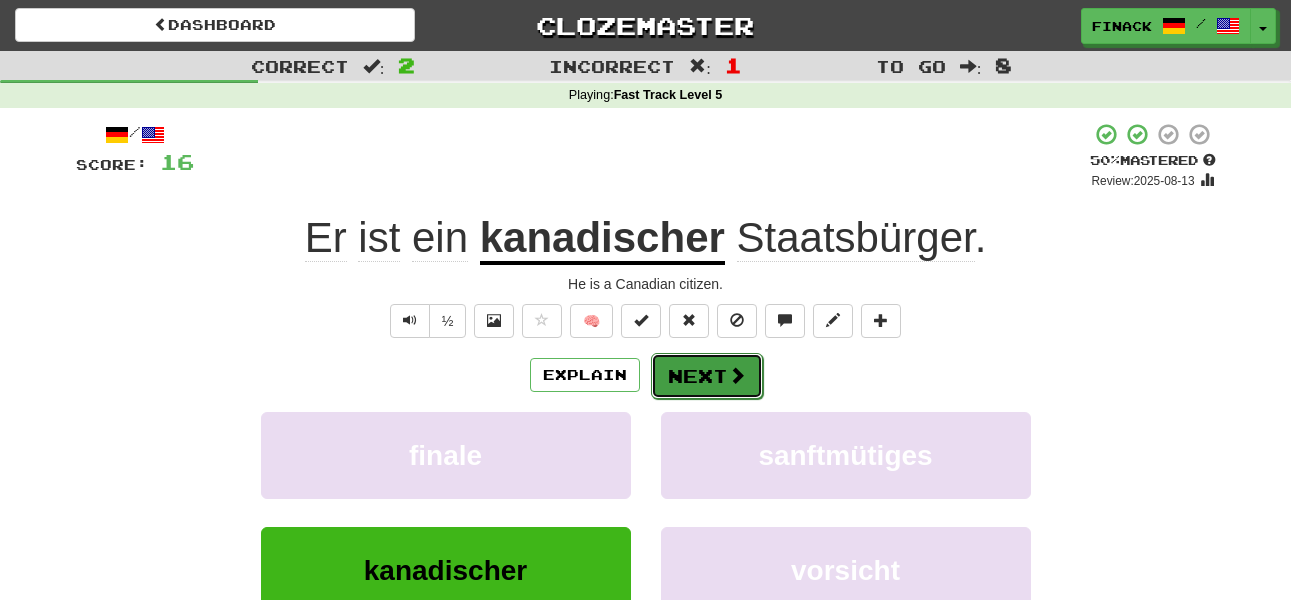 click on "Next" at bounding box center [707, 376] 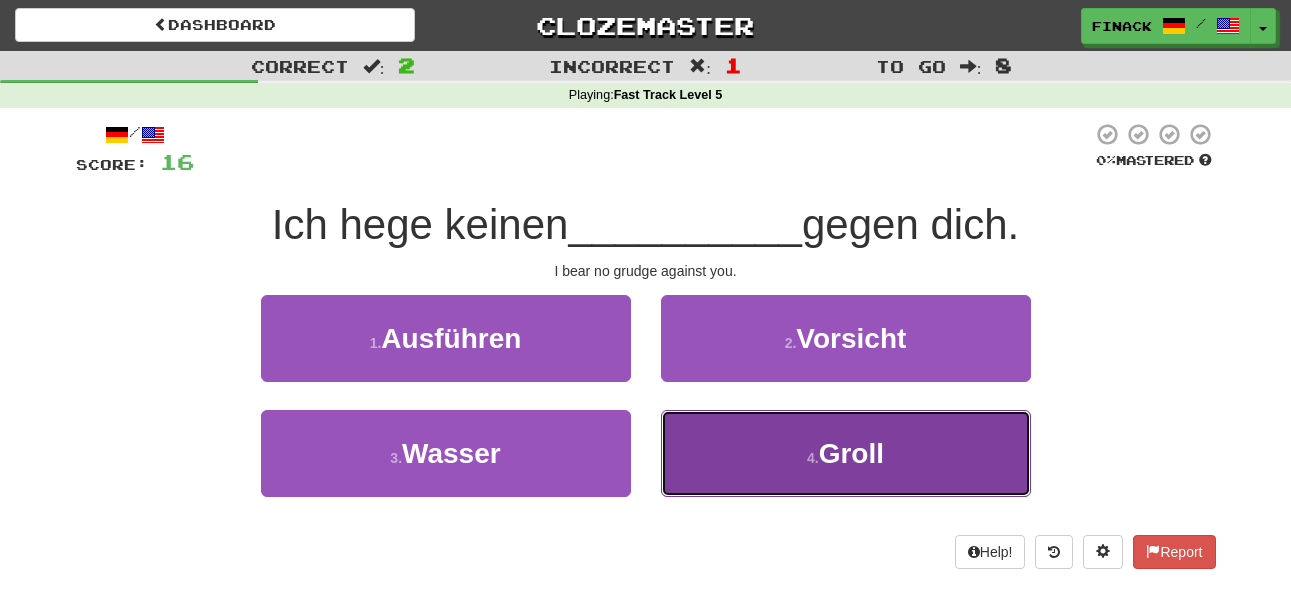 click on "4 .  Groll" at bounding box center [846, 453] 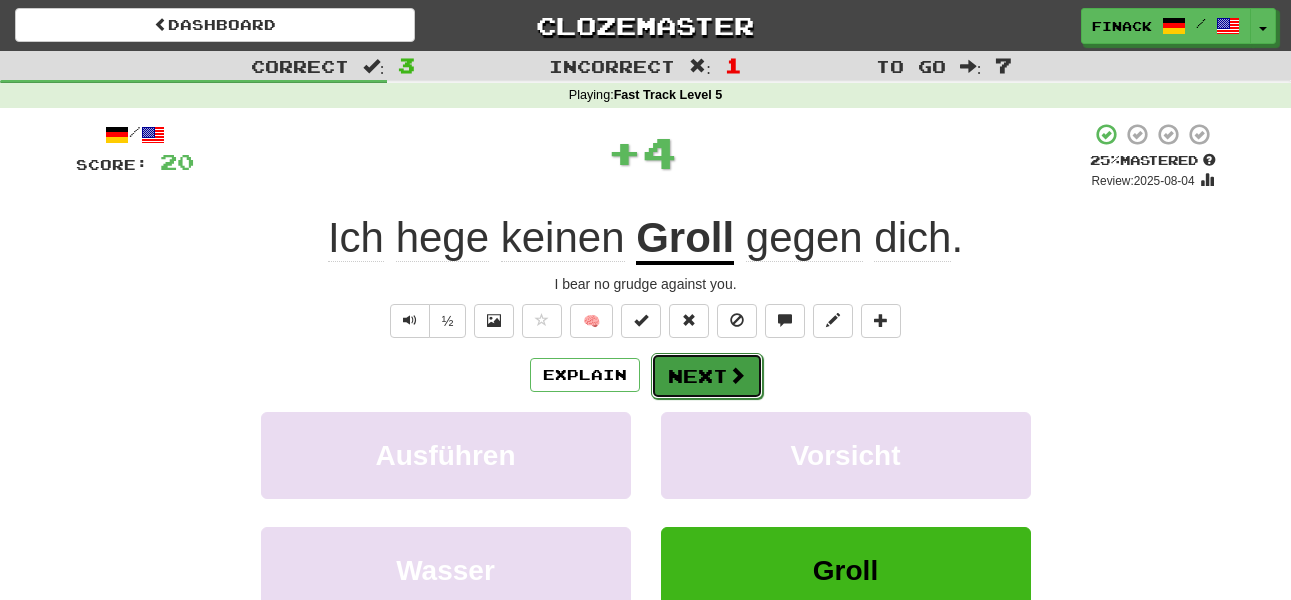 click on "Next" at bounding box center (707, 376) 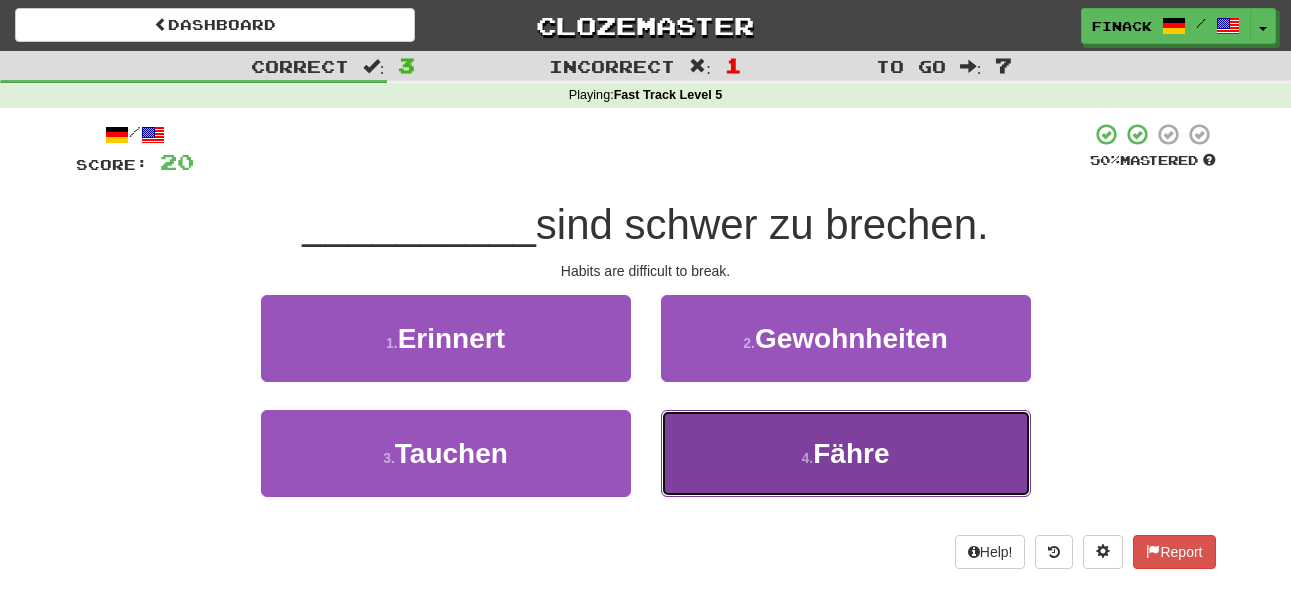 click on "4 .  Fähre" at bounding box center (846, 453) 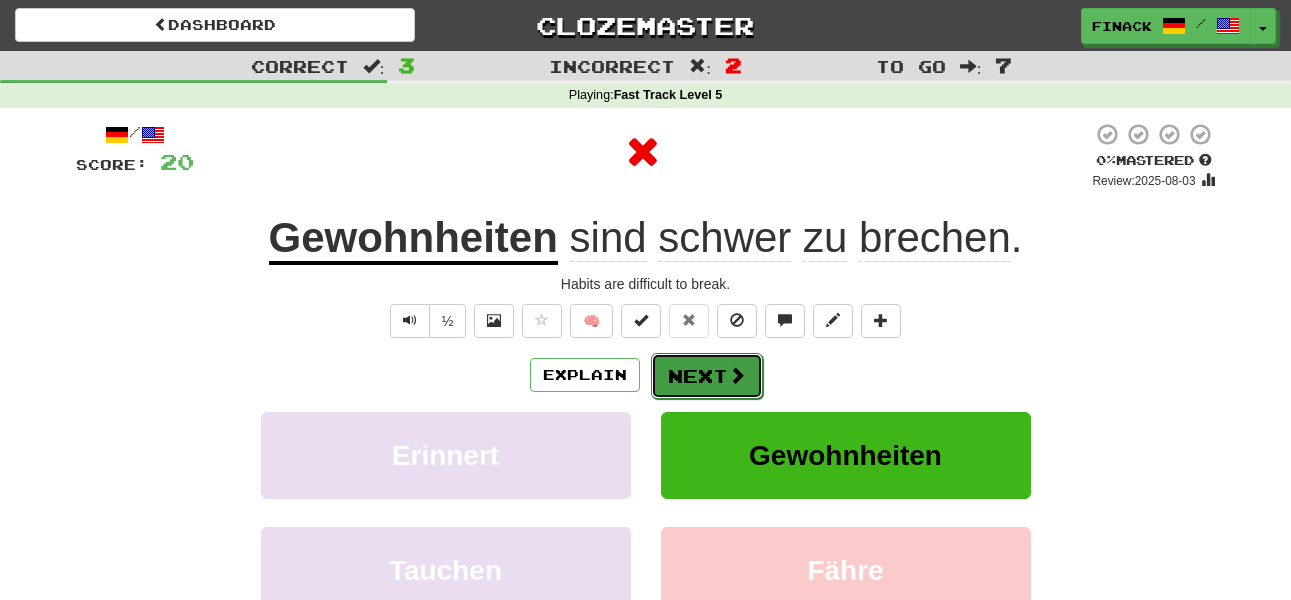 click on "Next" at bounding box center (707, 376) 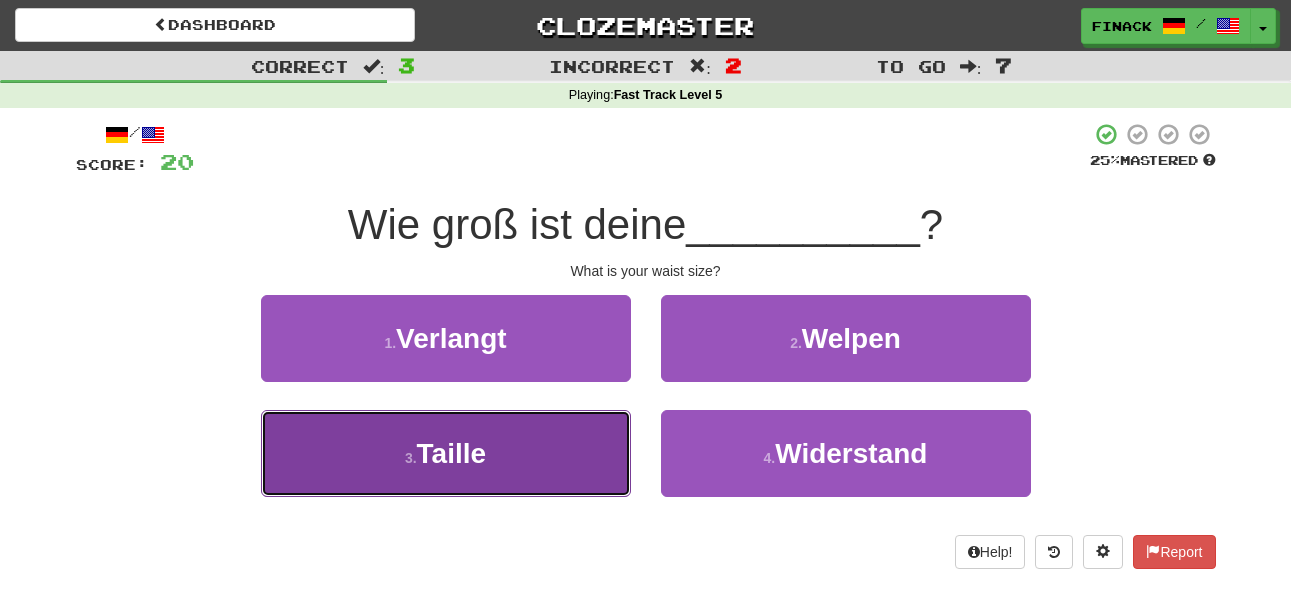 click on "3 .  Taille" at bounding box center [446, 453] 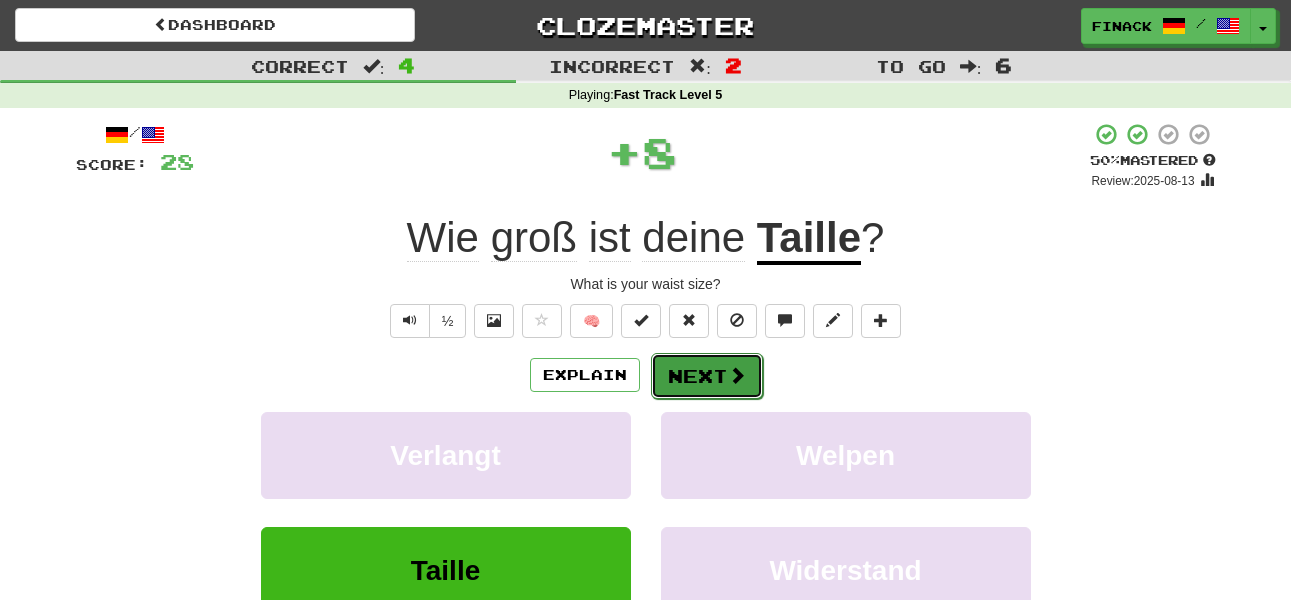 click at bounding box center (737, 375) 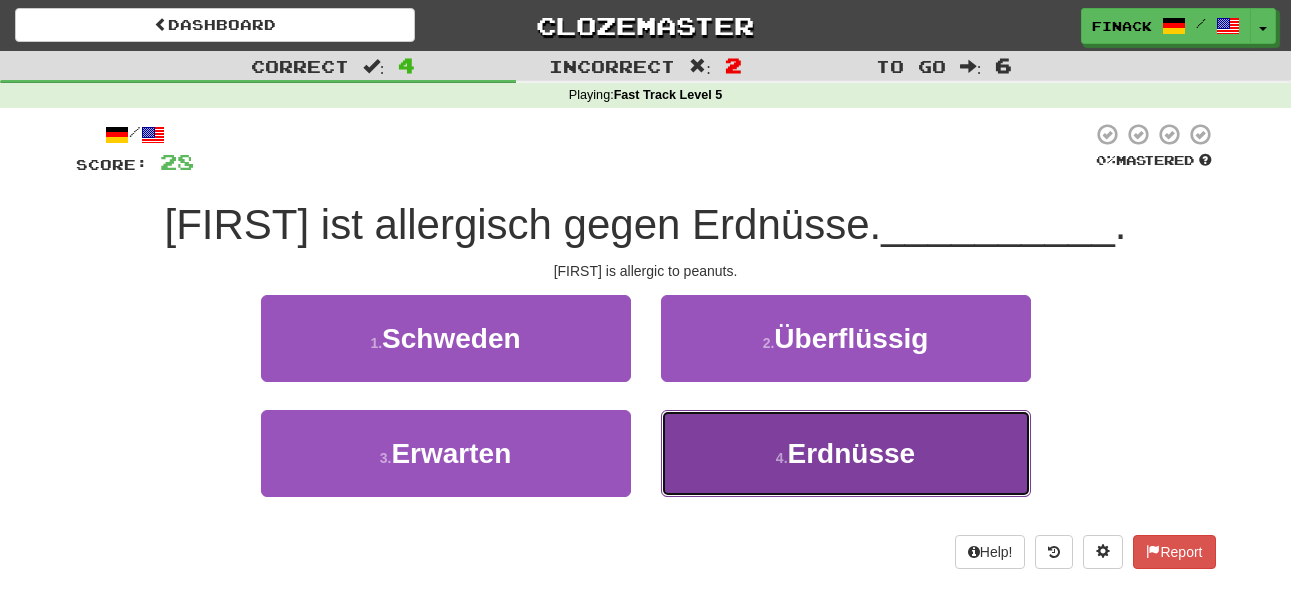 click on "4 .  Erdnüsse" at bounding box center [846, 453] 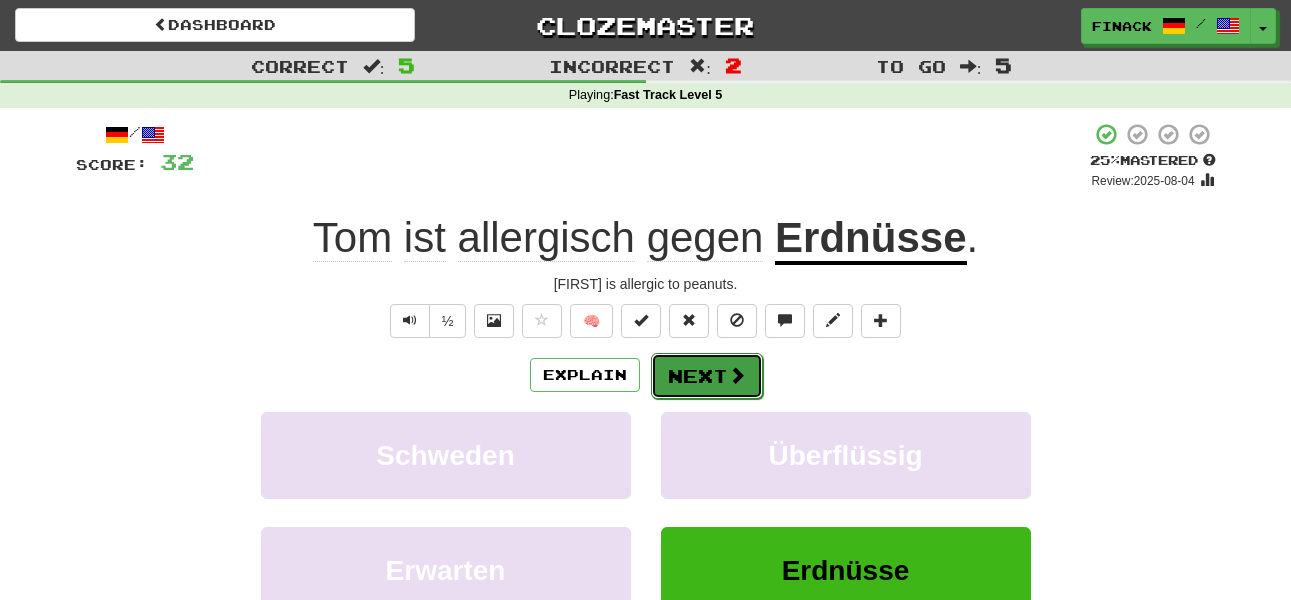 click on "Next" at bounding box center (707, 376) 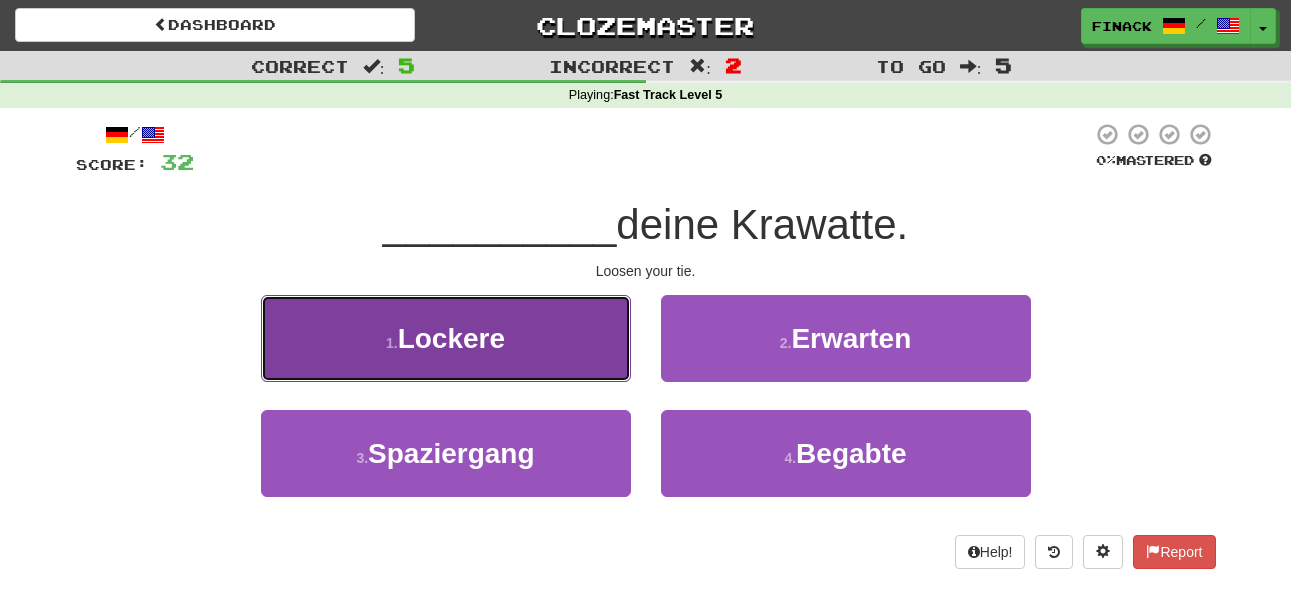 click on "1 .  Lockere" at bounding box center [446, 338] 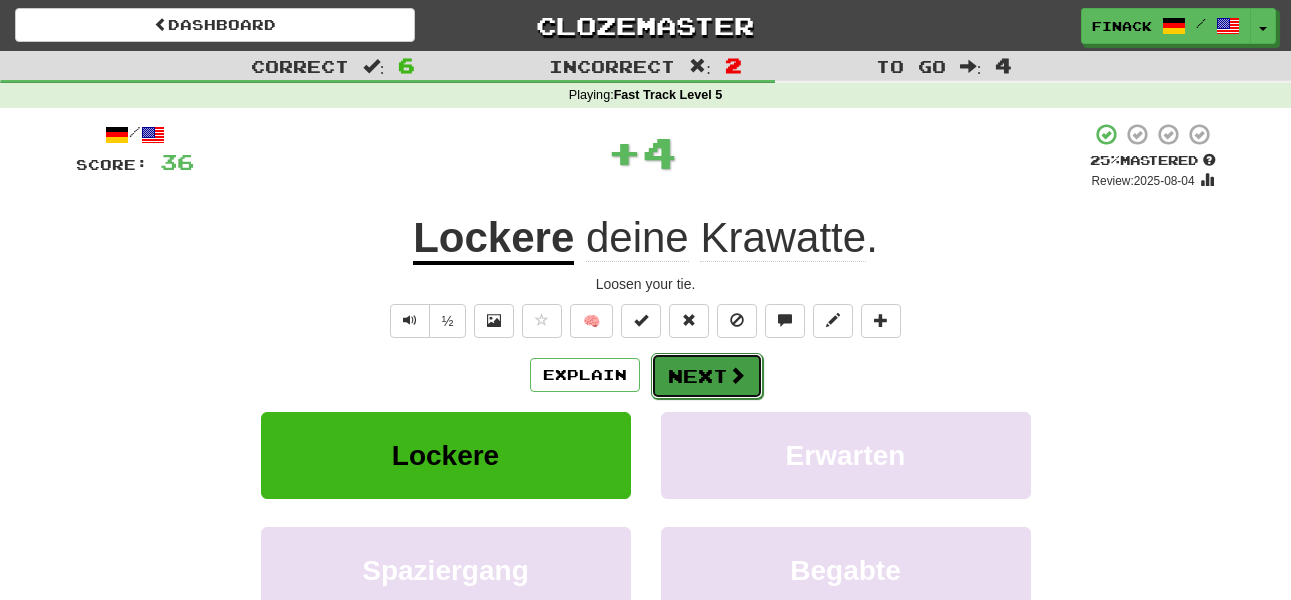click on "Next" at bounding box center (707, 376) 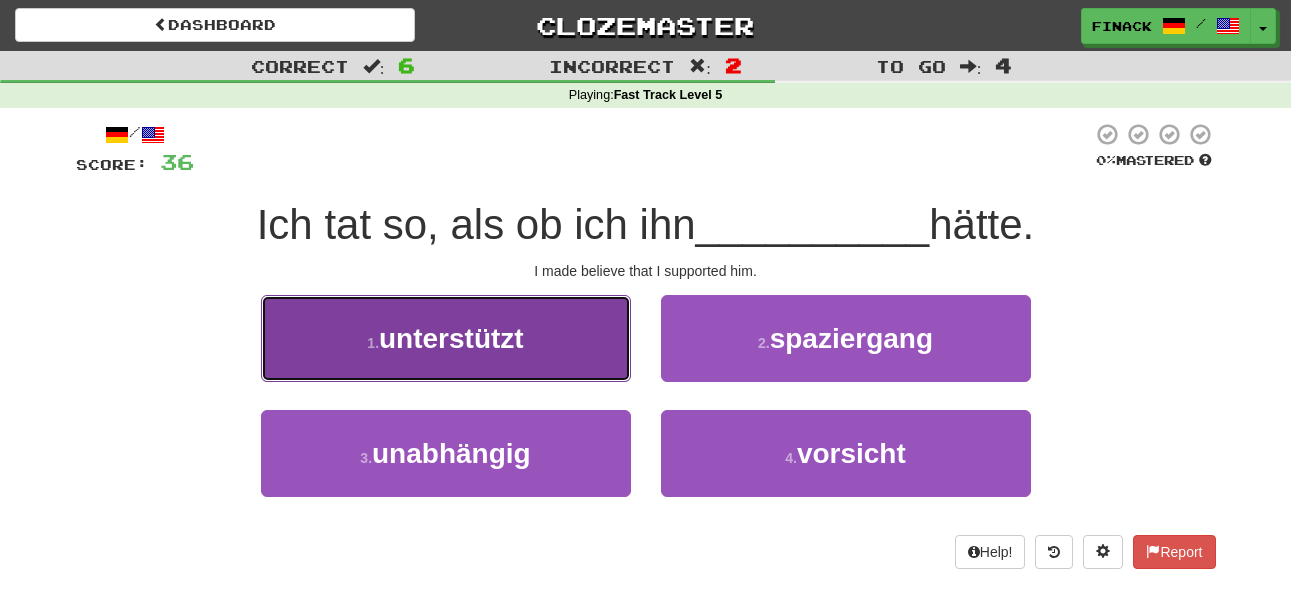 click on "1 .  unterstützt" at bounding box center [446, 338] 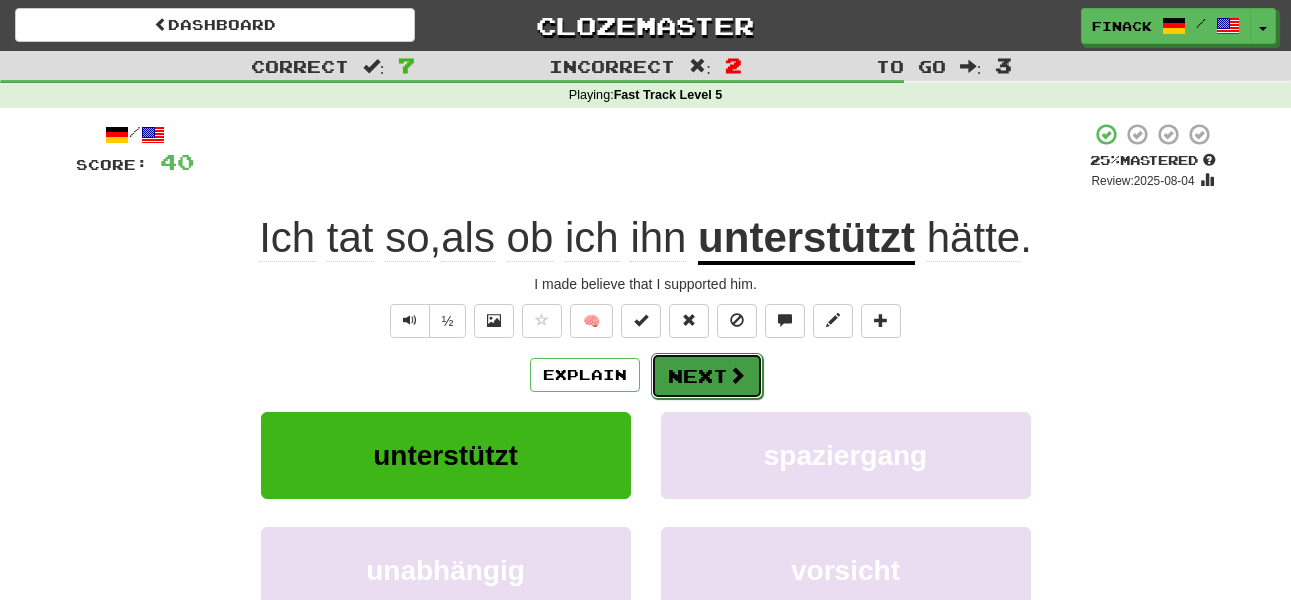 click on "Next" at bounding box center (707, 376) 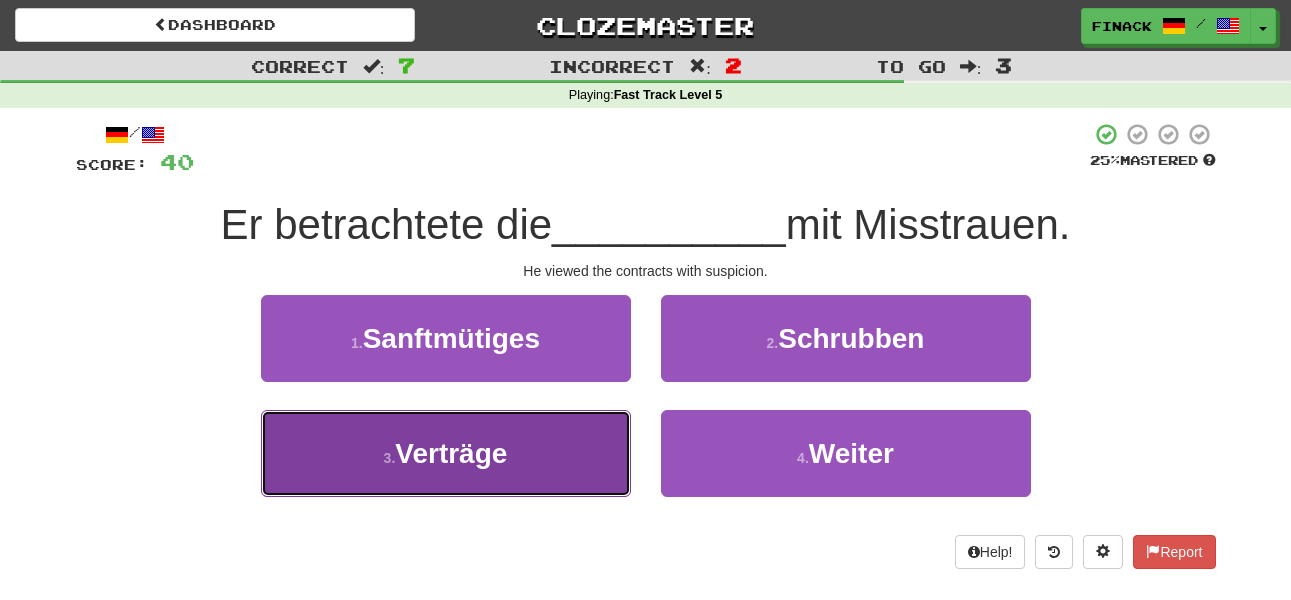 click on "3 .  Verträge" at bounding box center (446, 453) 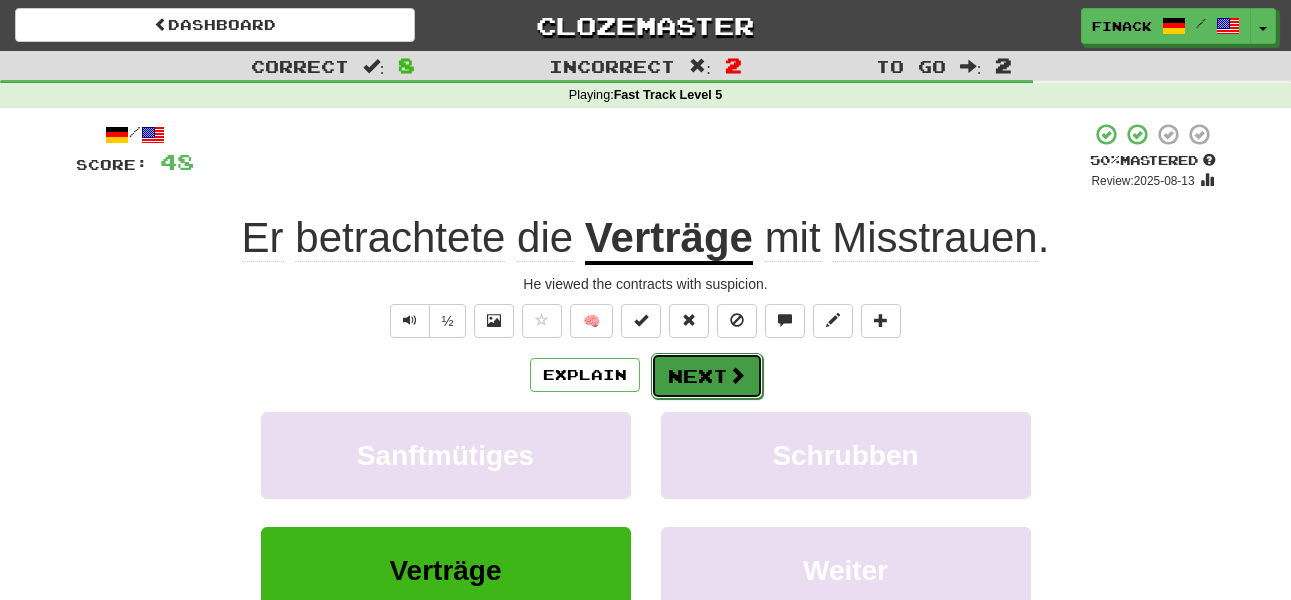click on "Next" at bounding box center [707, 376] 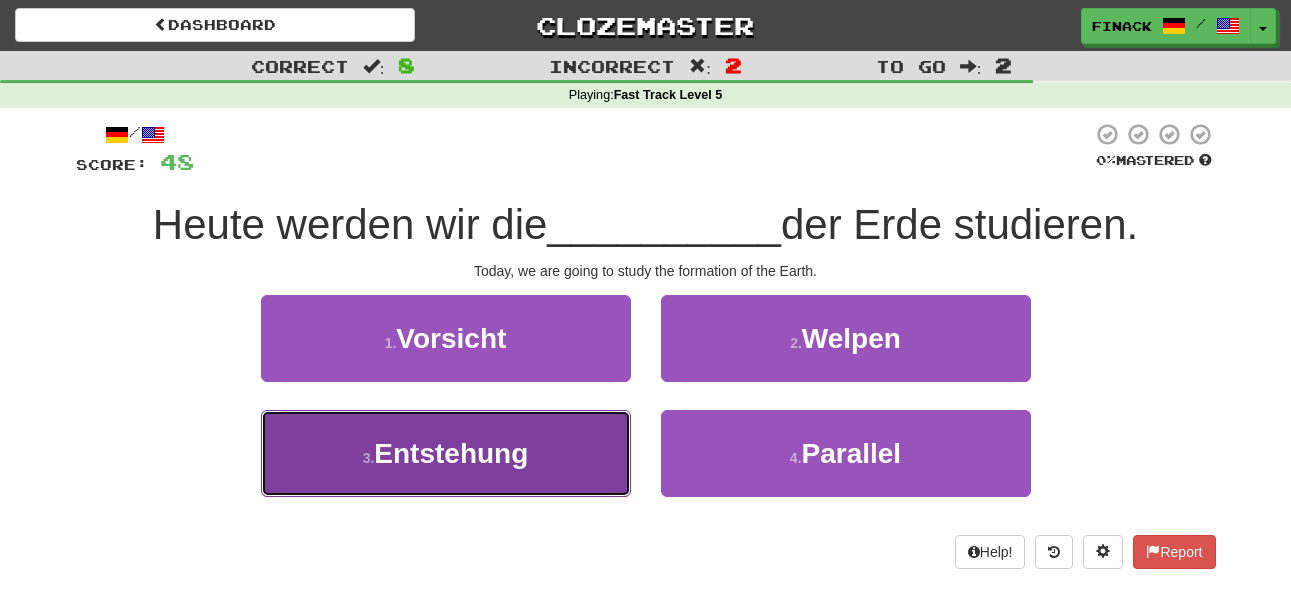 click on "3 .  Entstehung" at bounding box center (446, 453) 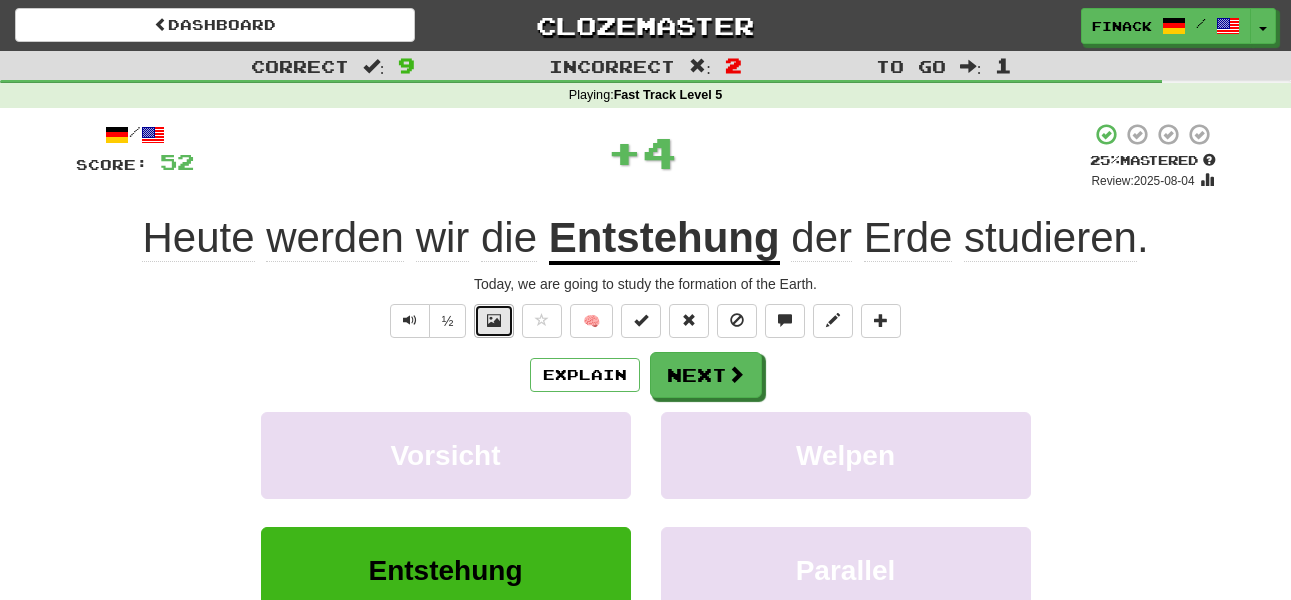 click at bounding box center [494, 320] 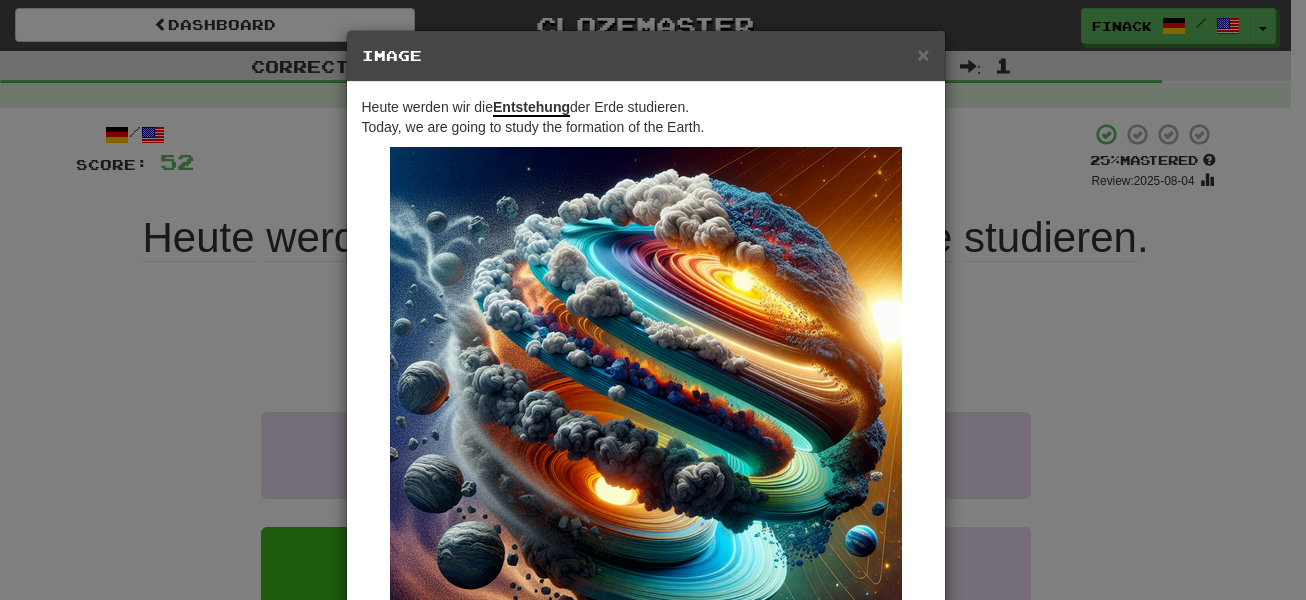 click on "× Image Heute werden wir die  Entstehung  der Erde studieren. Today, we are going to study the formation of the Earth. Change when and how images are shown in the game settings.  Images are in beta. Like them? Hate them?  Let us know ! Close" at bounding box center [653, 300] 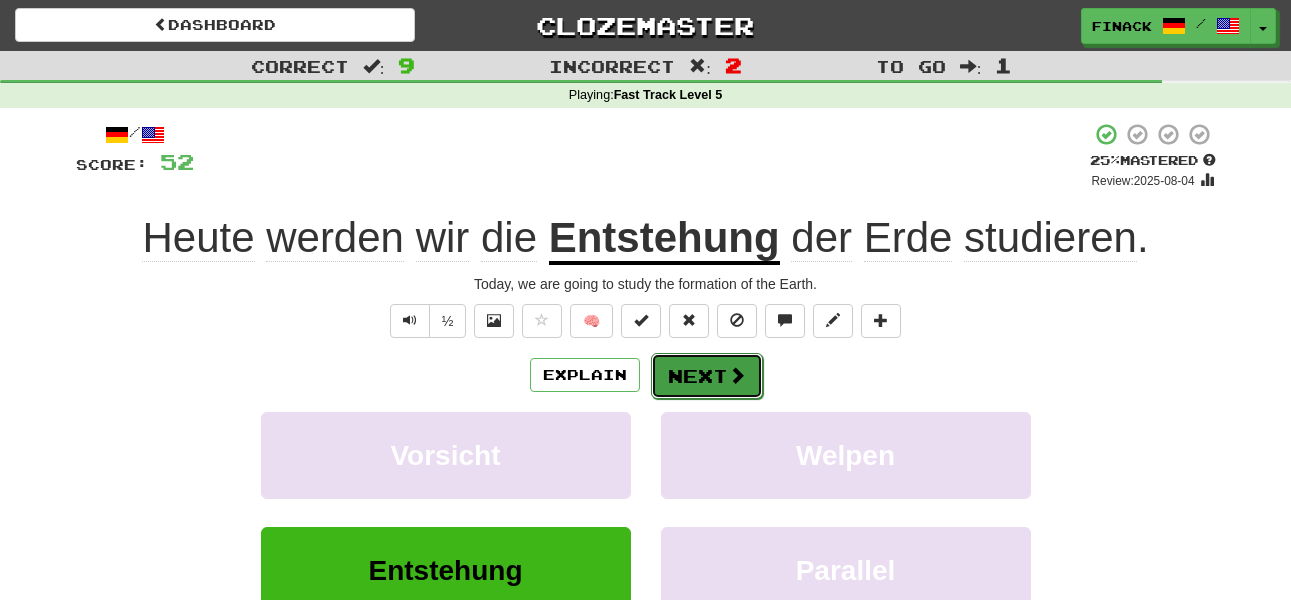 click on "Next" at bounding box center (707, 376) 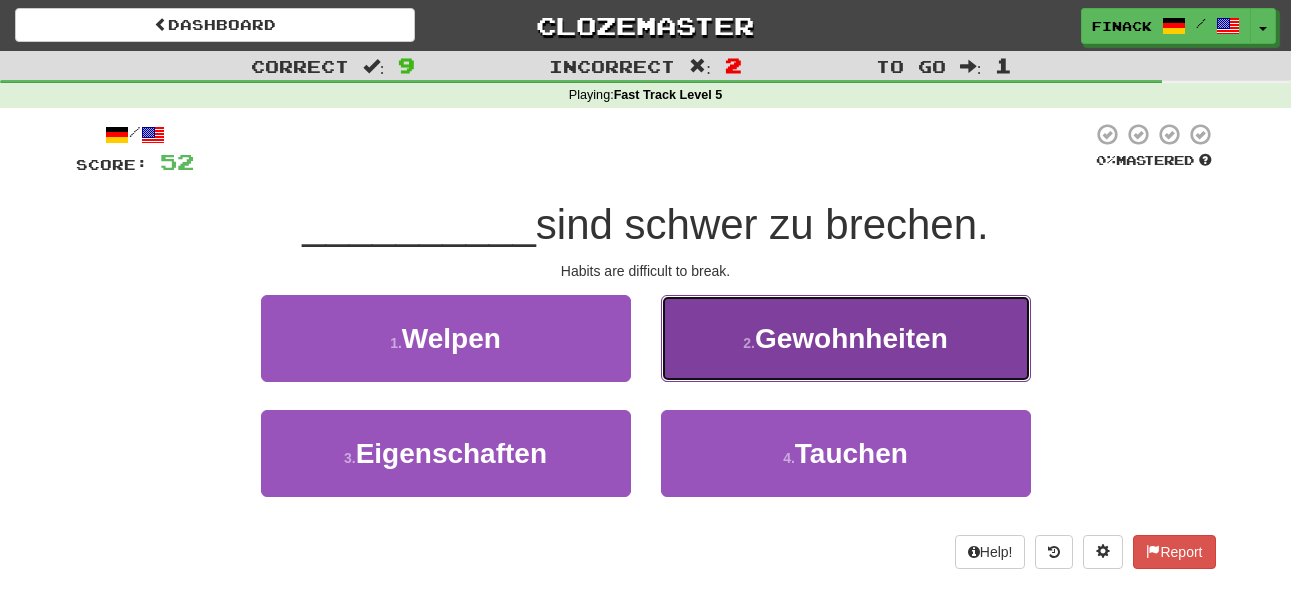 click on "2 .  Gewohnheiten" at bounding box center (846, 338) 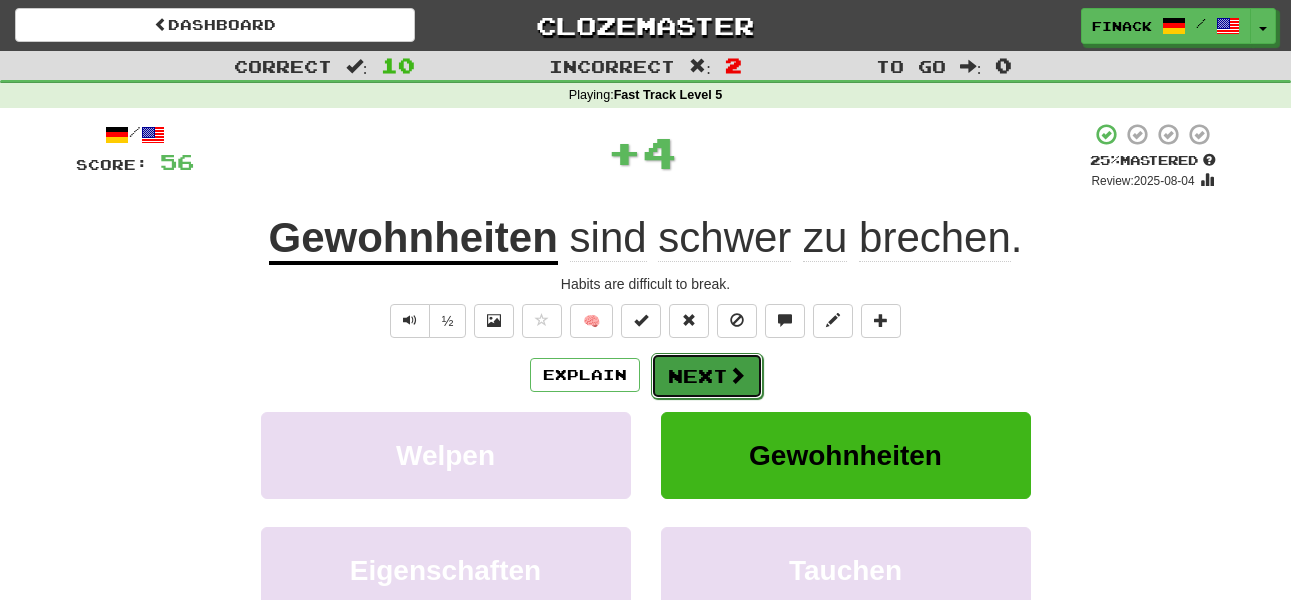 click on "Next" at bounding box center (707, 376) 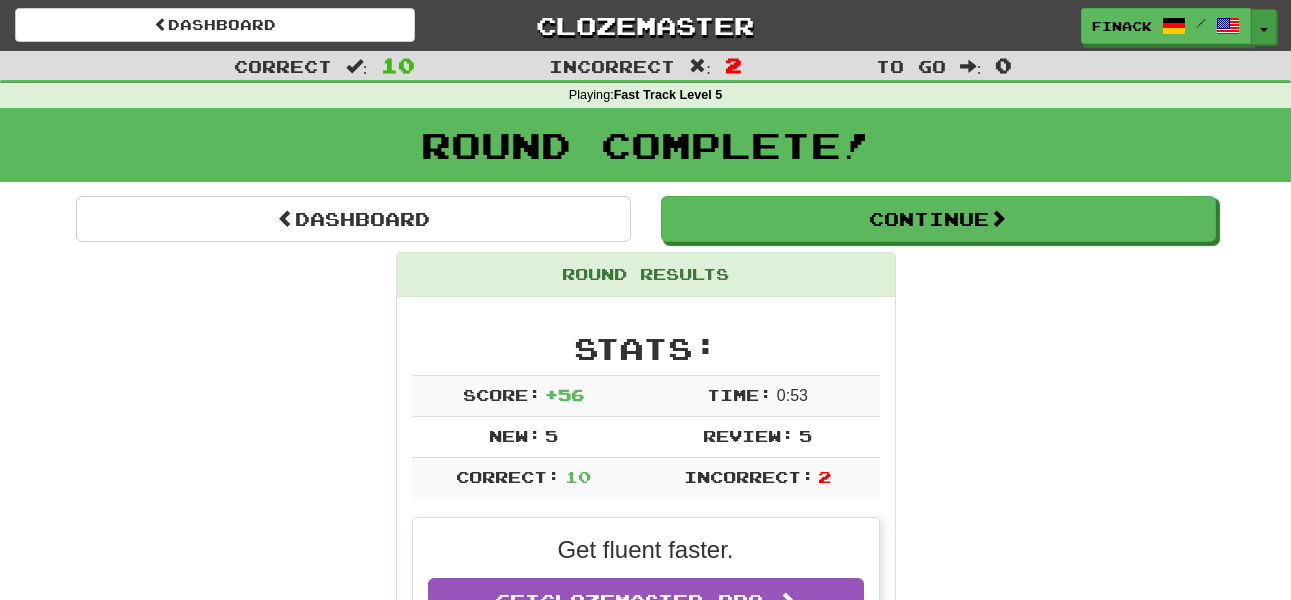 click on "Toggle Dropdown" at bounding box center (1264, 27) 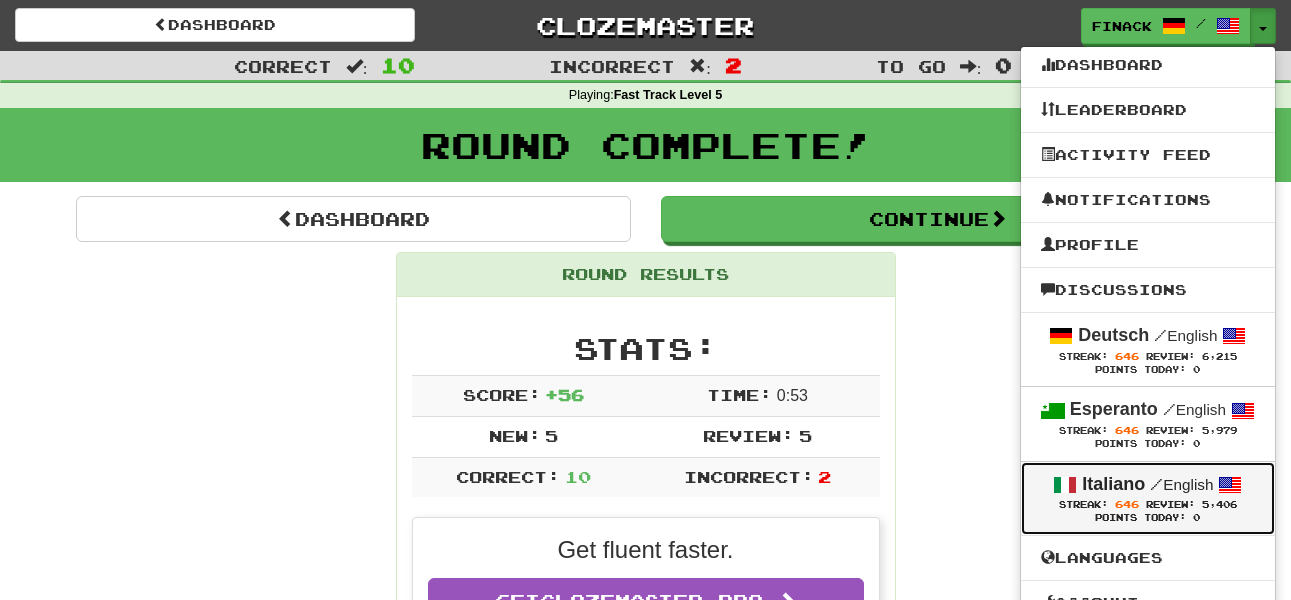 click on "Streak:
646" at bounding box center [1102, 504] 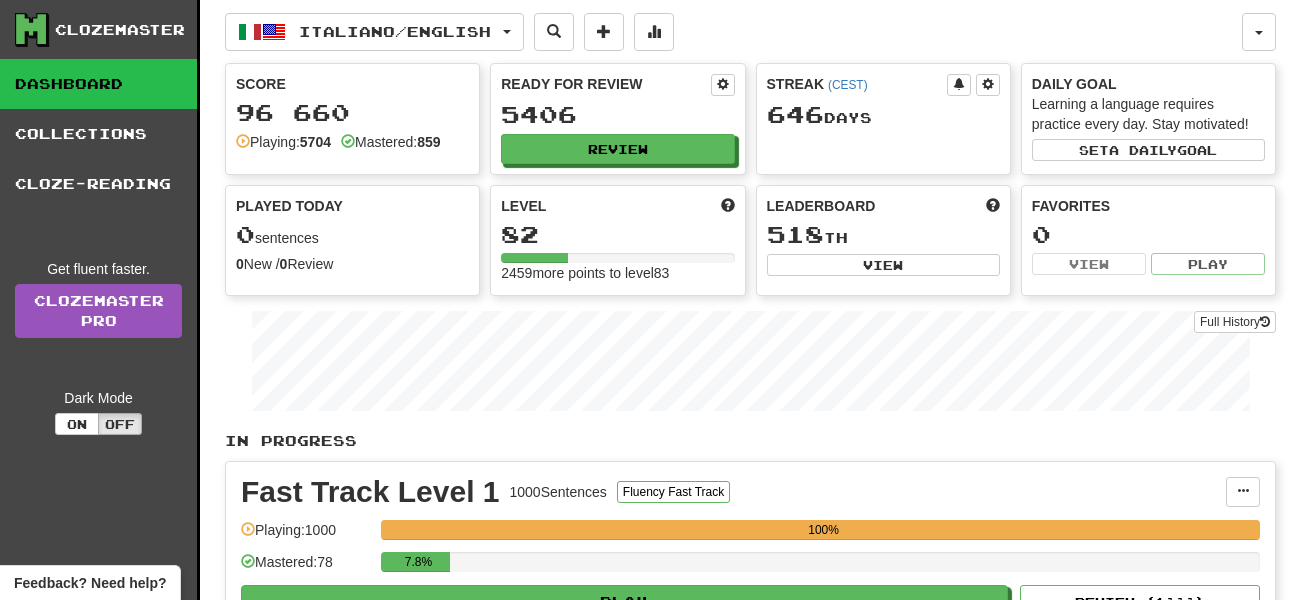 scroll, scrollTop: 0, scrollLeft: 0, axis: both 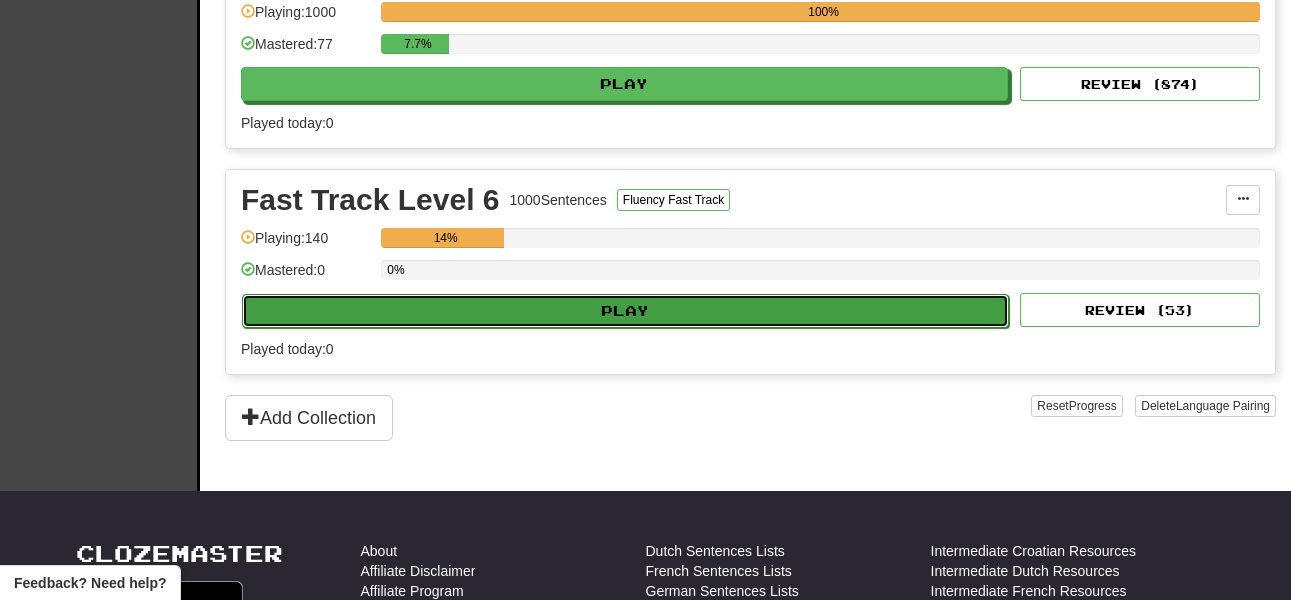 click on "Play" at bounding box center (625, 311) 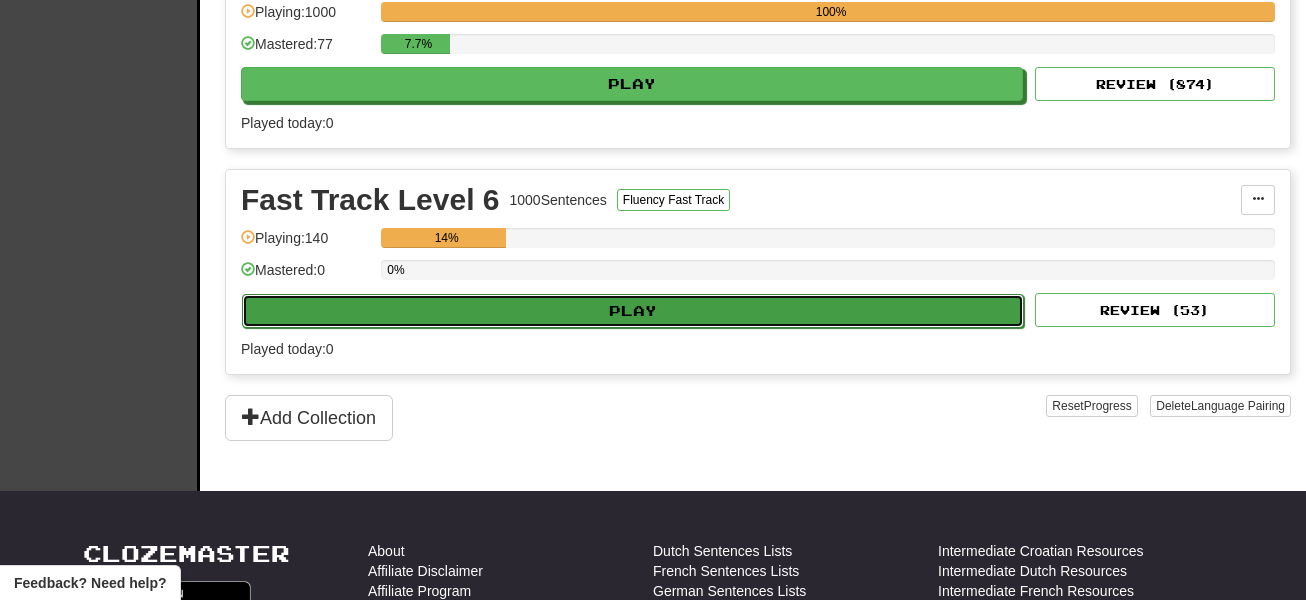select on "**" 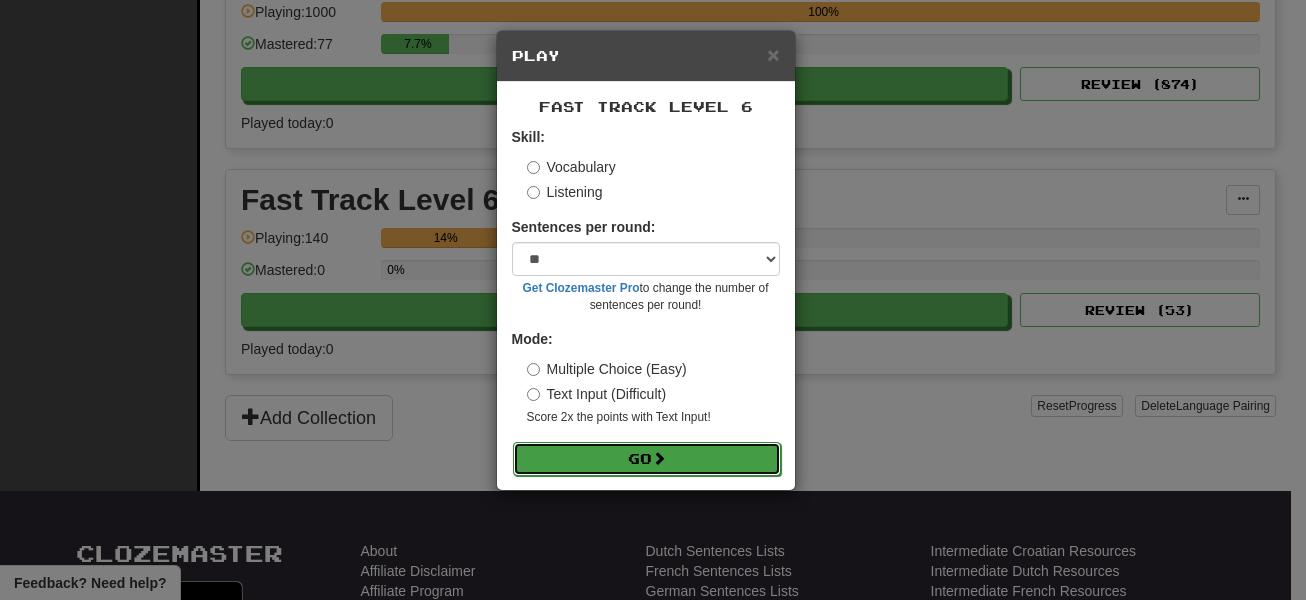drag, startPoint x: 696, startPoint y: 453, endPoint x: 433, endPoint y: 248, distance: 333.45764 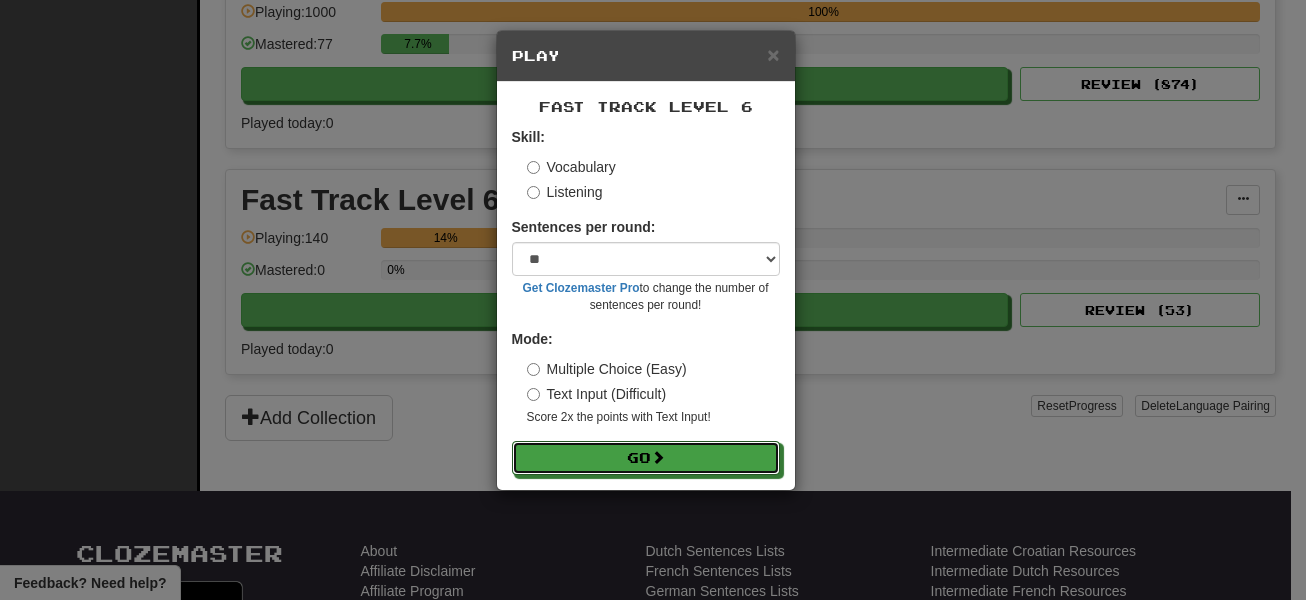 click on "Go" at bounding box center [646, 458] 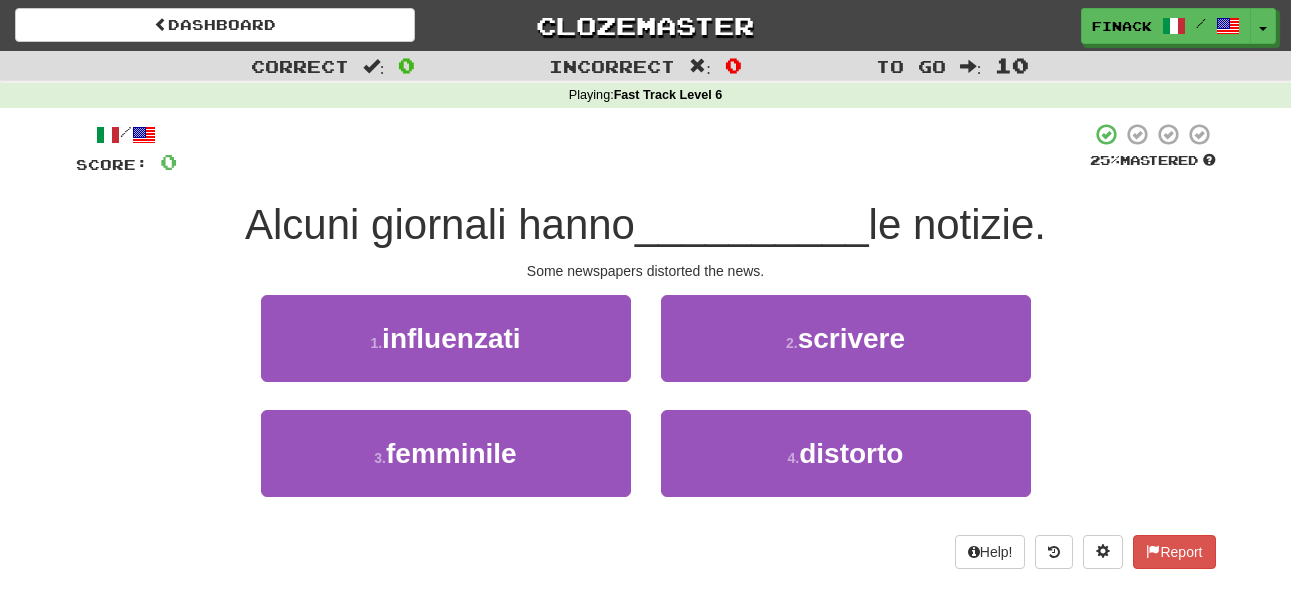 scroll, scrollTop: 0, scrollLeft: 0, axis: both 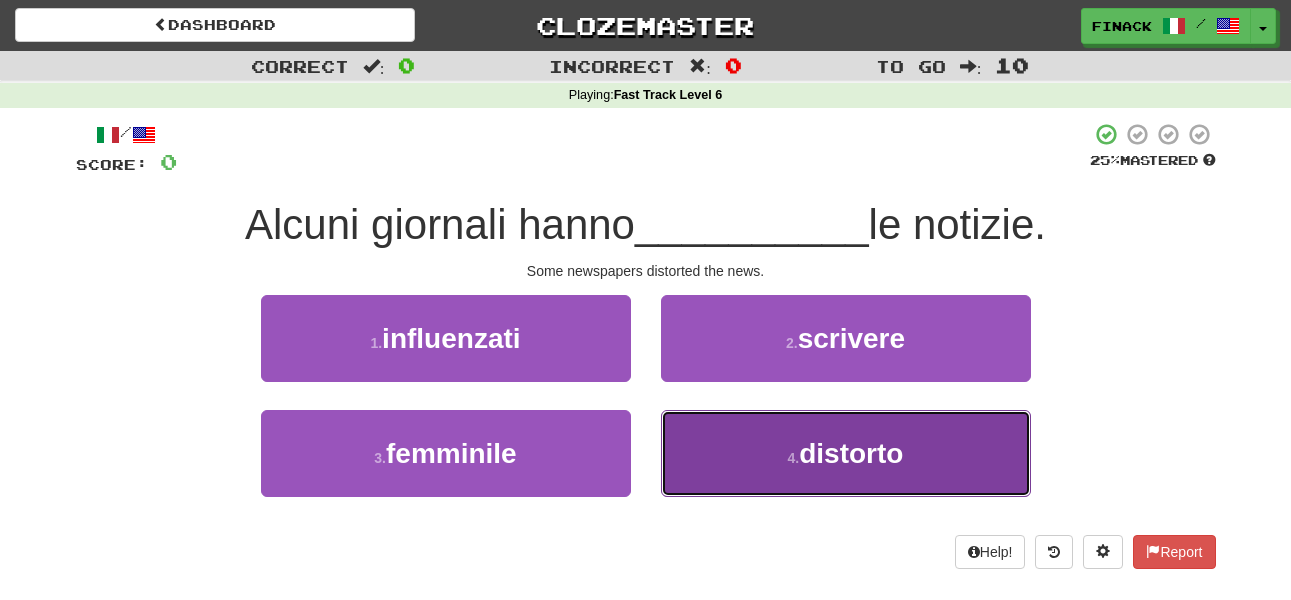 click on "4 .  distorto" at bounding box center (846, 453) 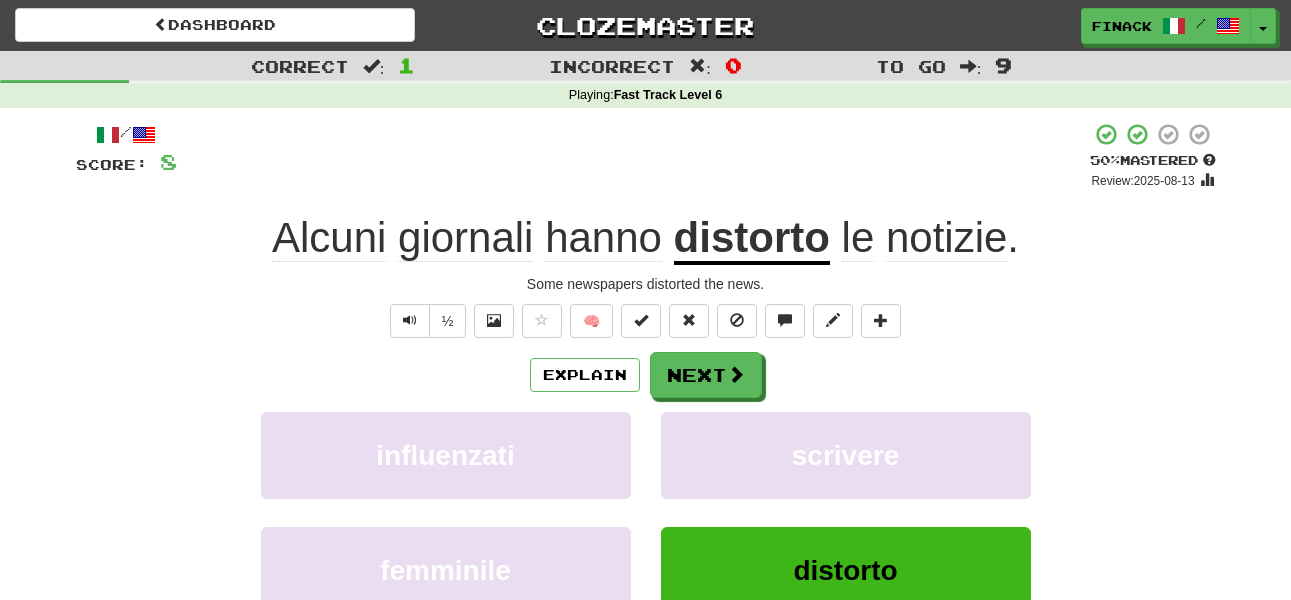 click on "Explain Next" at bounding box center (646, 375) 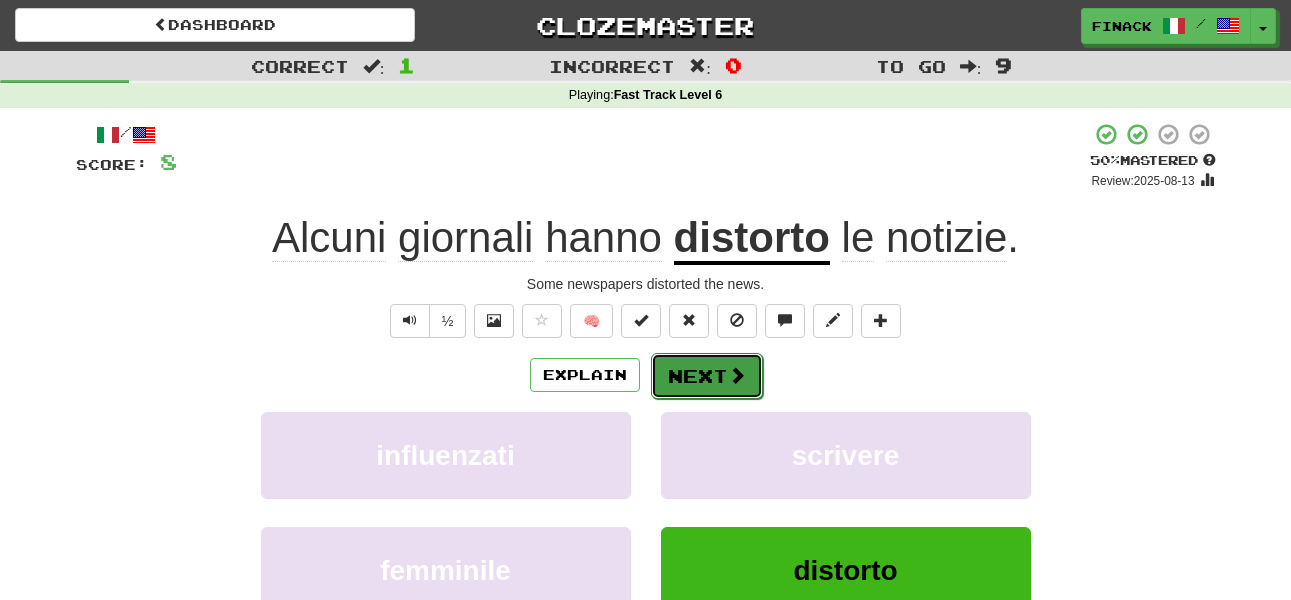 click on "Next" at bounding box center (707, 376) 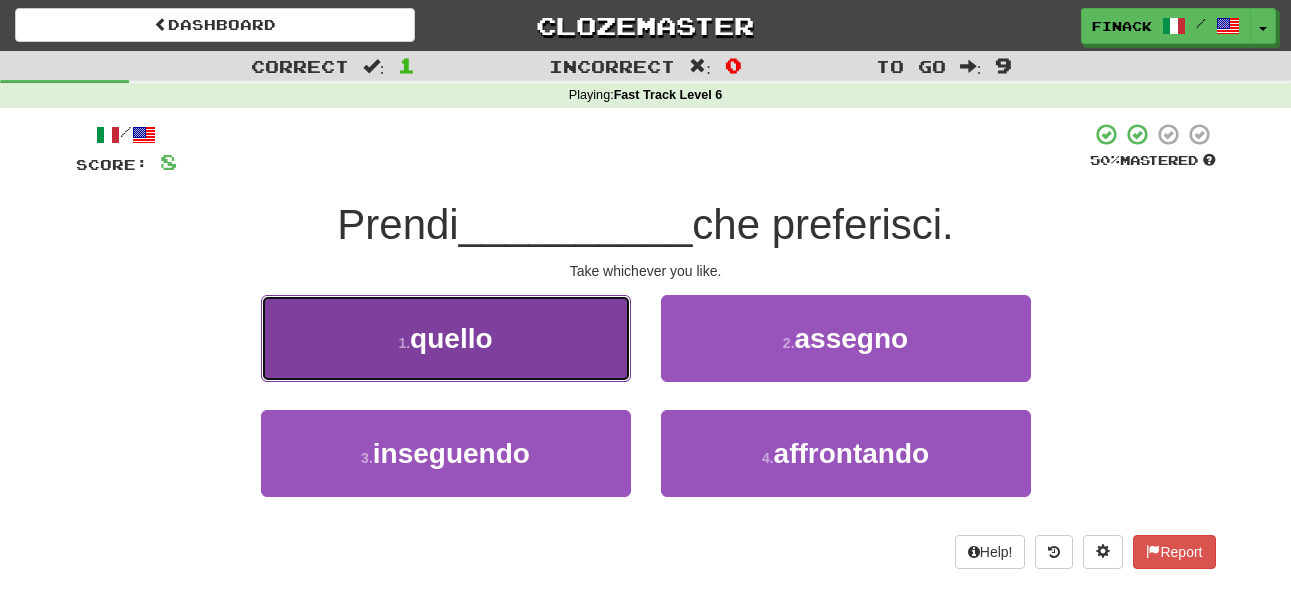 click on "1 .  quello" at bounding box center [446, 338] 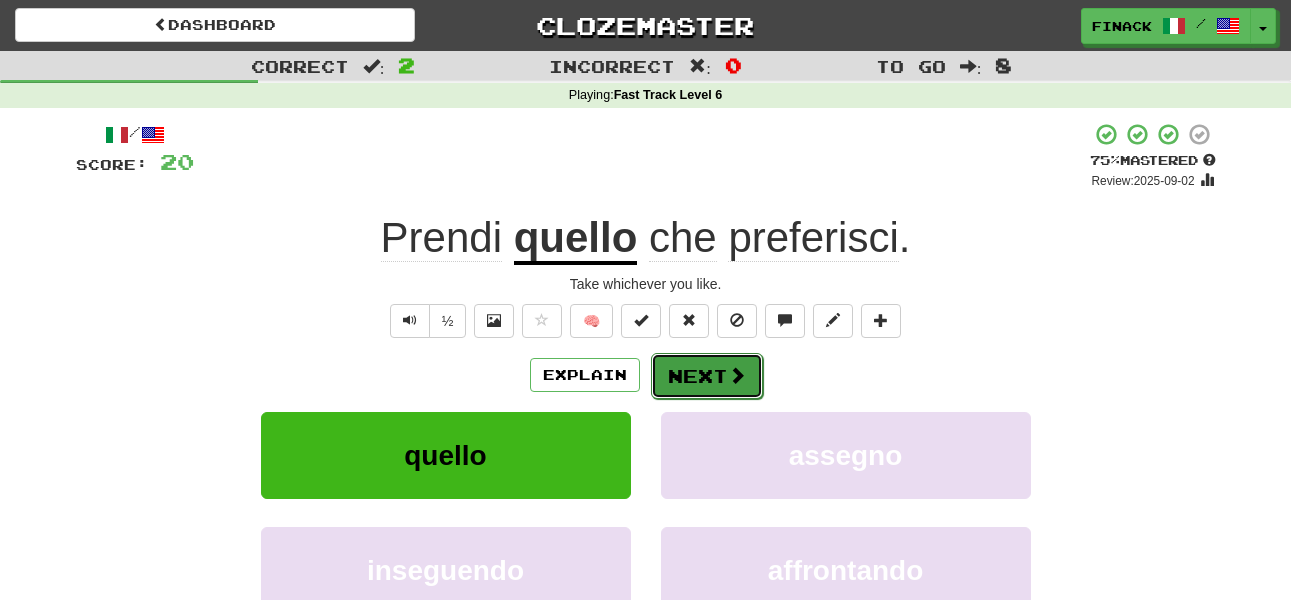 click on "Next" at bounding box center [707, 376] 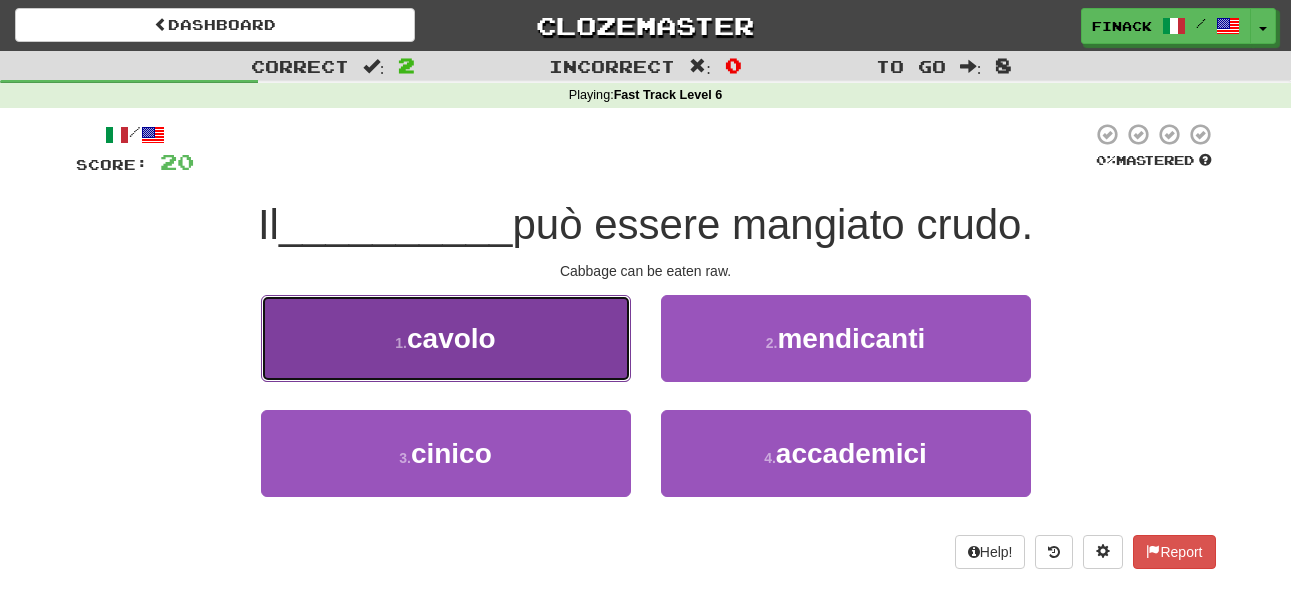 click on "1 .  cavolo" at bounding box center (446, 338) 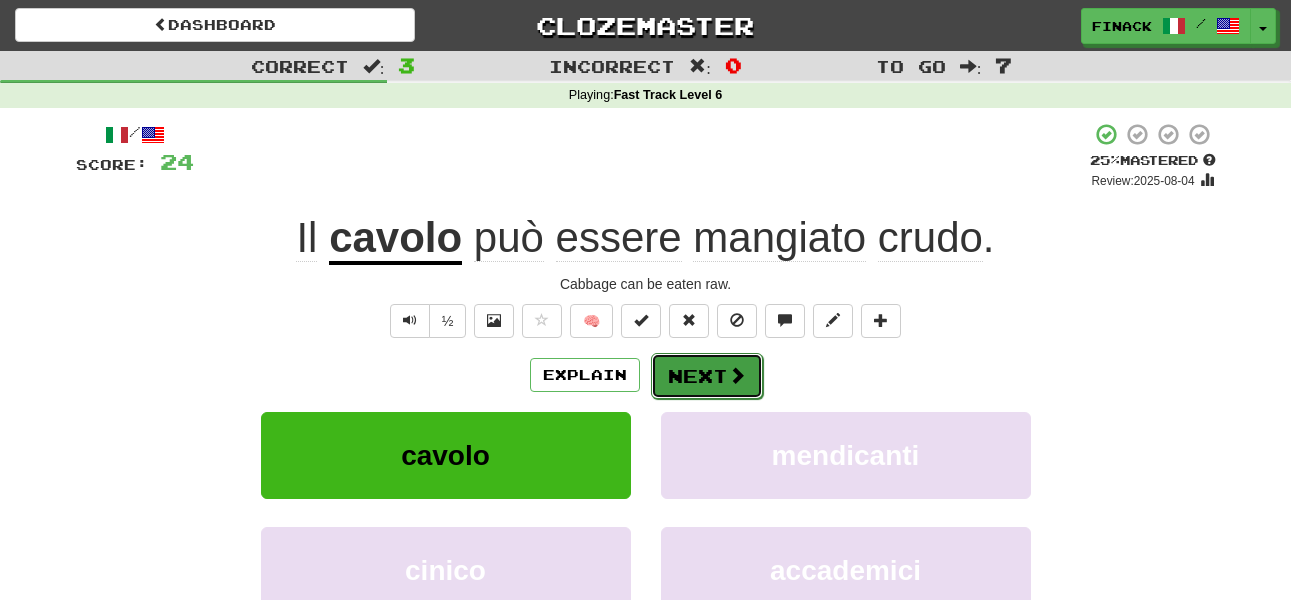 click on "Next" at bounding box center [707, 376] 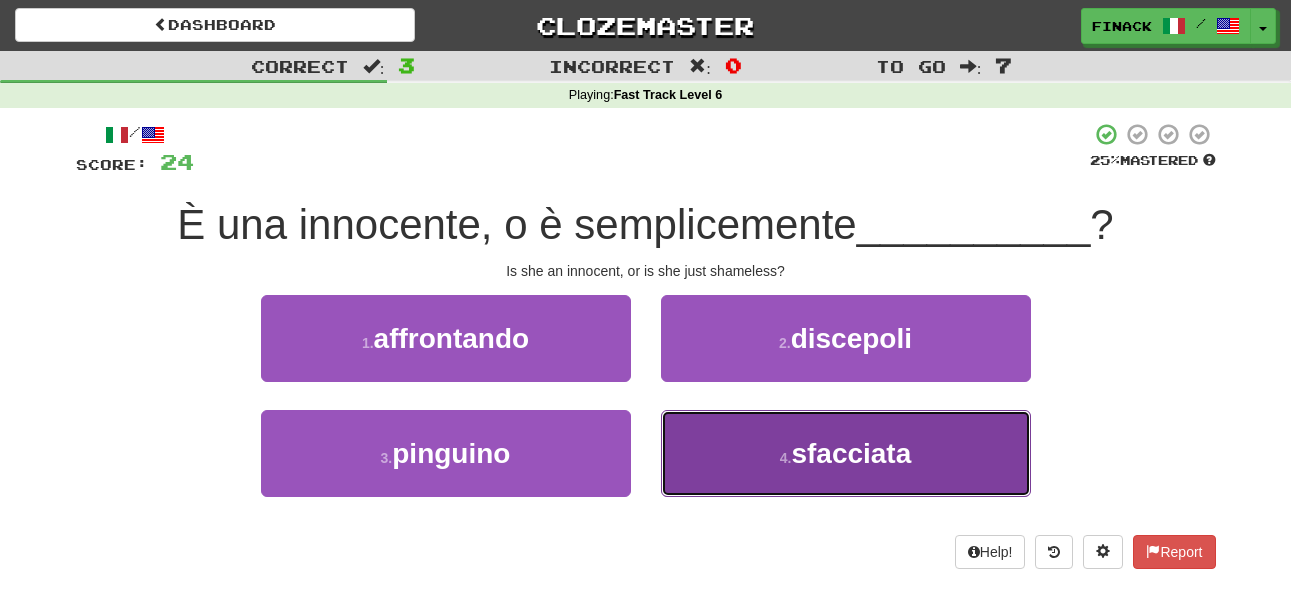 click on "4 .  sfacciata" at bounding box center [846, 453] 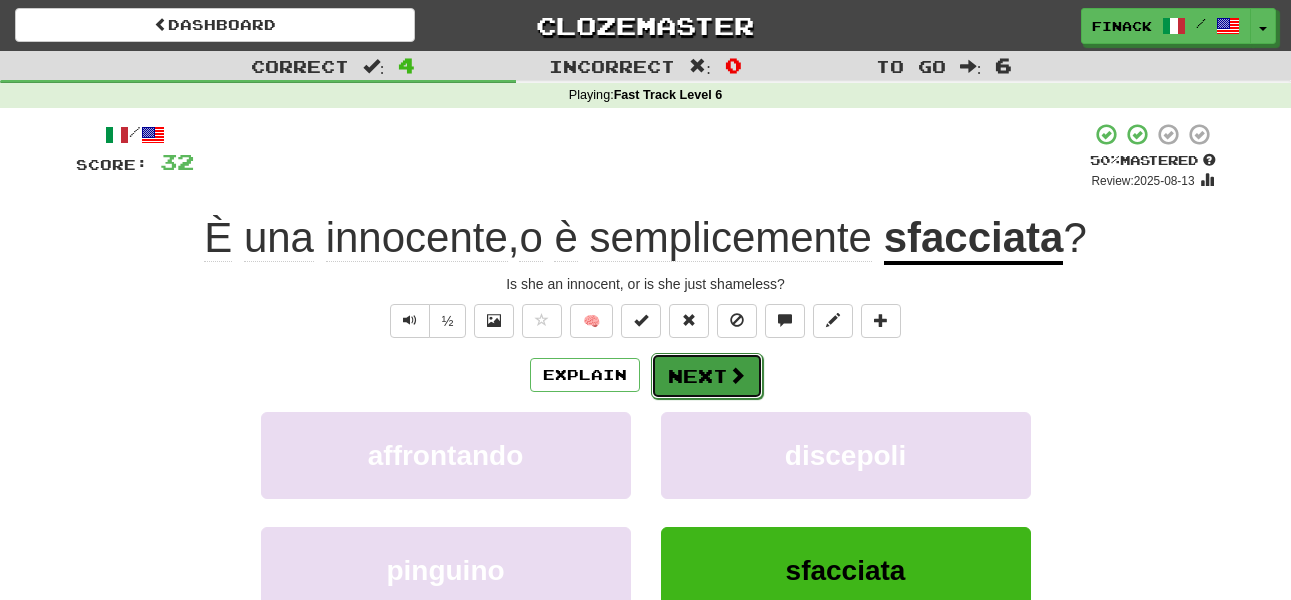 click at bounding box center [737, 375] 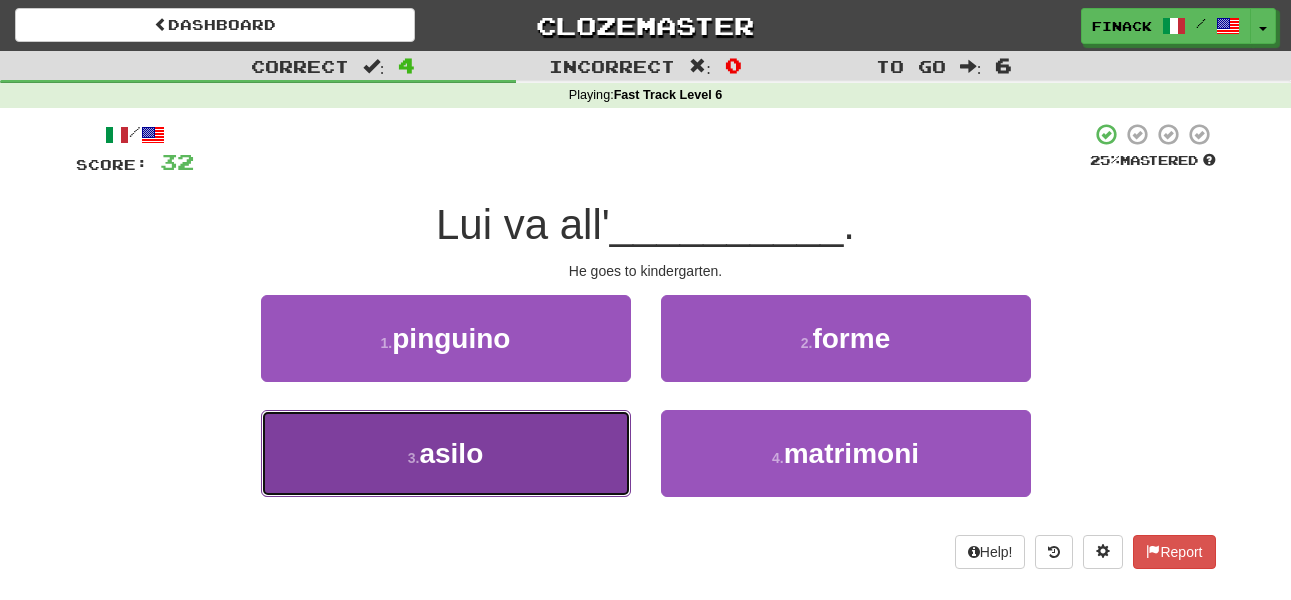 click on "3 .  asilo" at bounding box center [446, 453] 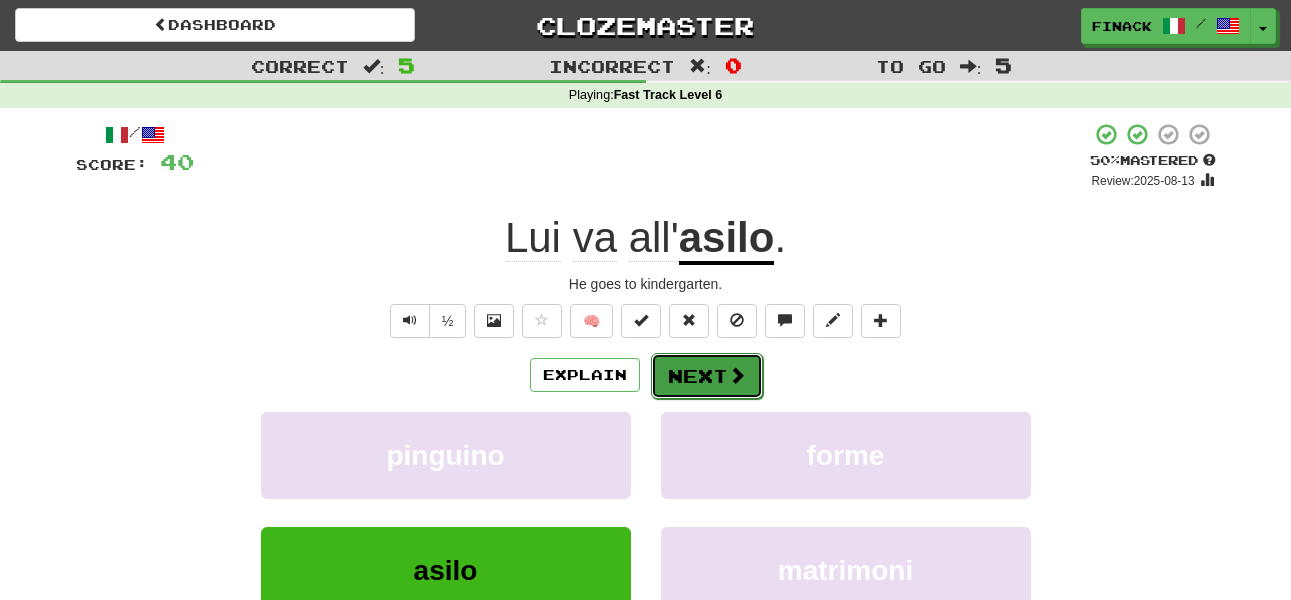 click on "Next" at bounding box center (707, 376) 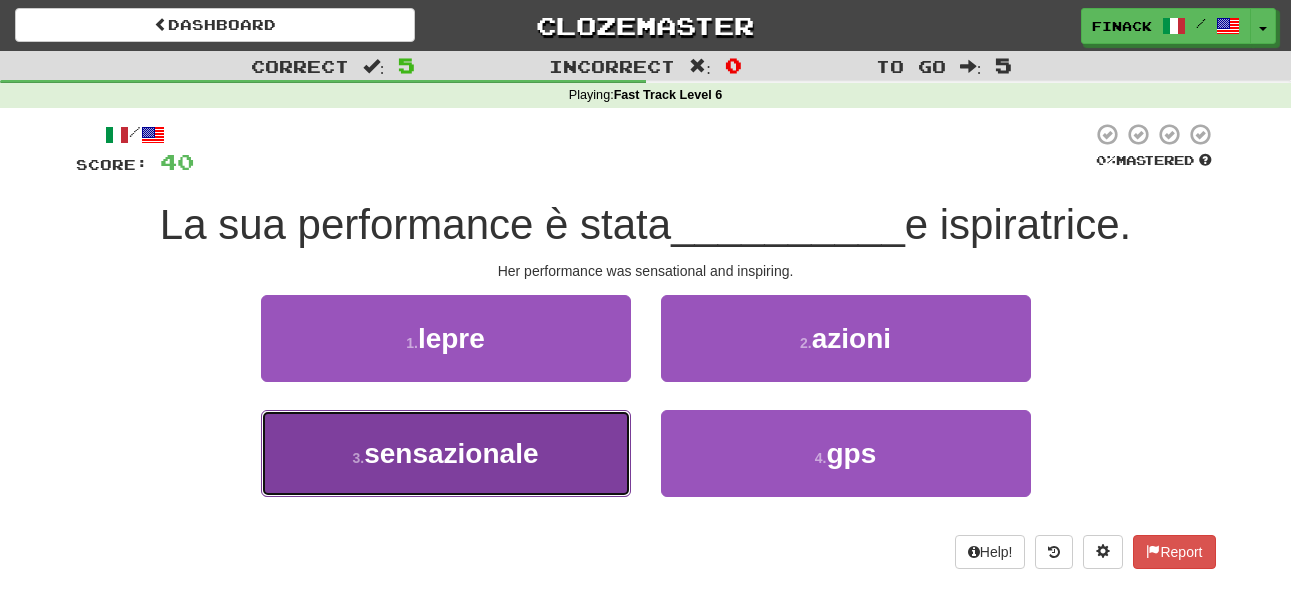 click on "3 .  sensazionale" at bounding box center [446, 453] 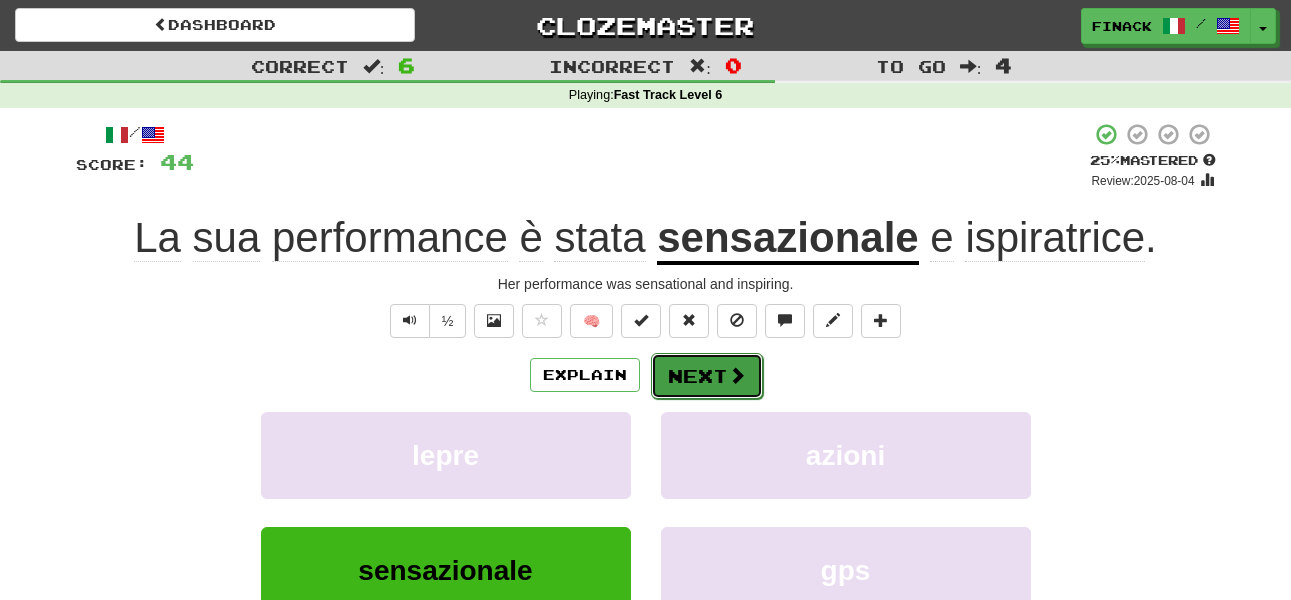 click on "Next" at bounding box center (707, 376) 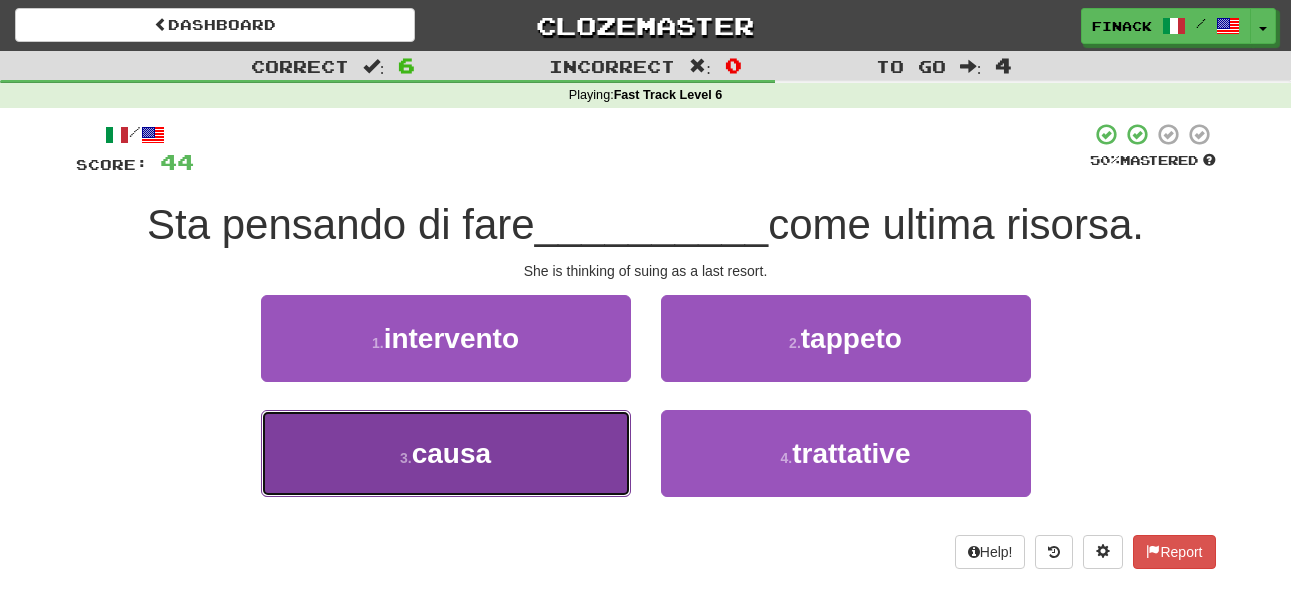 click on "3 .  causa" at bounding box center (446, 453) 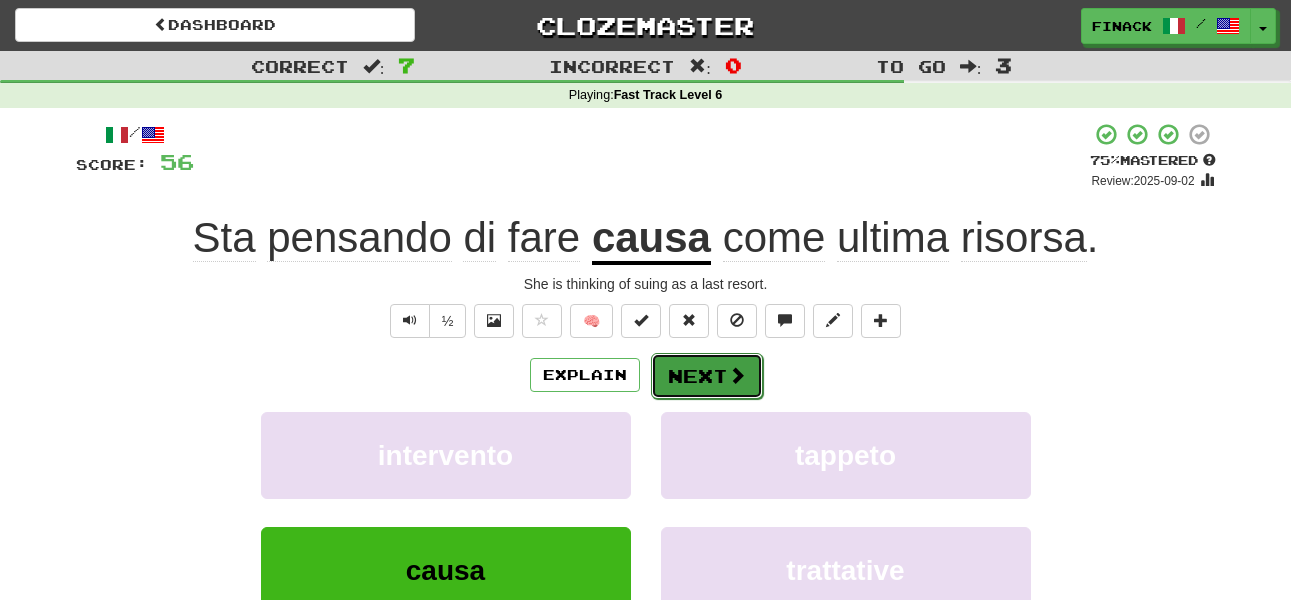 click on "Next" at bounding box center (707, 376) 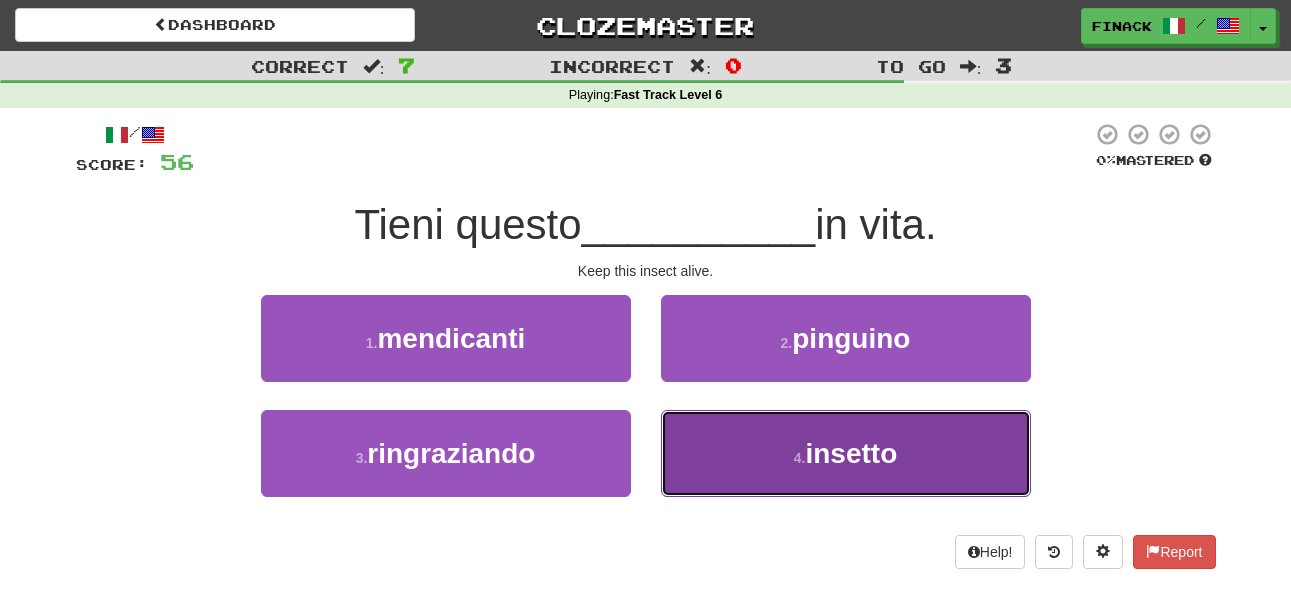 click on "4 .  insetto" at bounding box center [846, 453] 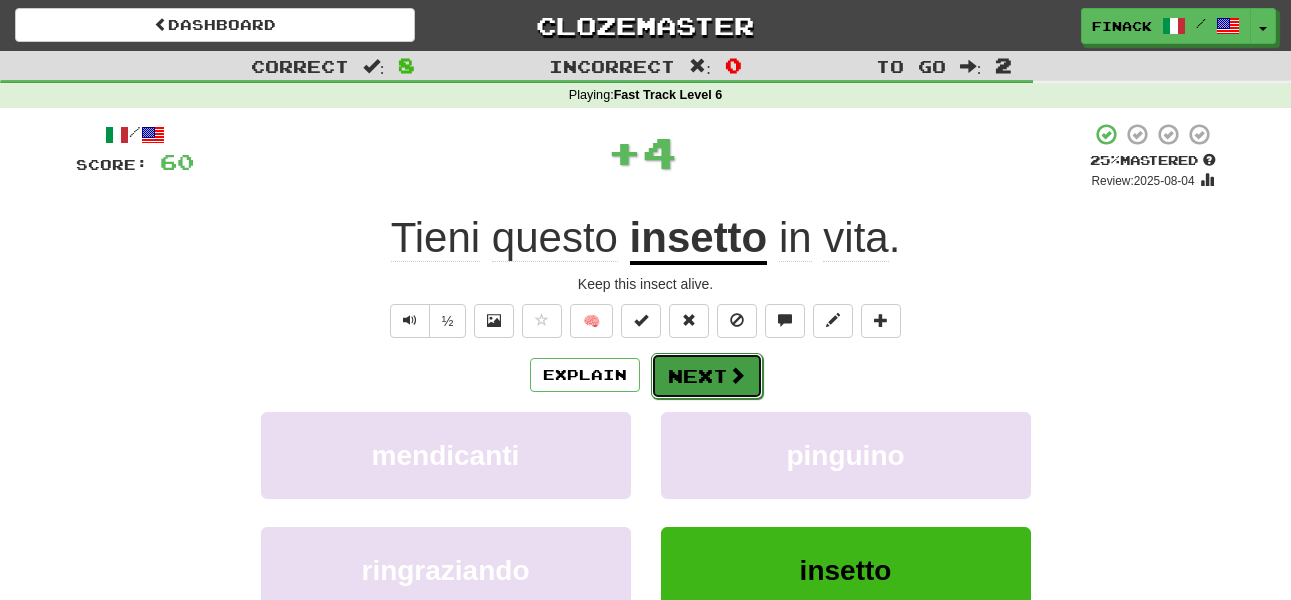click on "Next" at bounding box center (707, 376) 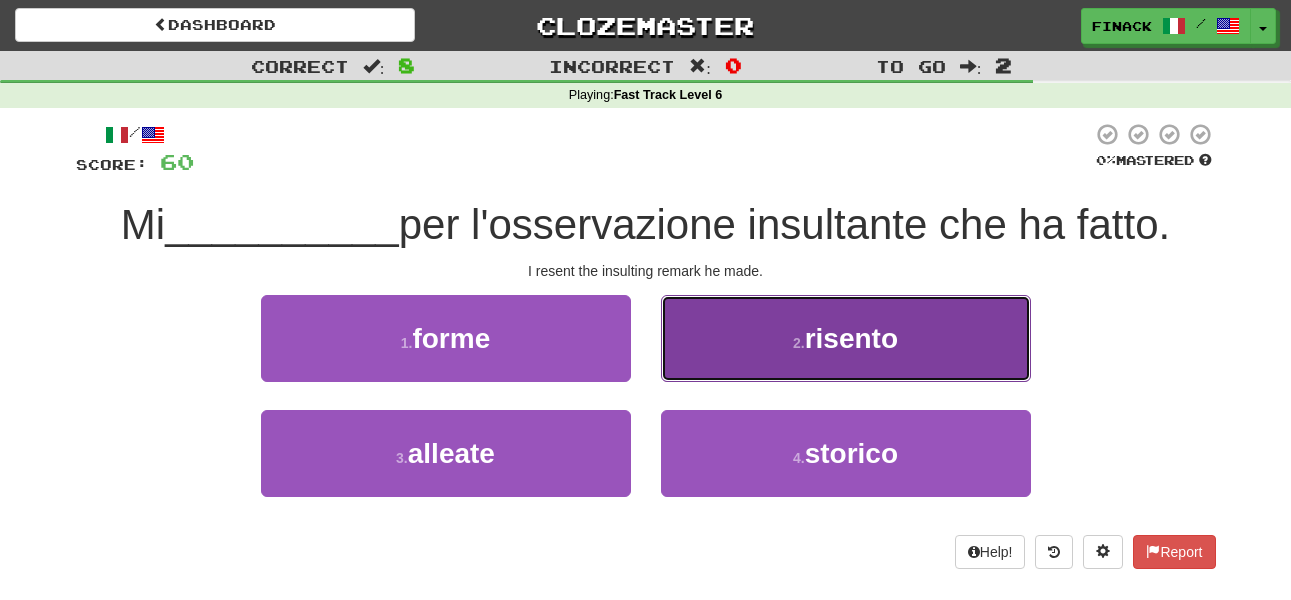 click on "2 .  risento" at bounding box center [846, 338] 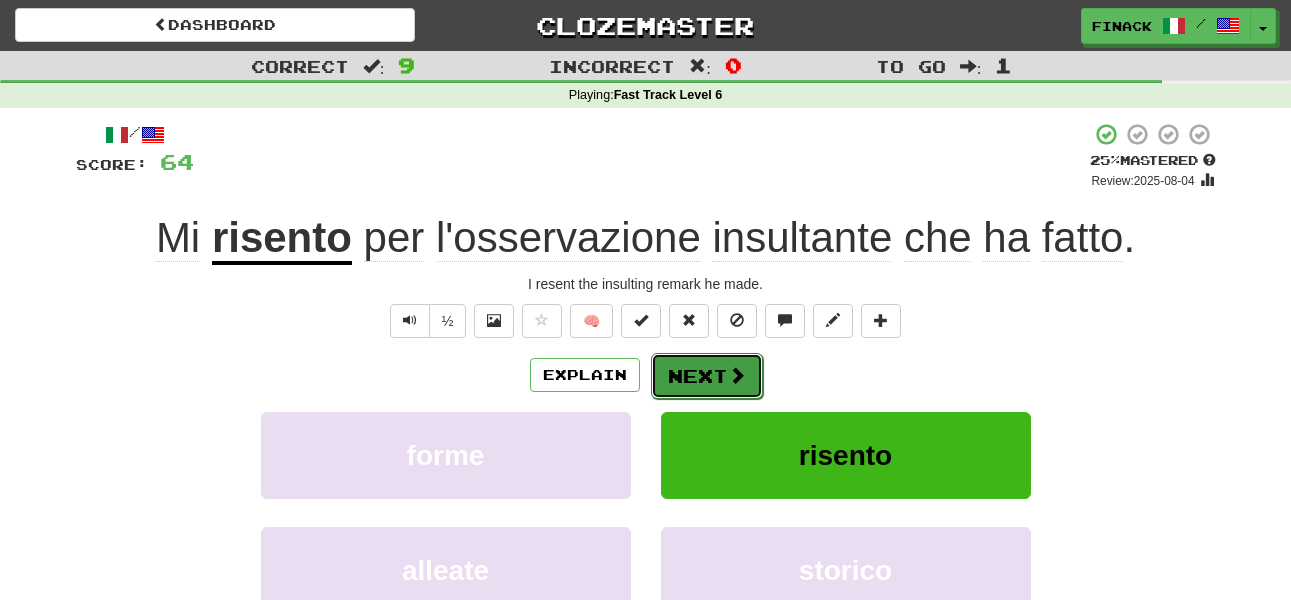 click on "Next" at bounding box center (707, 376) 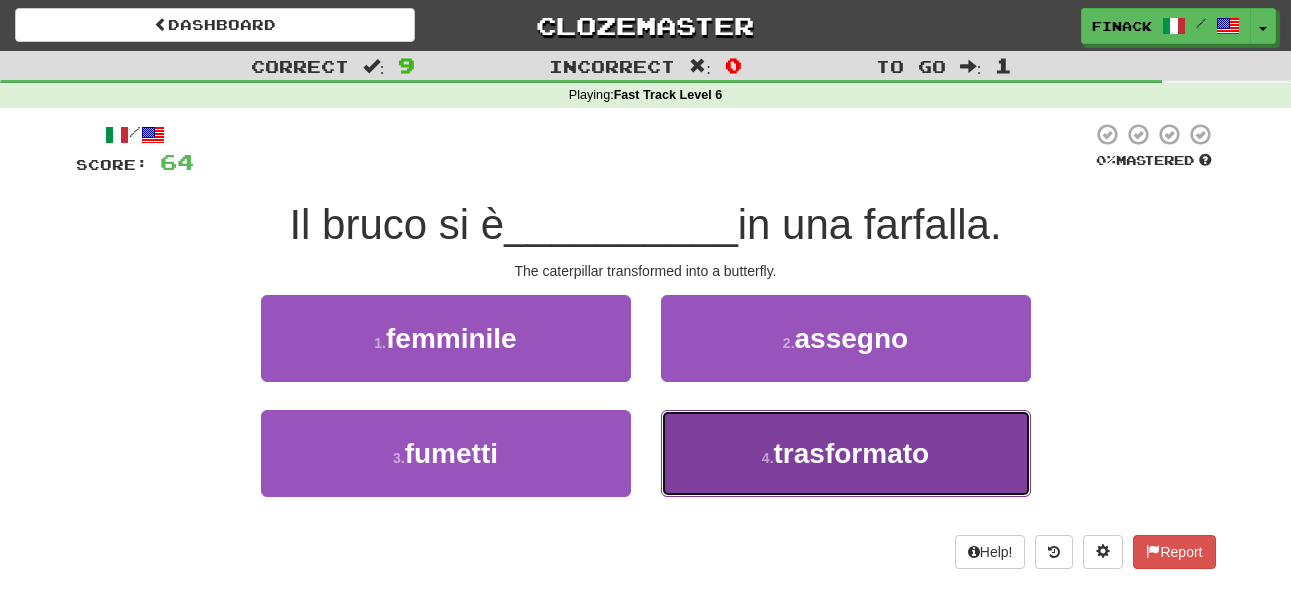 click on "4 .  trasformato" at bounding box center [846, 453] 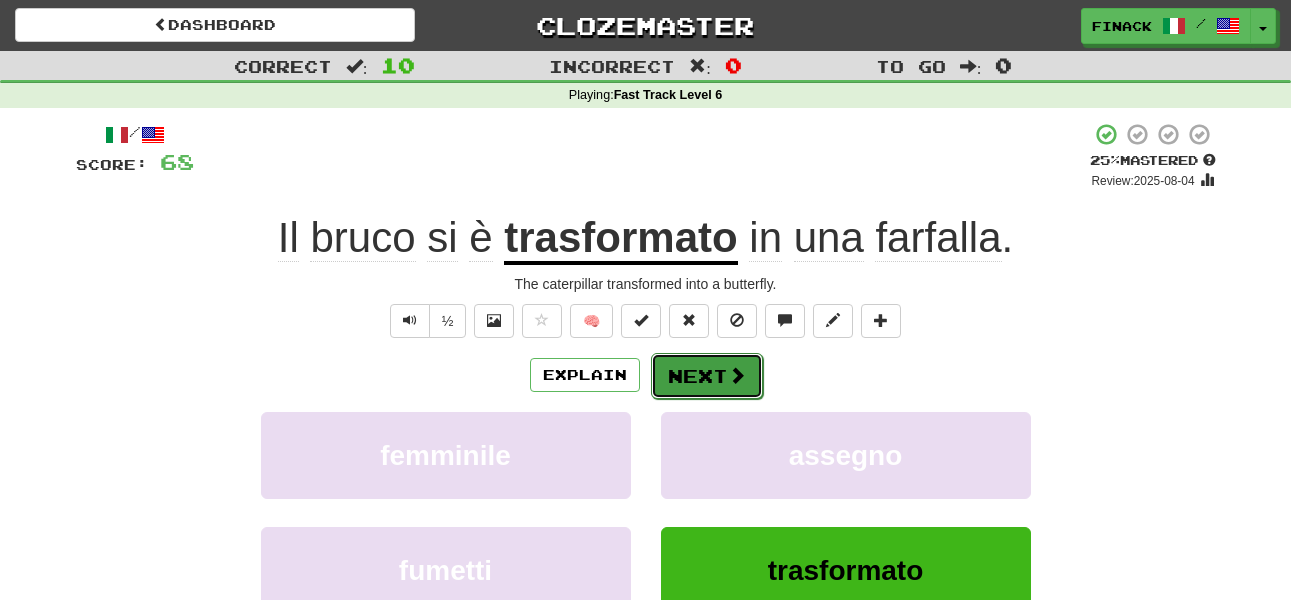 click at bounding box center (737, 375) 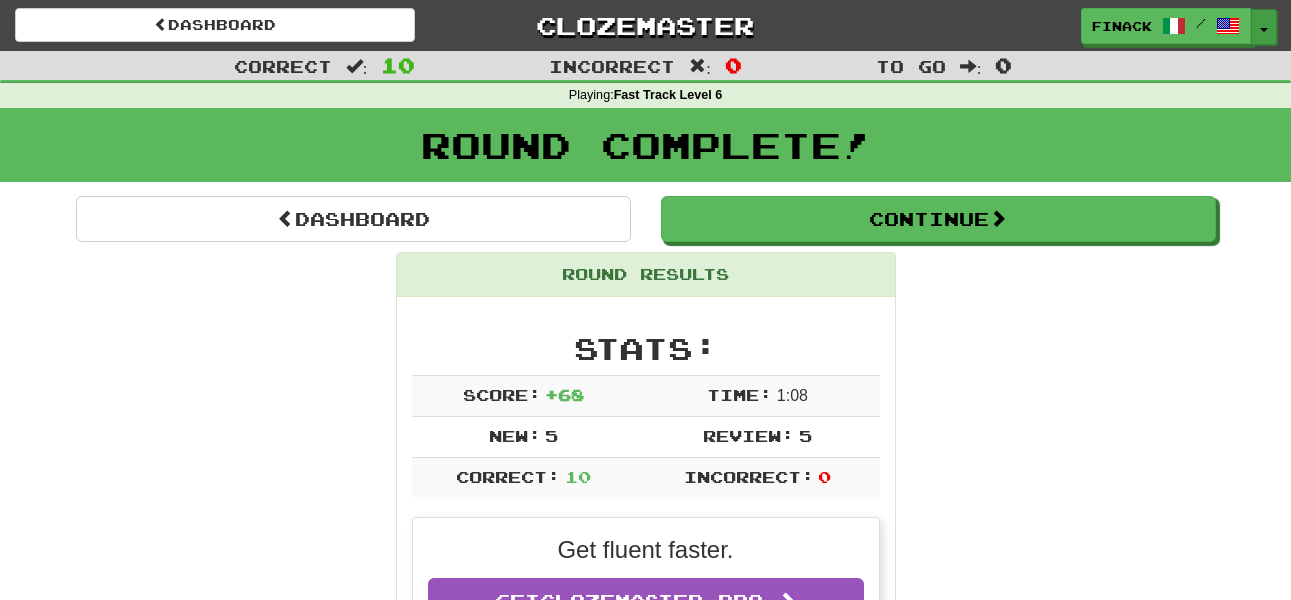 click on "Toggle Dropdown" at bounding box center [1264, 27] 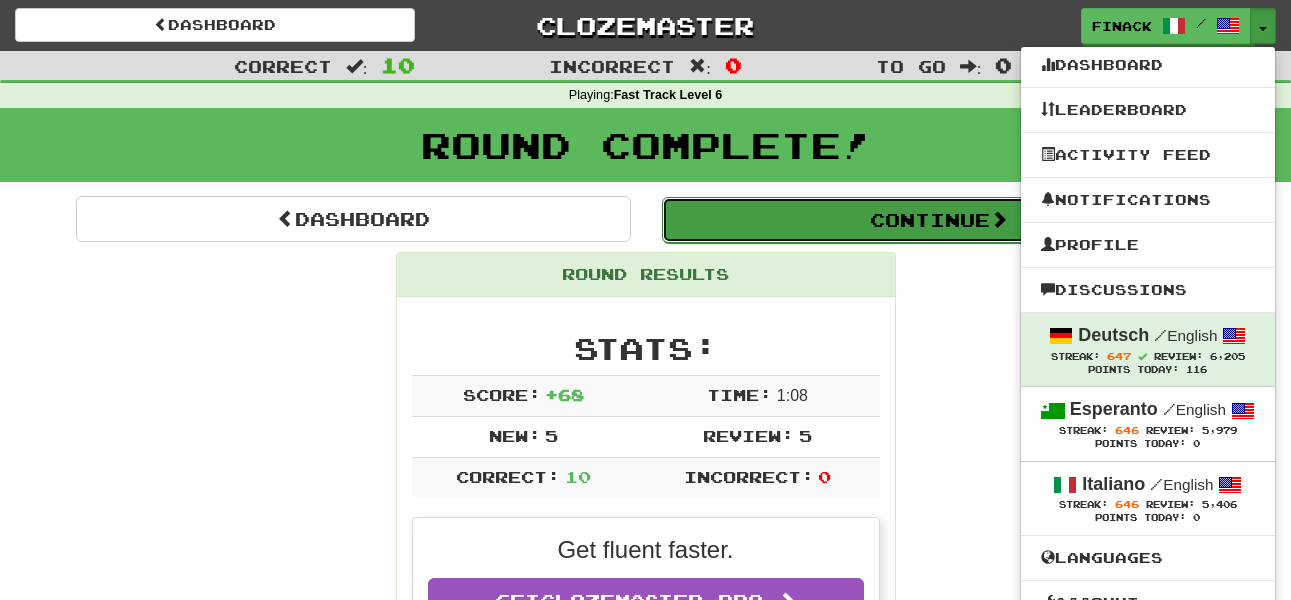 click on "Continue" at bounding box center (939, 220) 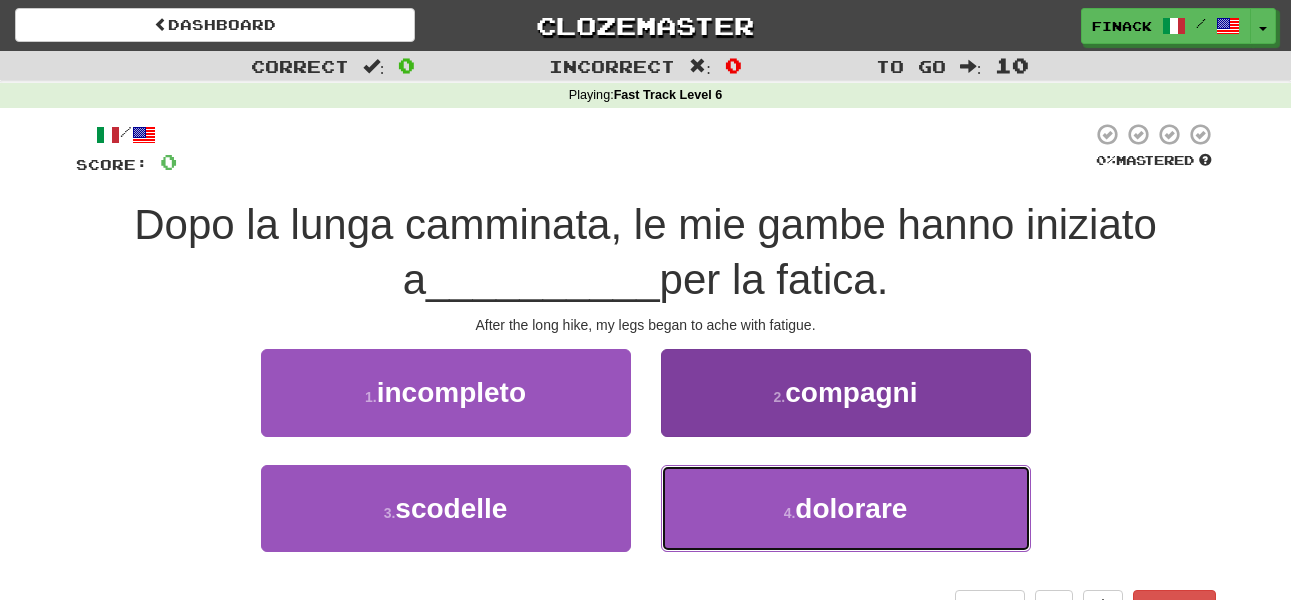 click on "4 .  dolorare" at bounding box center (846, 508) 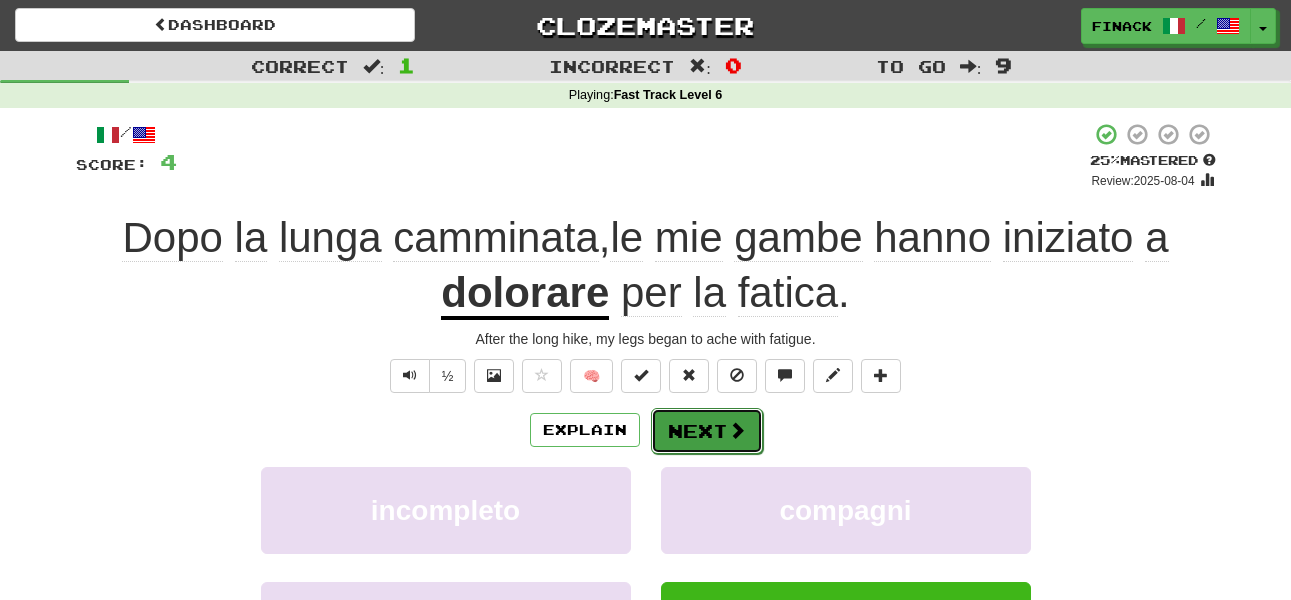 click on "Next" at bounding box center [707, 431] 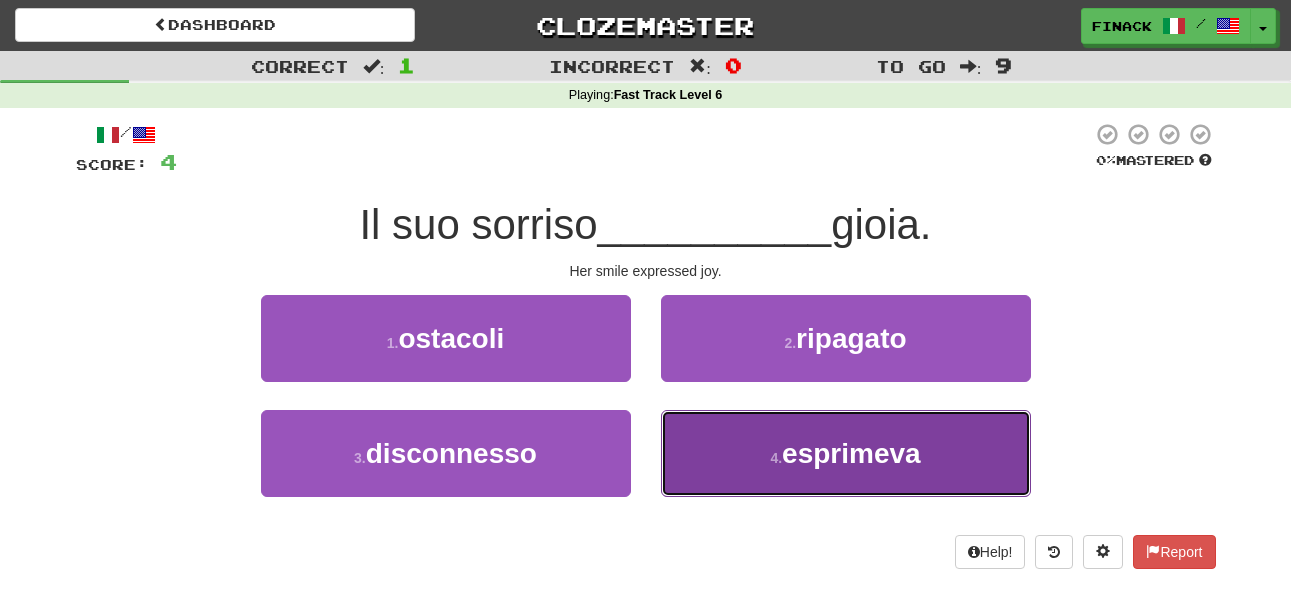click on "4 .  esprimeva" at bounding box center [846, 453] 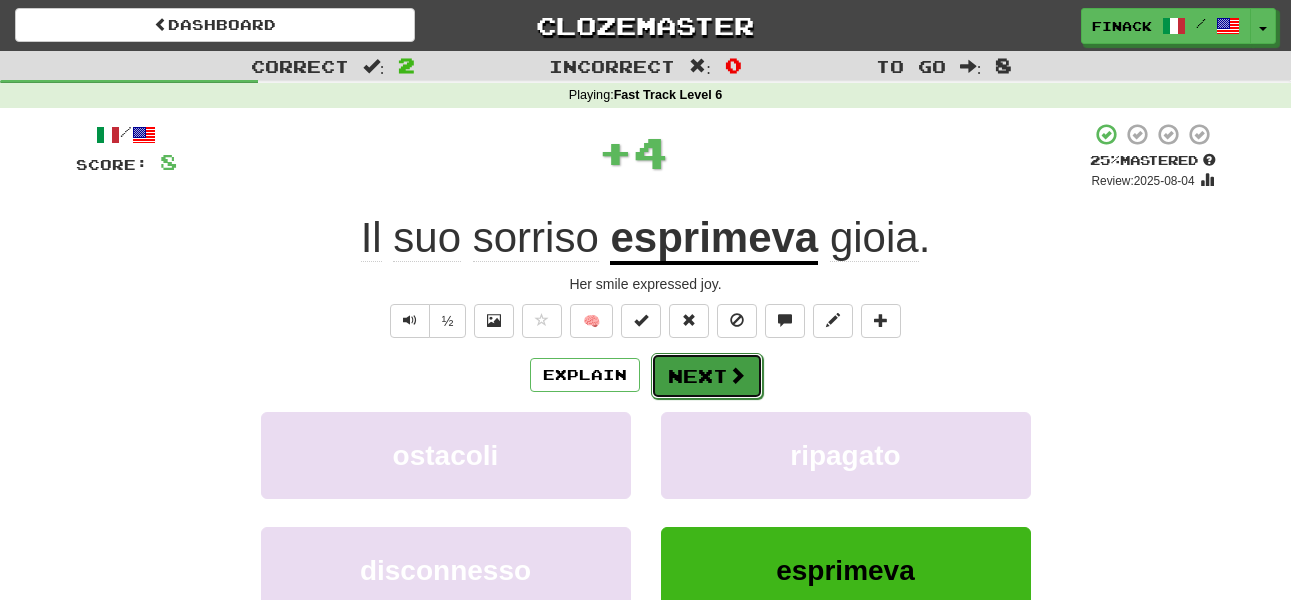 click on "Next" at bounding box center (707, 376) 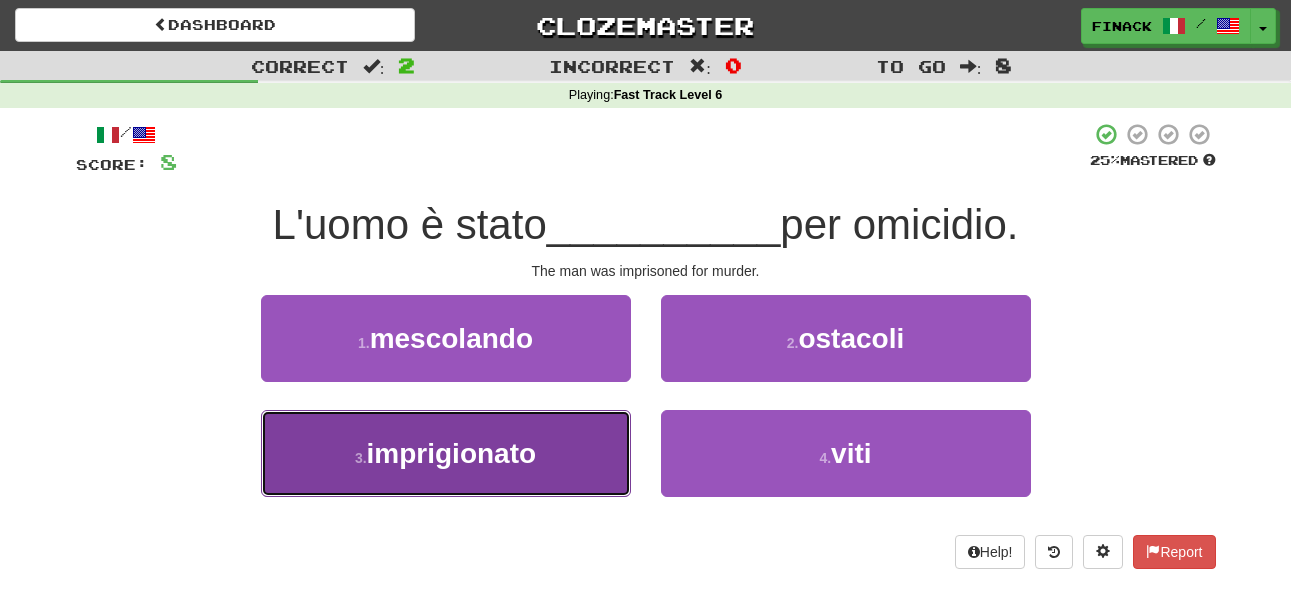 click on "imprigionato" at bounding box center (452, 453) 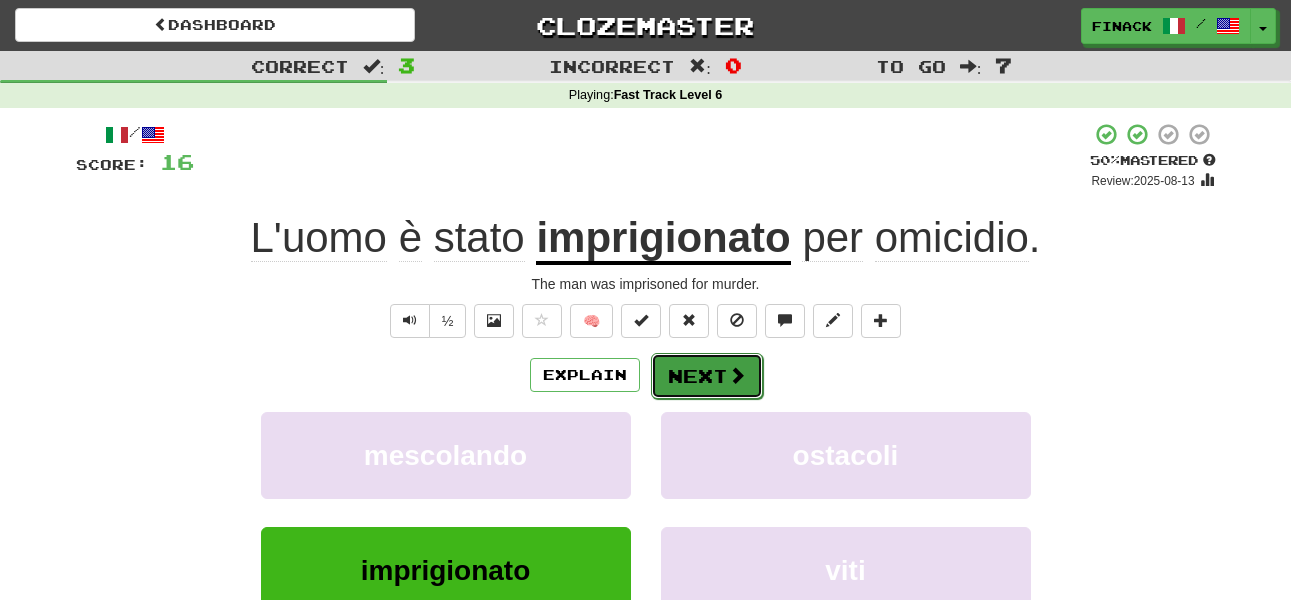 click on "Next" at bounding box center (707, 376) 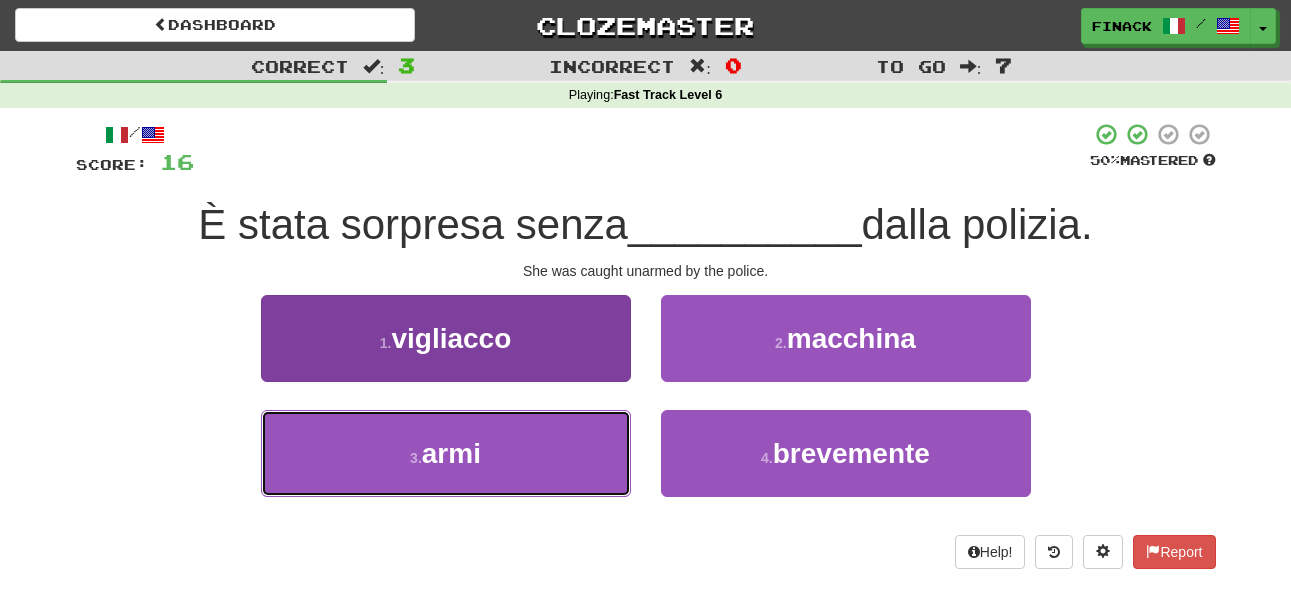 click on "3 .  armi" at bounding box center [446, 453] 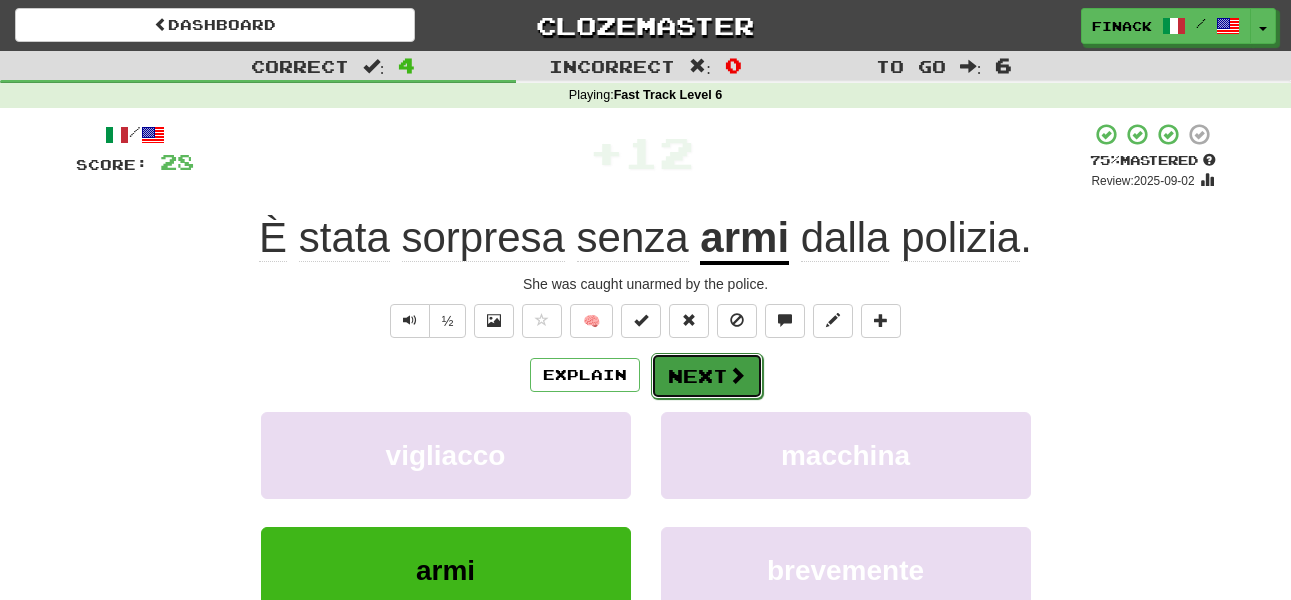 click on "Next" at bounding box center [707, 376] 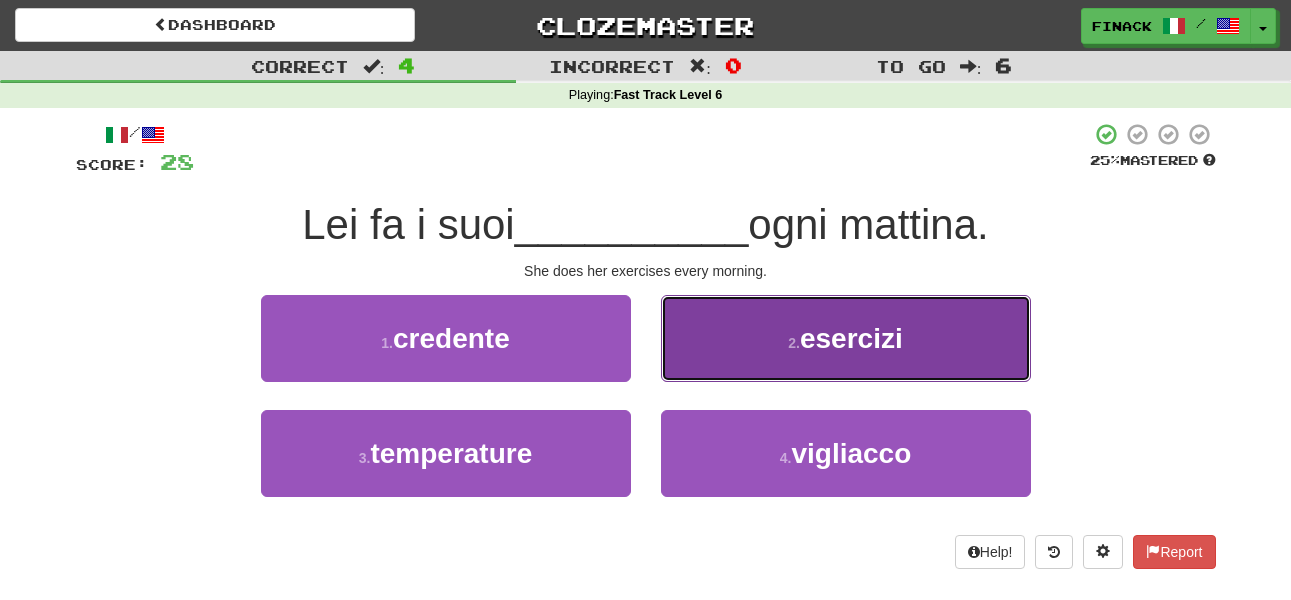 click on "2 .  esercizi" at bounding box center [846, 338] 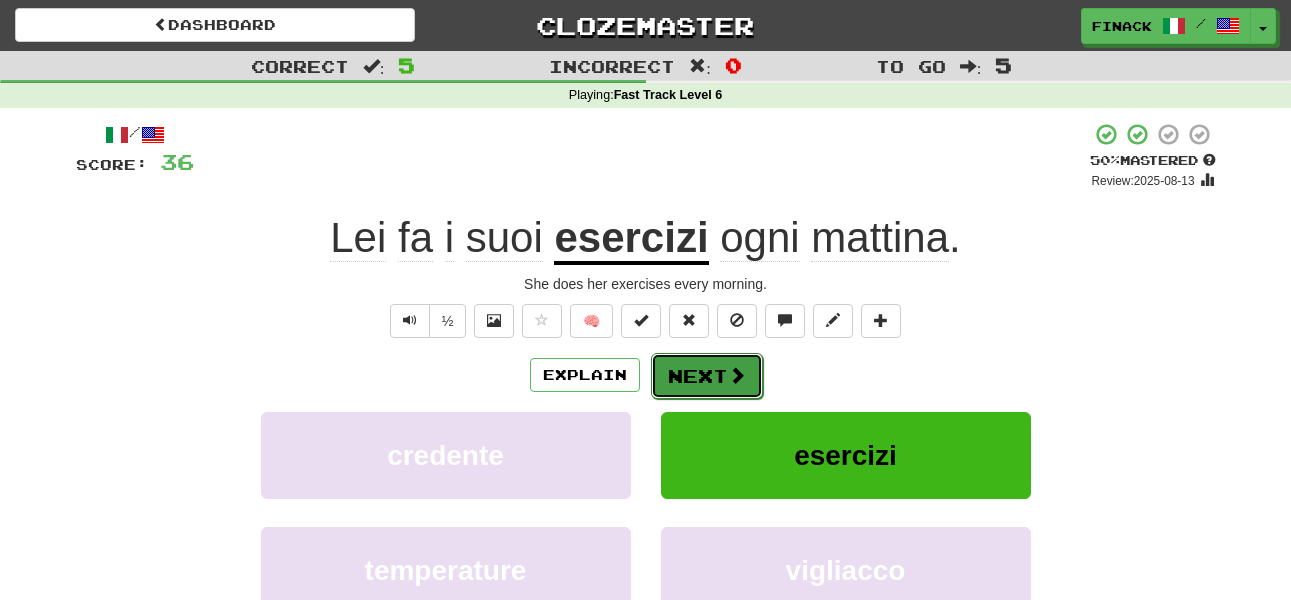 click on "Next" at bounding box center [707, 376] 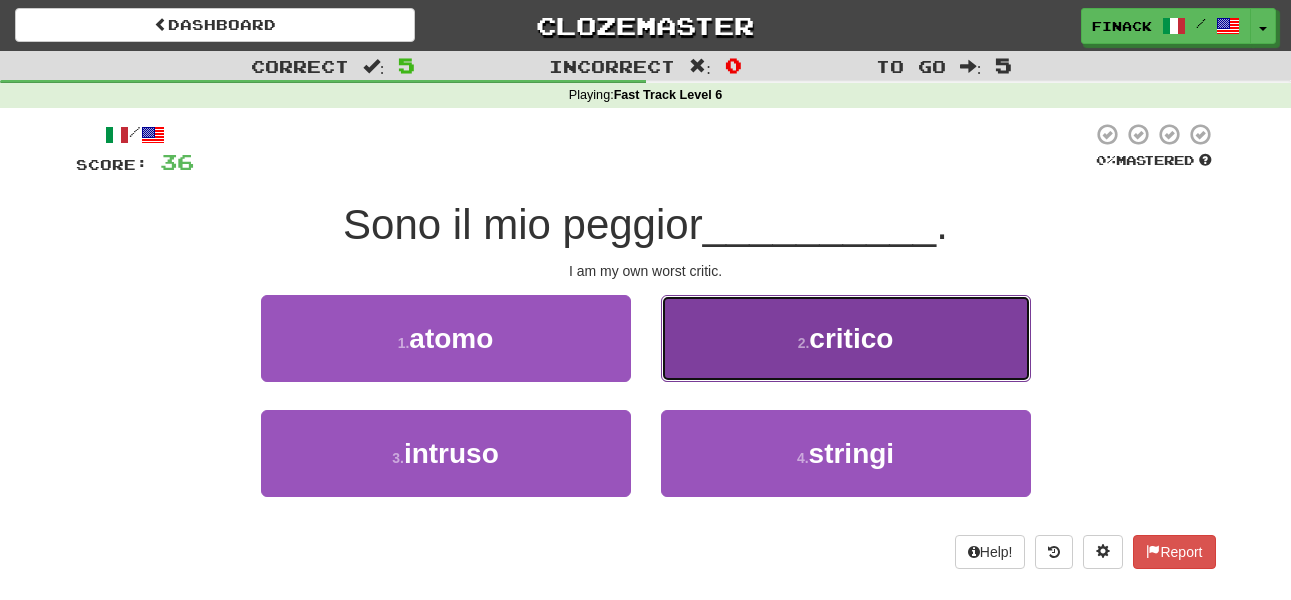 click on "2 .  critico" at bounding box center (846, 338) 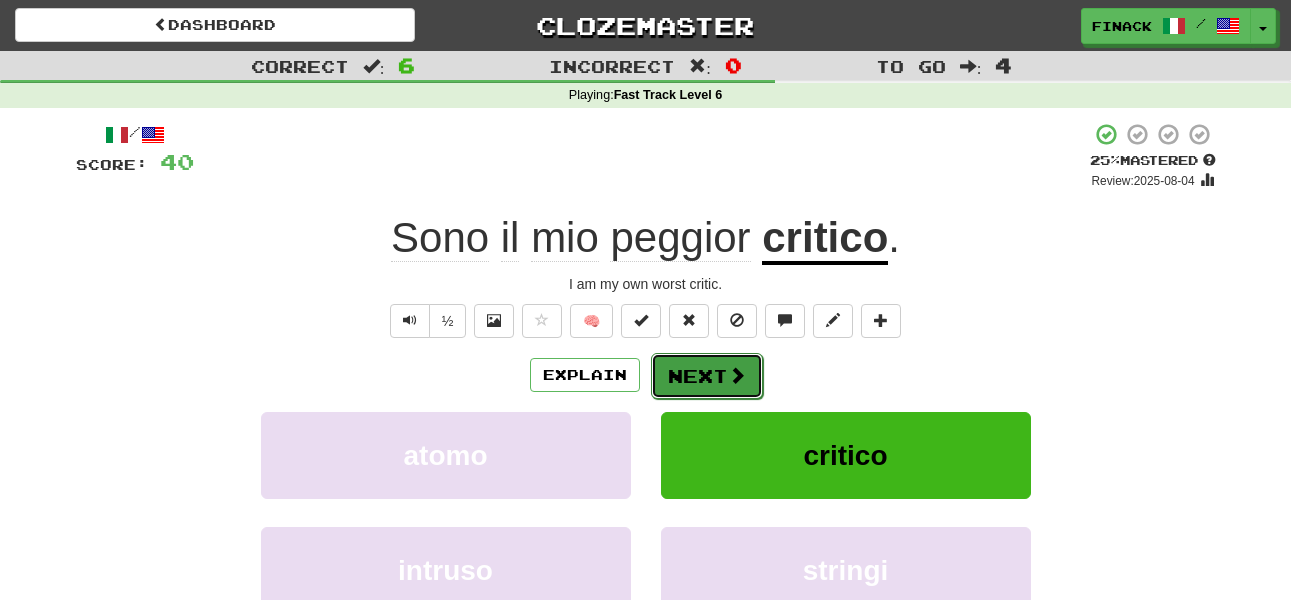 click at bounding box center [737, 375] 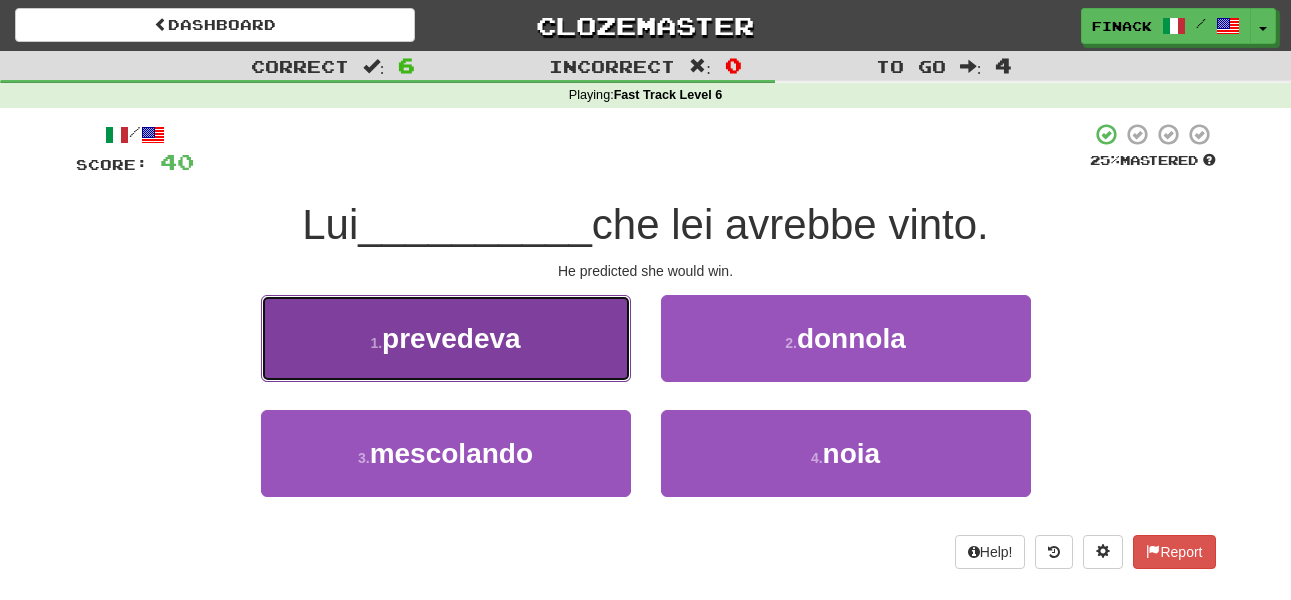 click on "1 .  prevedeva" at bounding box center [446, 338] 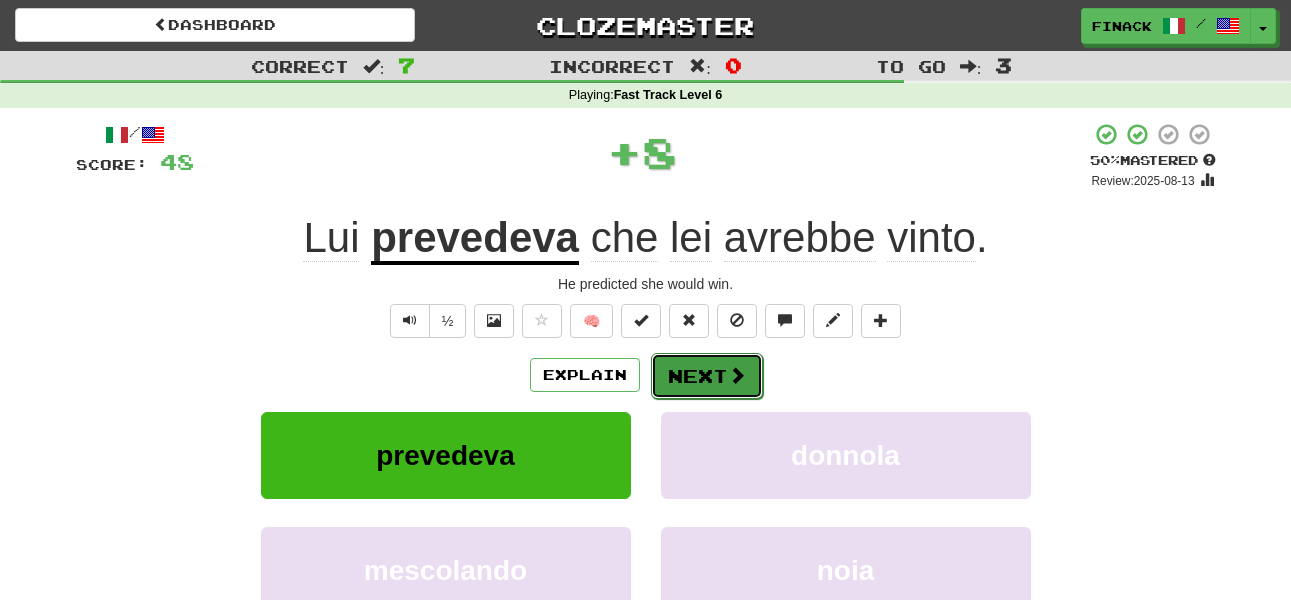 click on "Next" at bounding box center (707, 376) 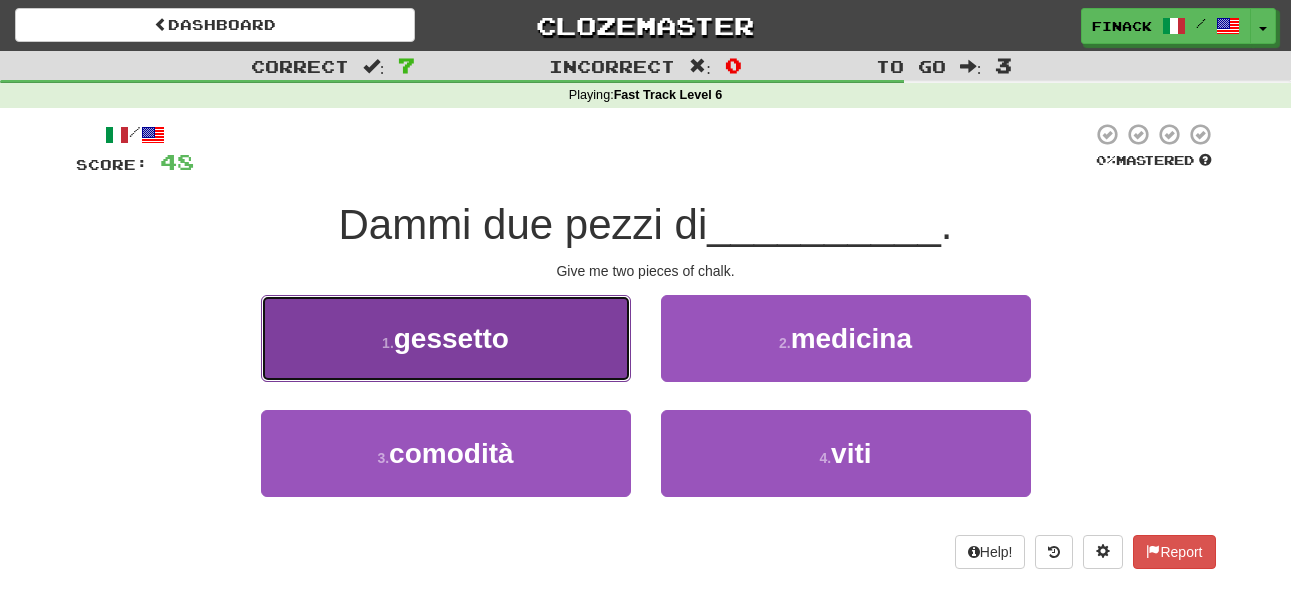 click on "1 .  gessetto" at bounding box center (446, 338) 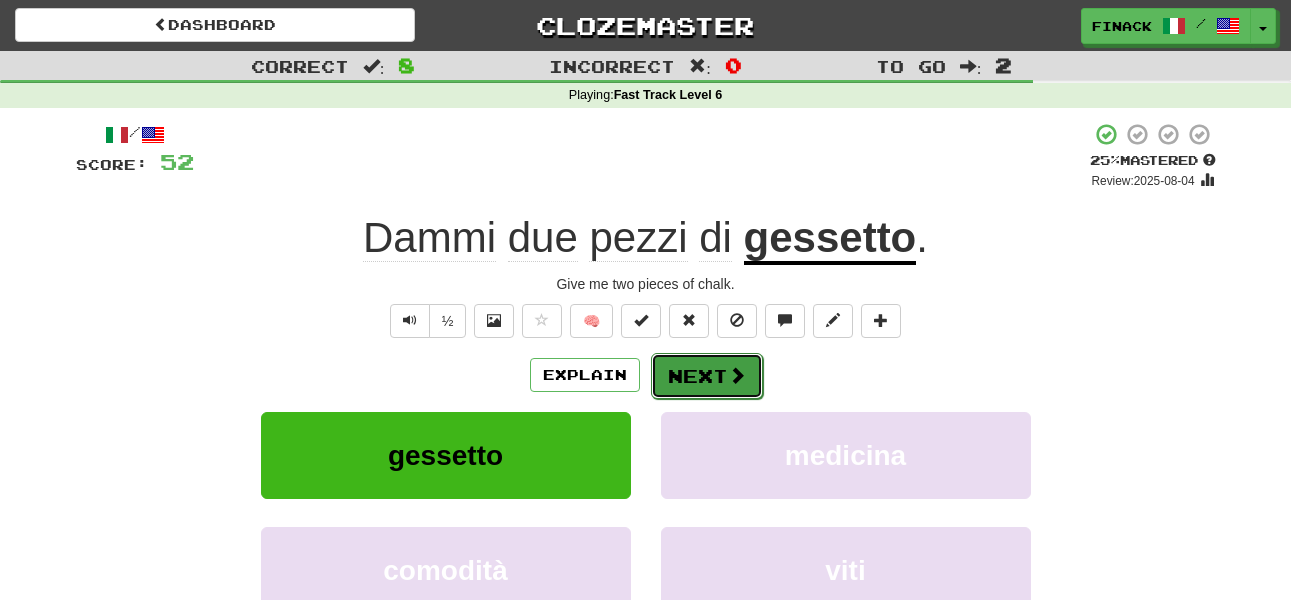 click on "Next" at bounding box center [707, 376] 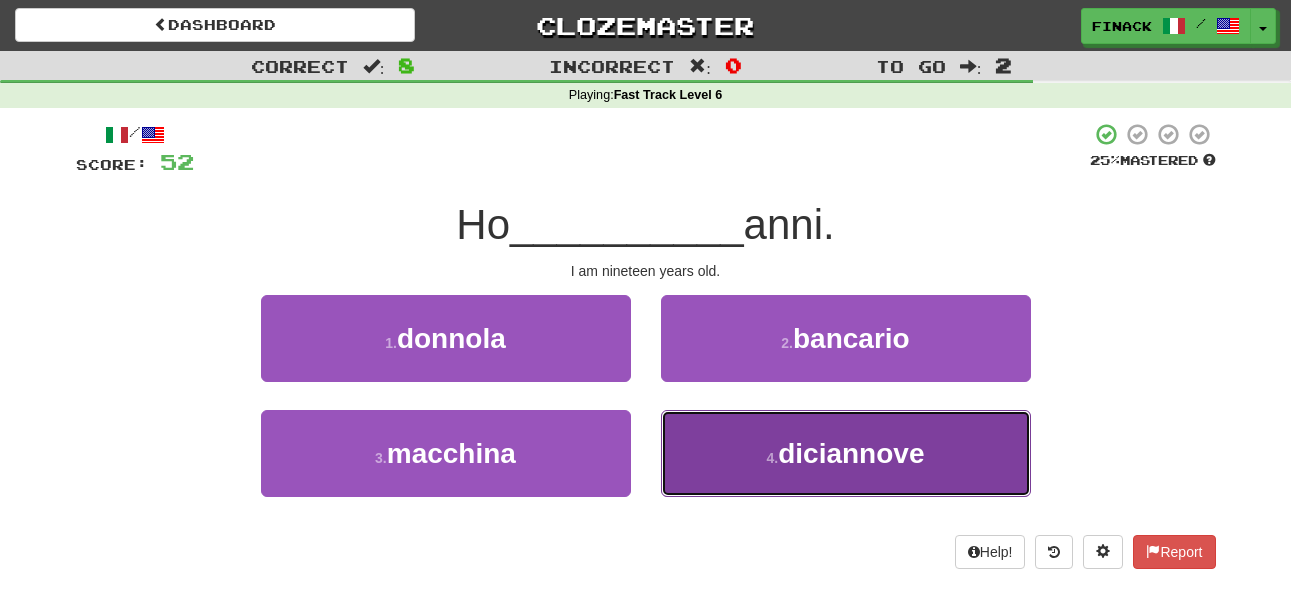 click on "4 .  diciannove" at bounding box center (846, 453) 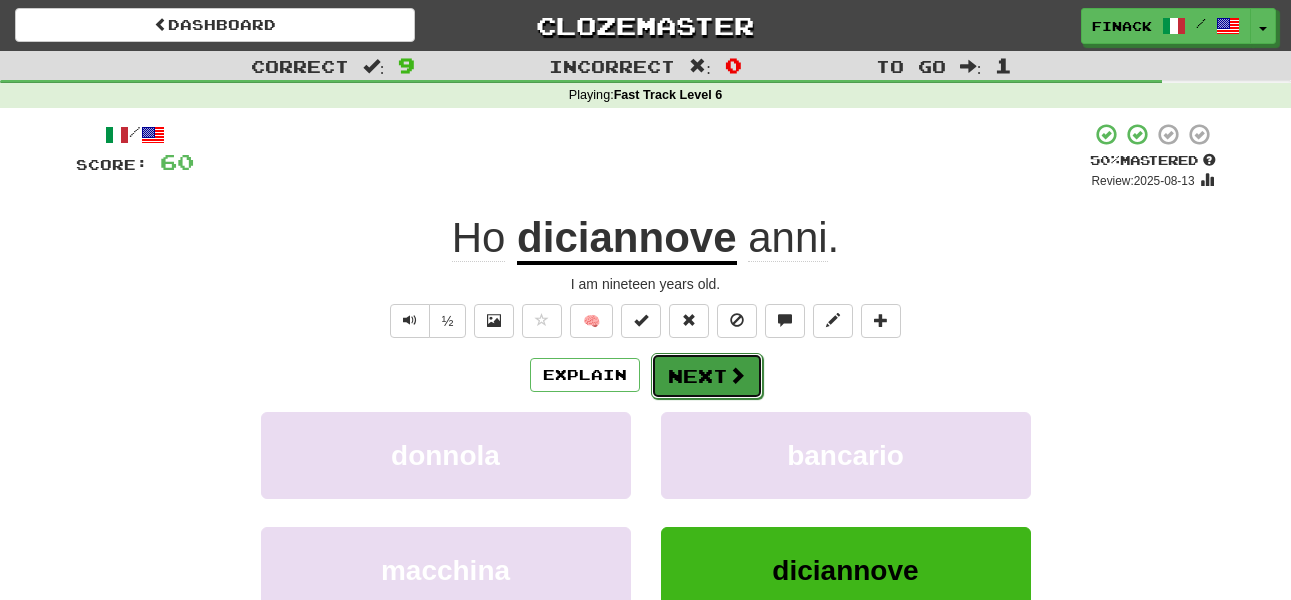 click on "Next" at bounding box center [707, 376] 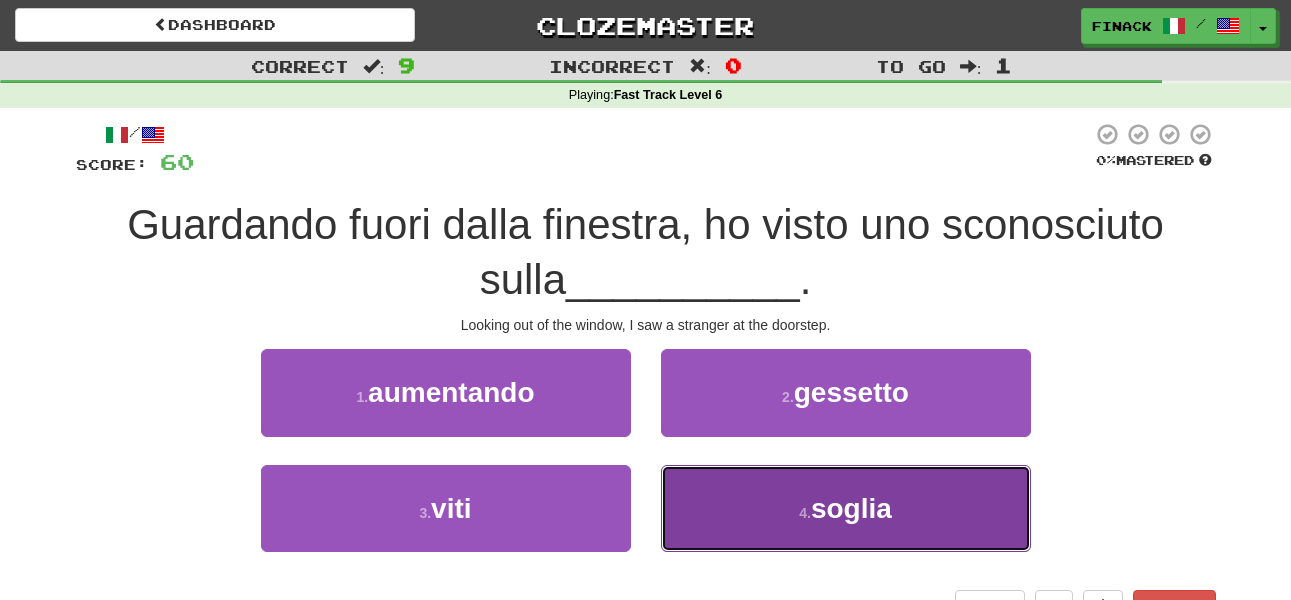 click on "4 .  soglia" at bounding box center (846, 508) 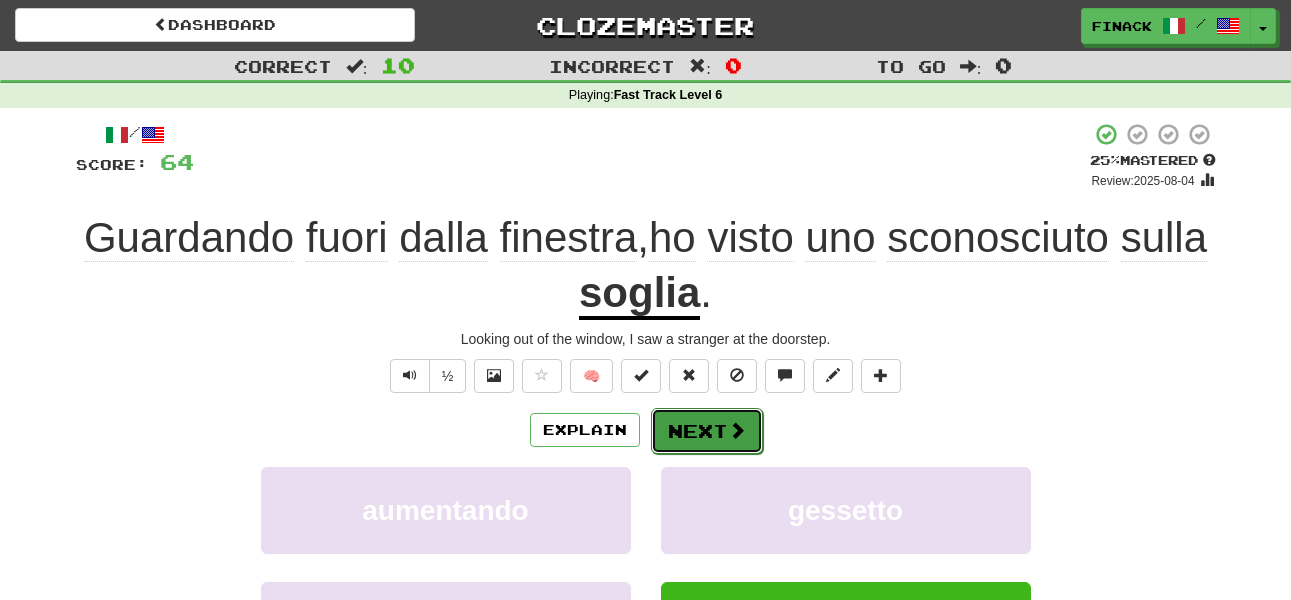click on "Next" at bounding box center (707, 431) 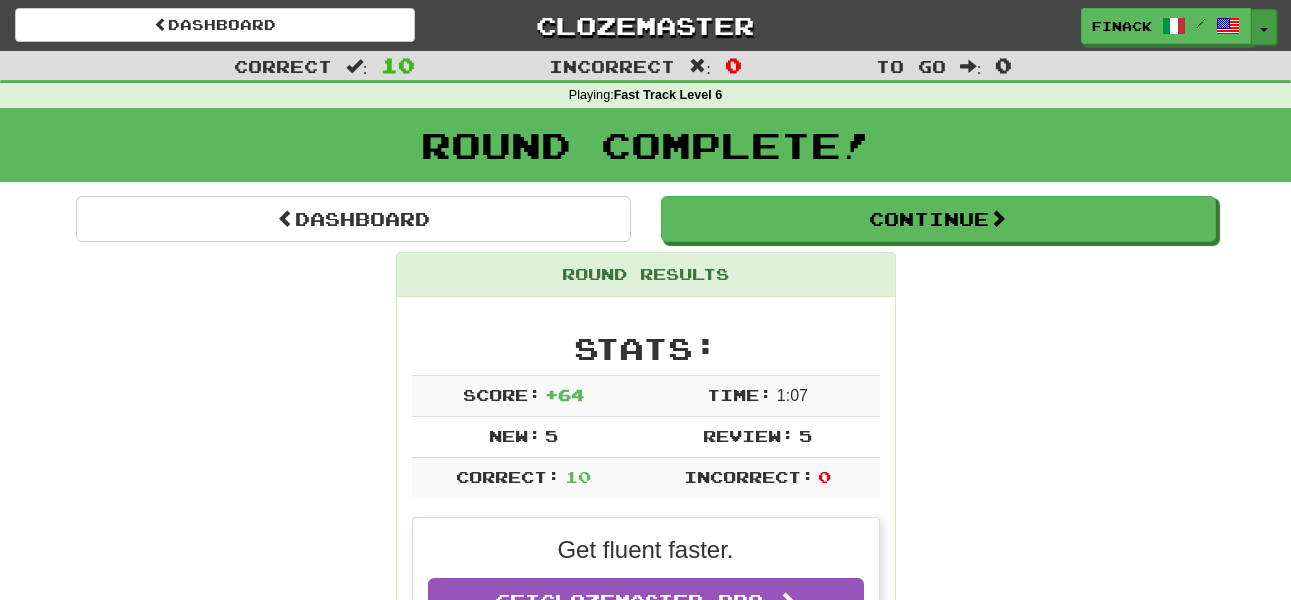 click on "Toggle Dropdown" at bounding box center [1264, 27] 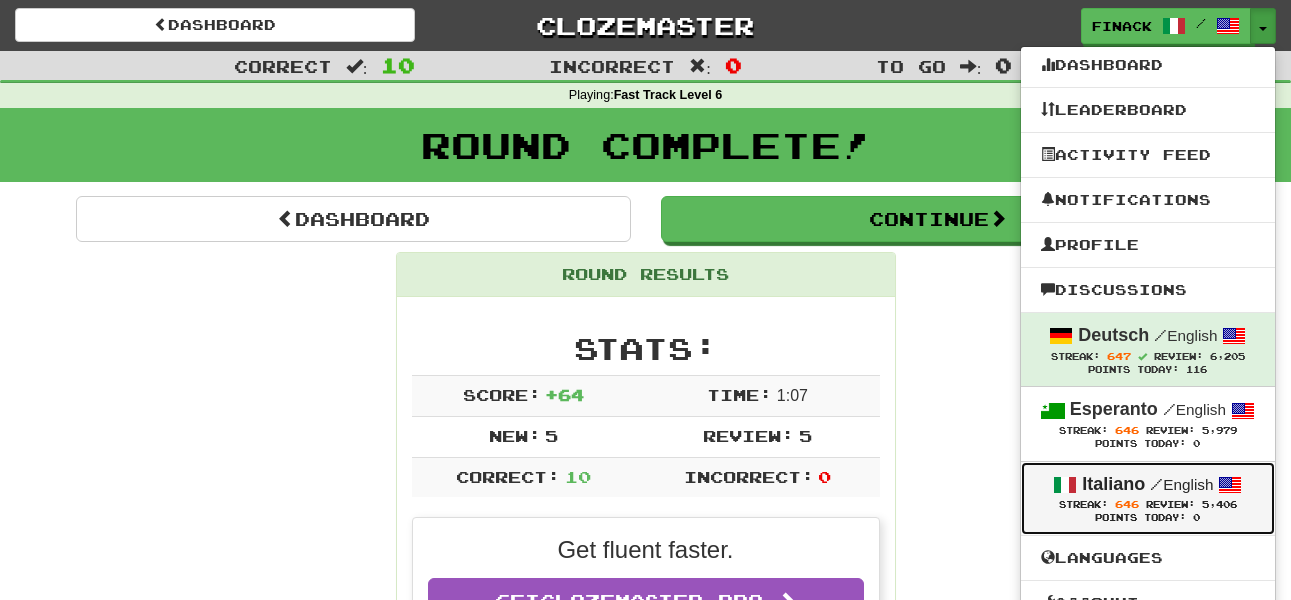 click on "Italiano
/
English" at bounding box center (1148, 485) 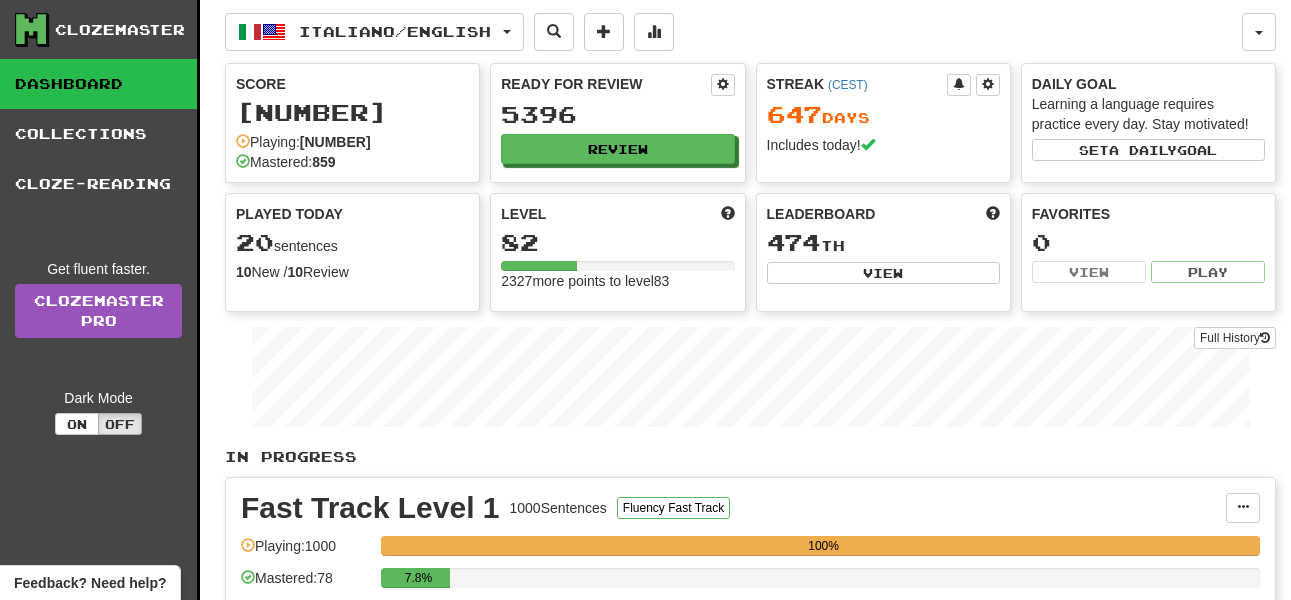 scroll, scrollTop: 0, scrollLeft: 0, axis: both 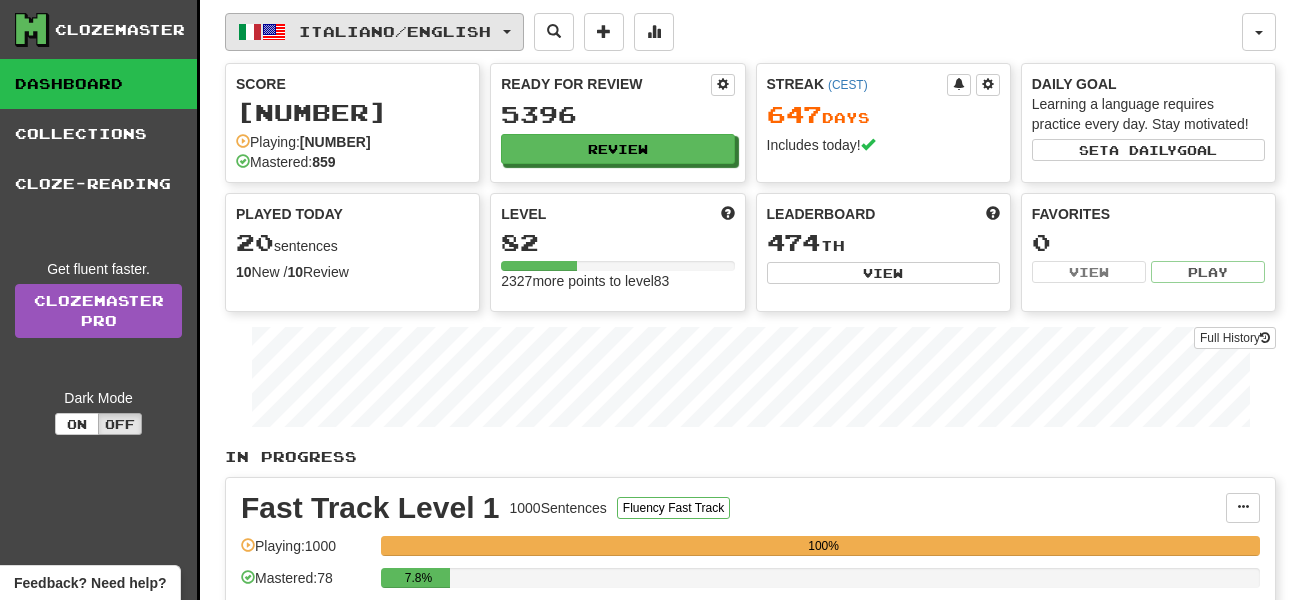 click on "Italiano  /  English" at bounding box center [374, 32] 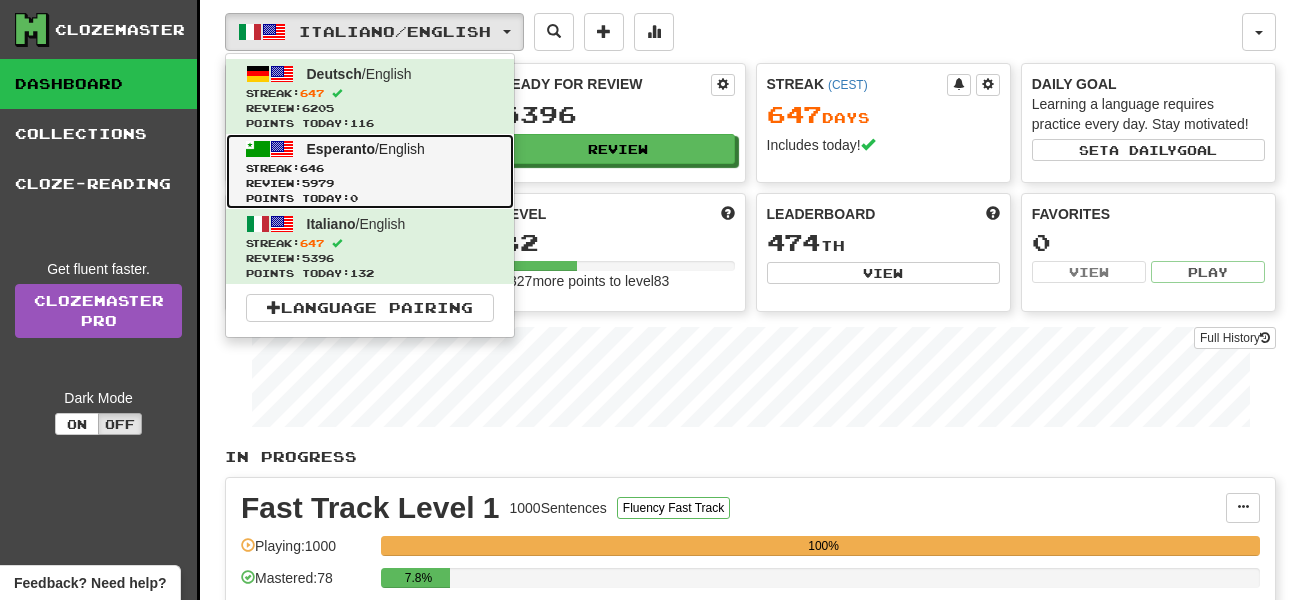 click on "Streak:  [NUMBER]" at bounding box center (370, 168) 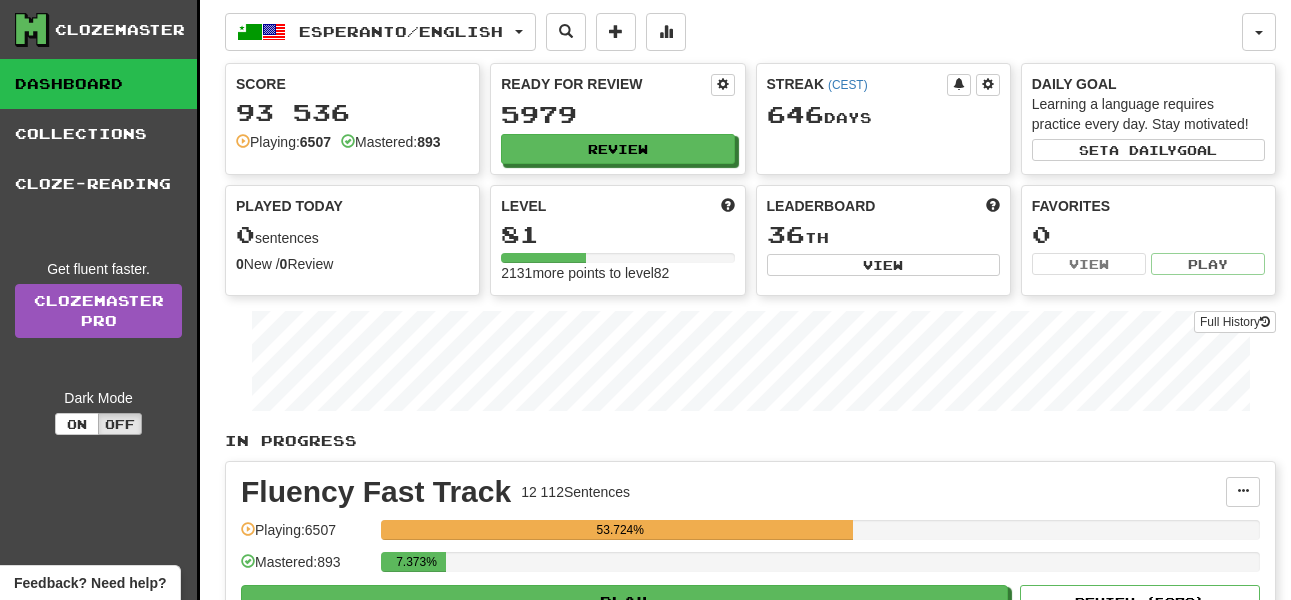 scroll, scrollTop: 0, scrollLeft: 0, axis: both 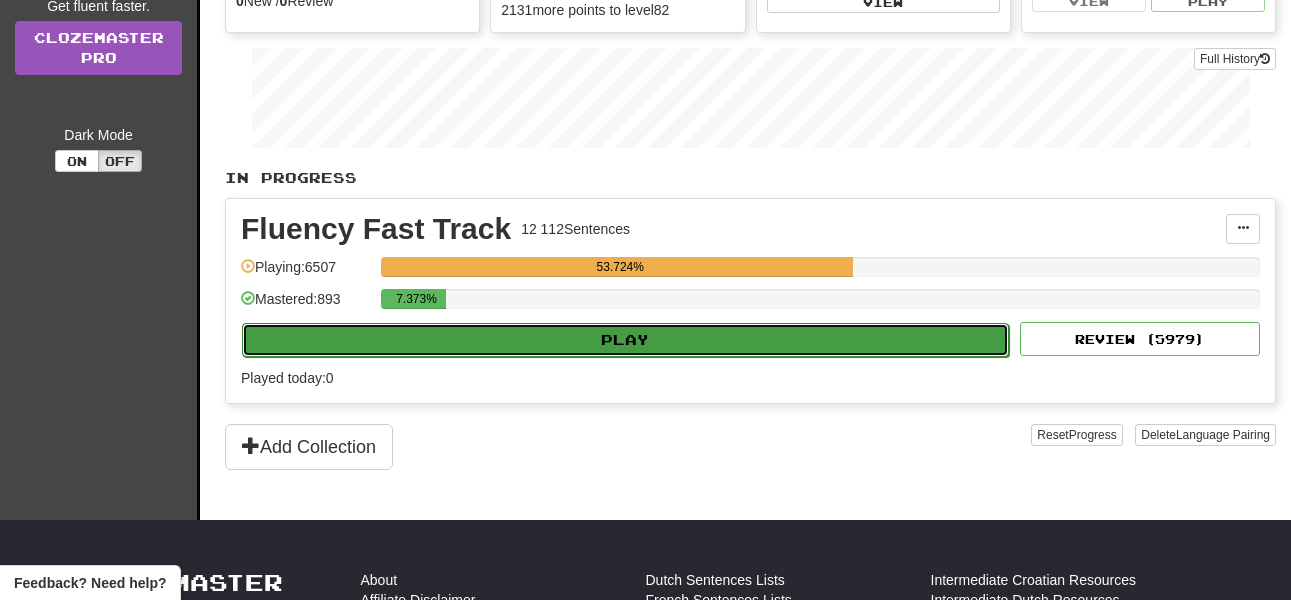 click on "Play" at bounding box center [625, 340] 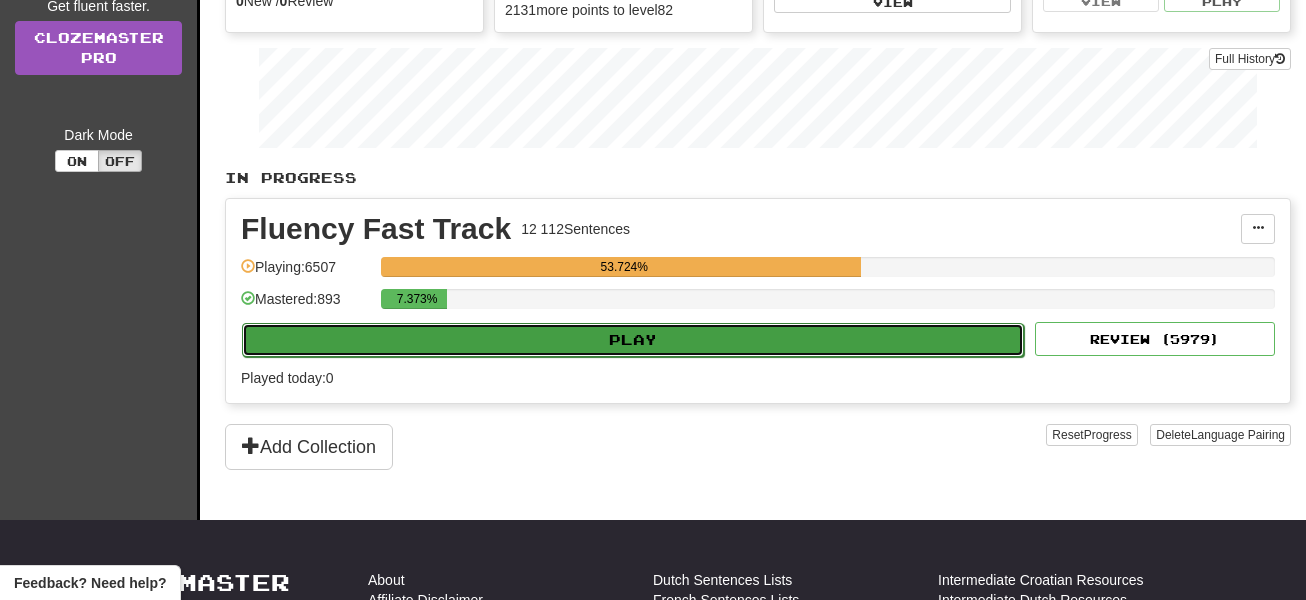 select on "**" 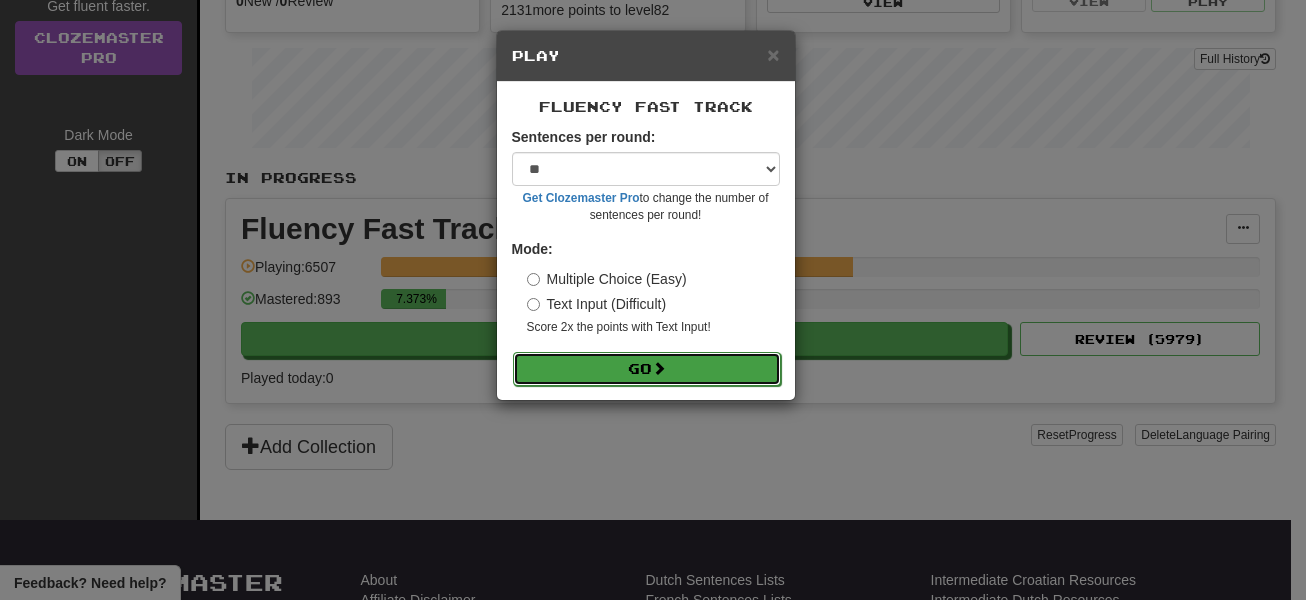 click at bounding box center (659, 368) 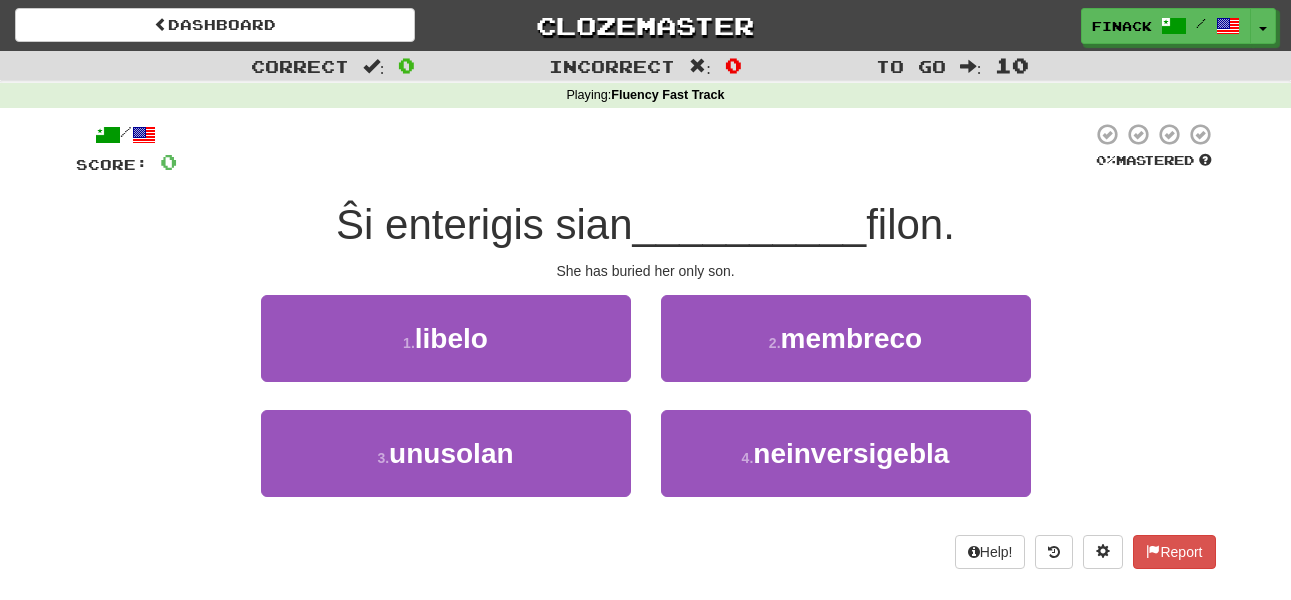 scroll, scrollTop: 0, scrollLeft: 0, axis: both 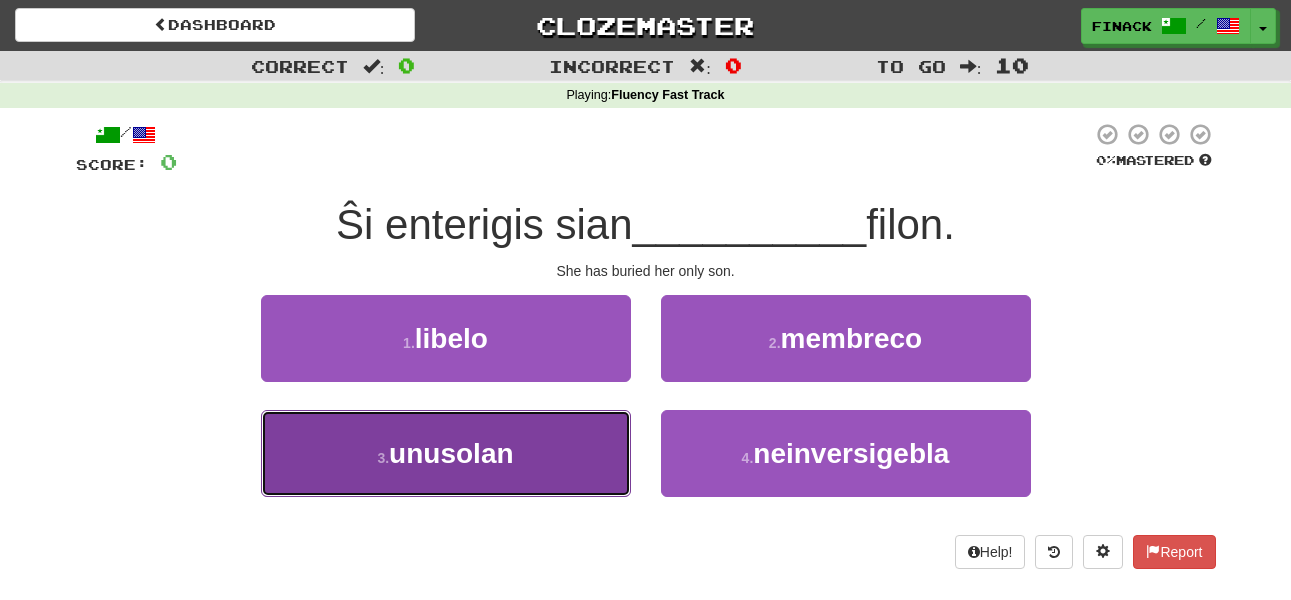 click on "3 .  unusolan" at bounding box center (446, 453) 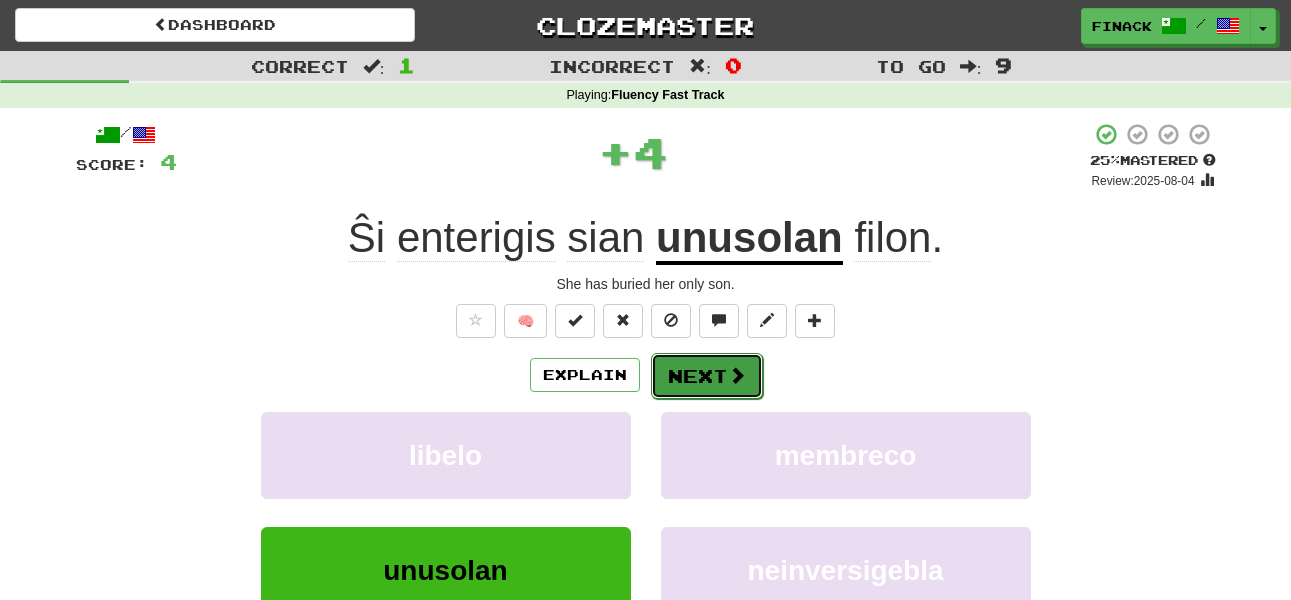 click on "Next" at bounding box center [707, 376] 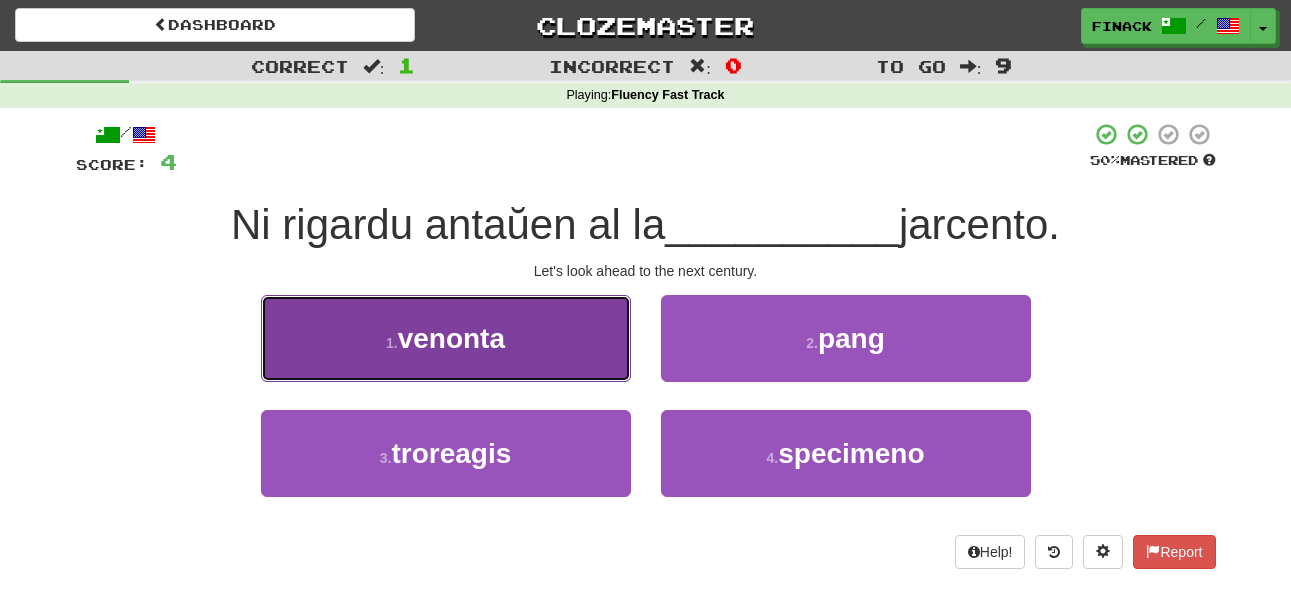click on "1 .  venonta" at bounding box center (446, 338) 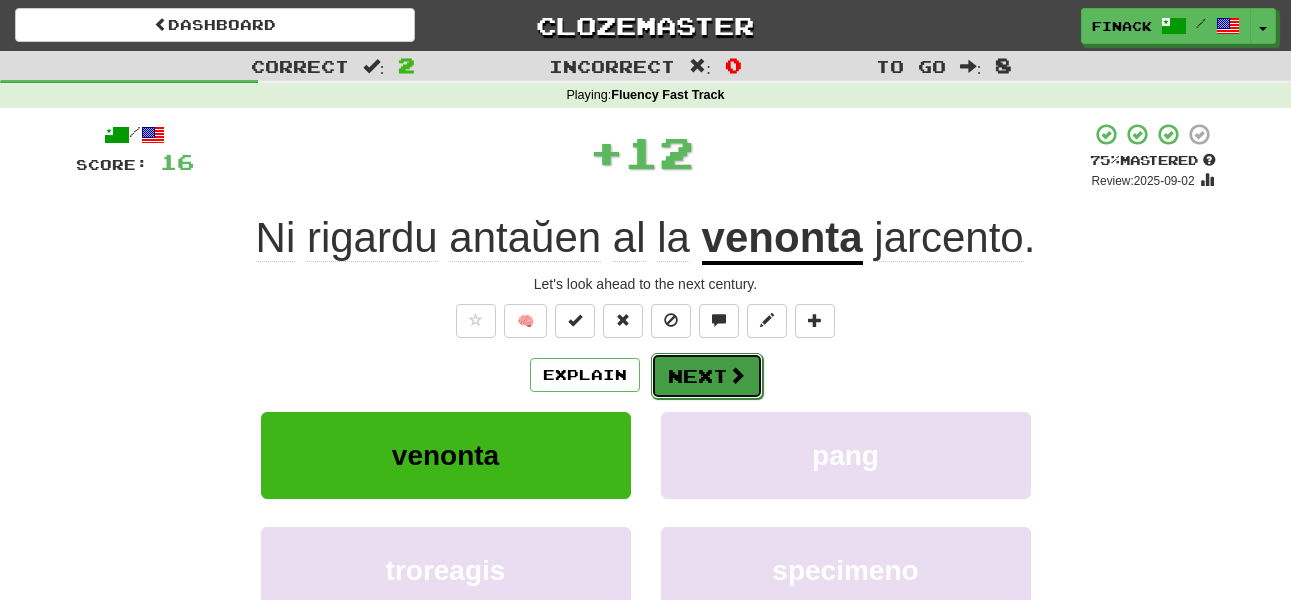 click on "Next" at bounding box center [707, 376] 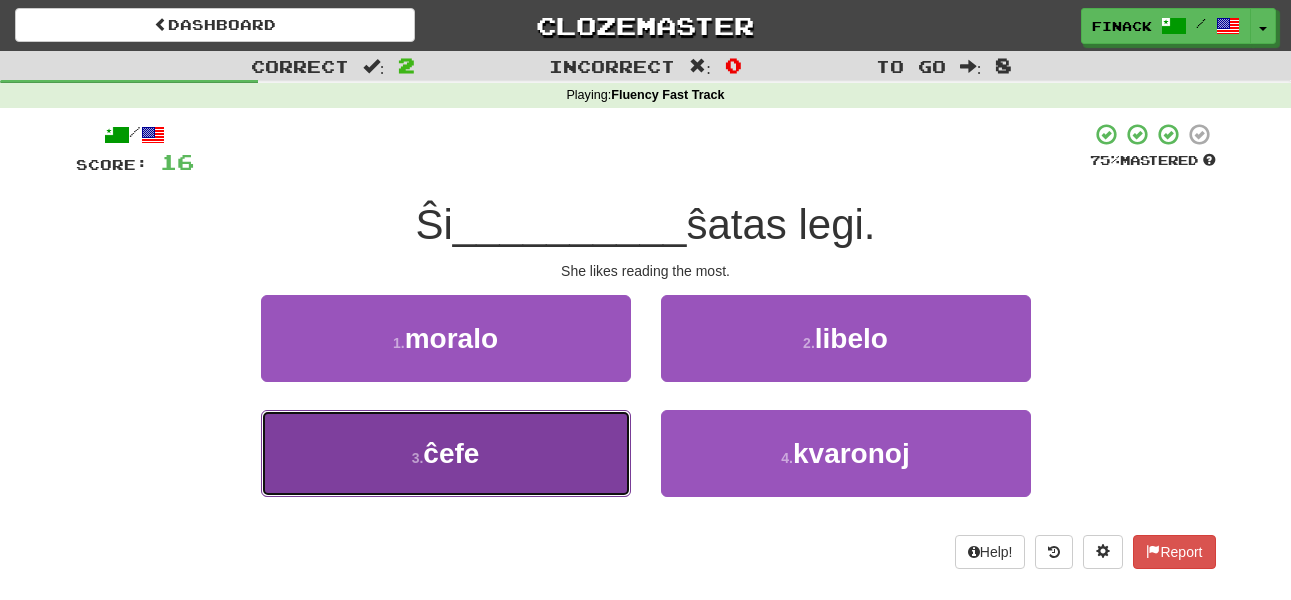 click on "3 .  ĉefe" at bounding box center [446, 453] 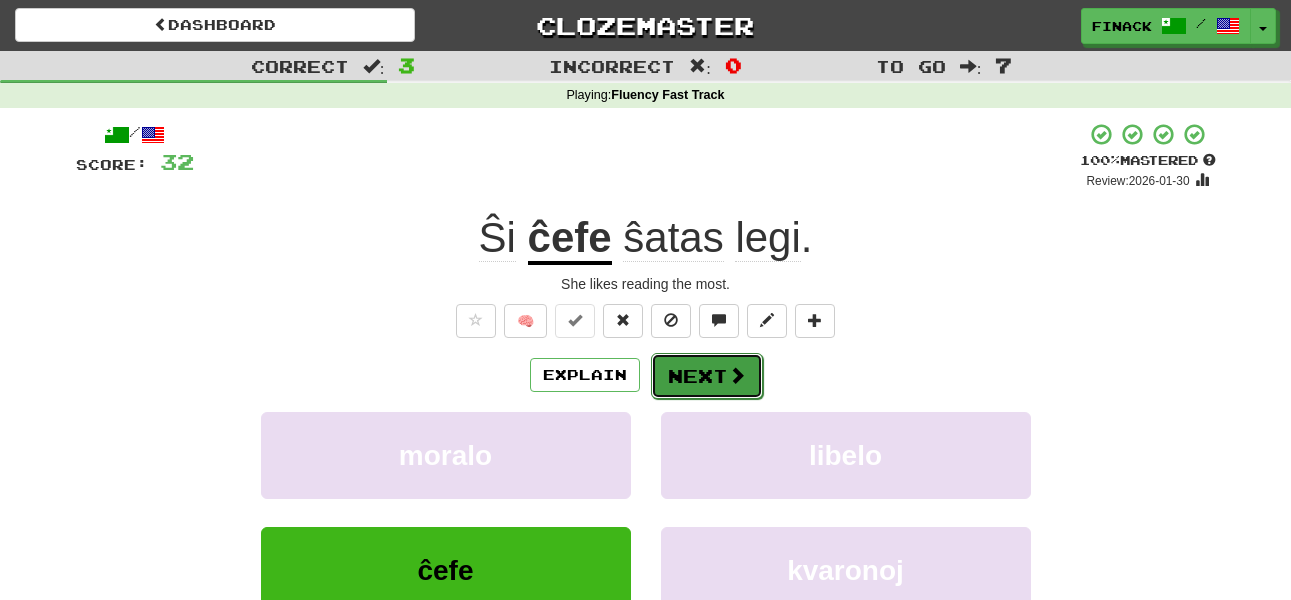 click on "Next" at bounding box center [707, 376] 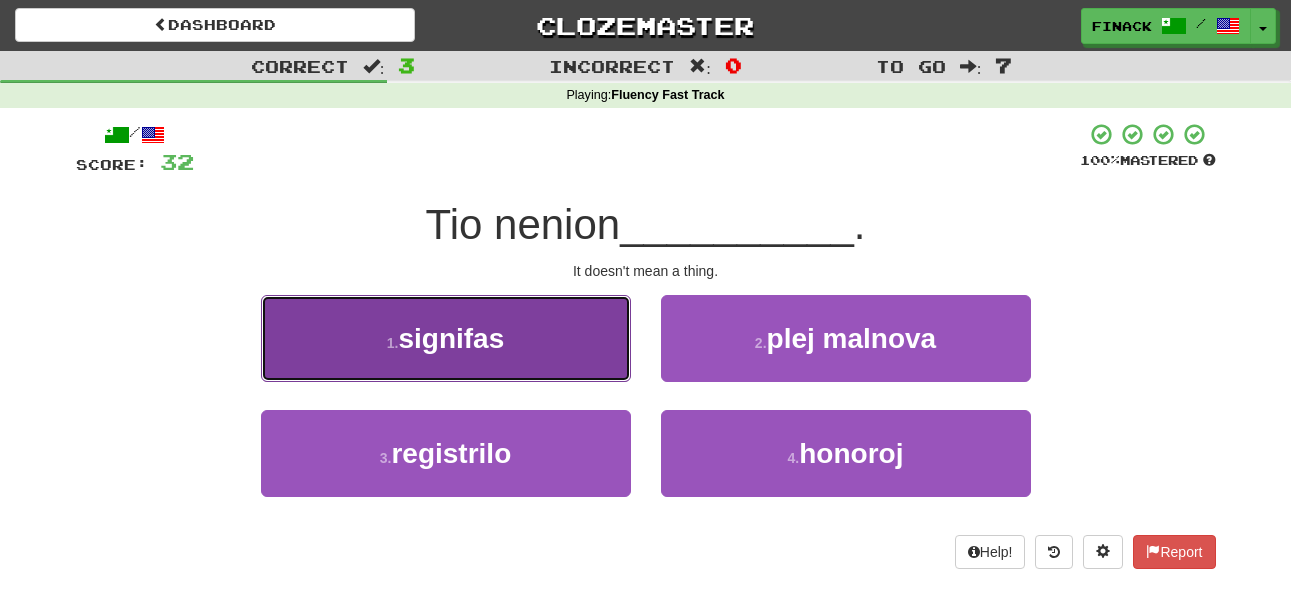 click on "1 .  signifas" at bounding box center (446, 338) 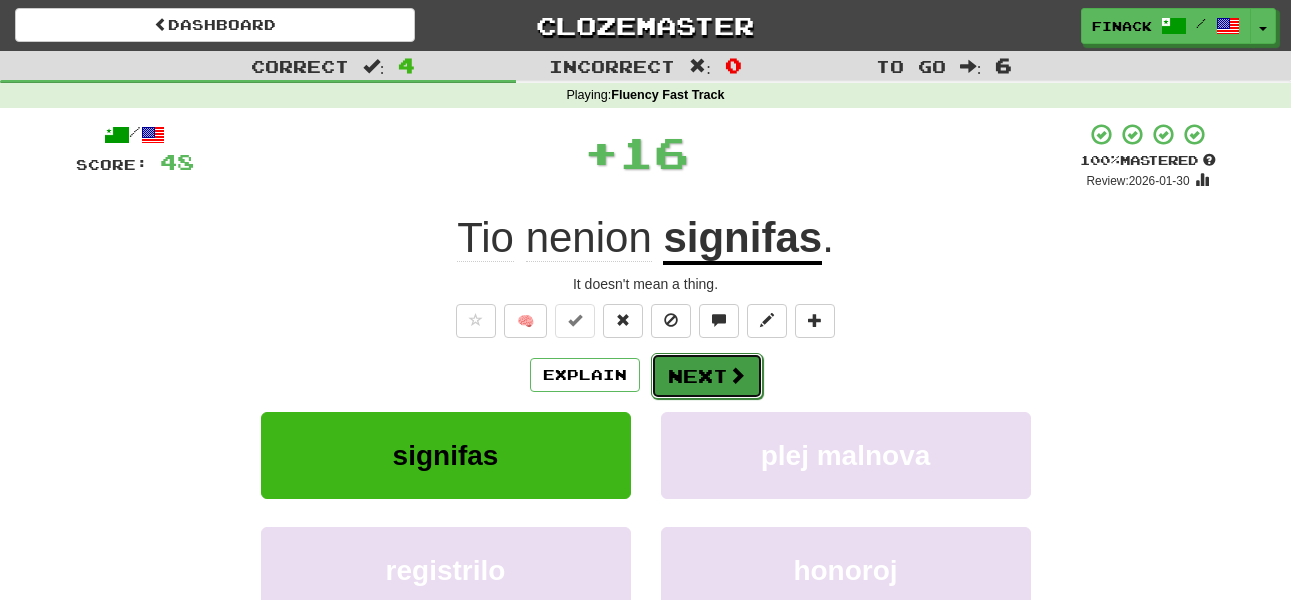 click at bounding box center [737, 375] 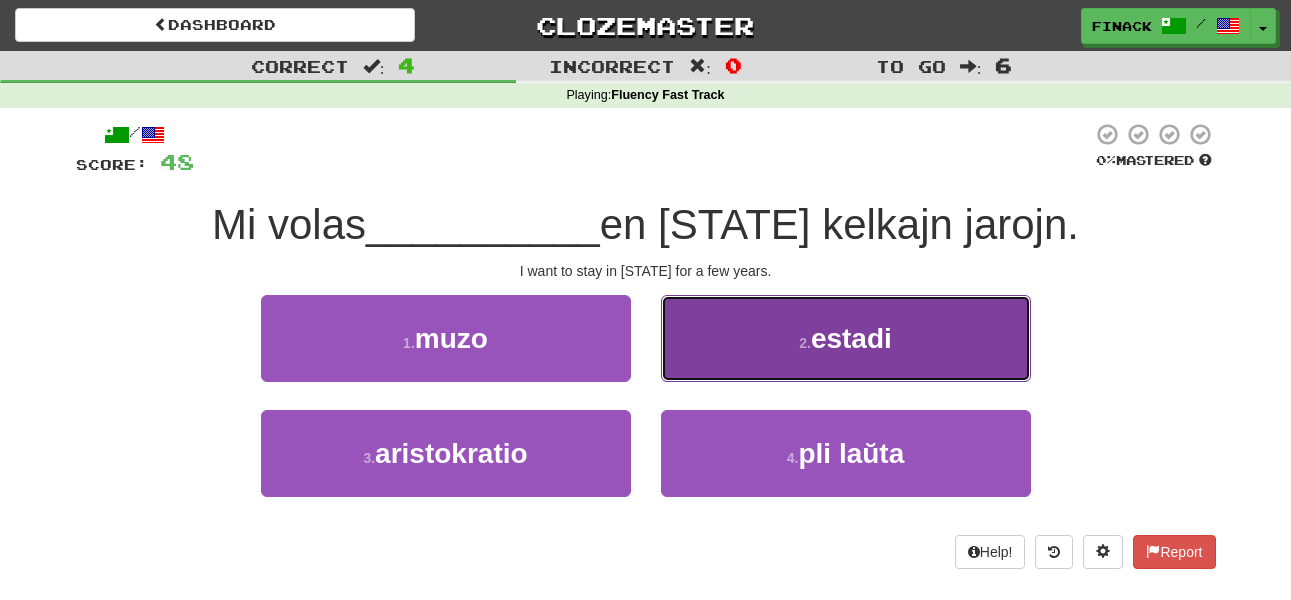 click on "2 .  estadi" at bounding box center (846, 338) 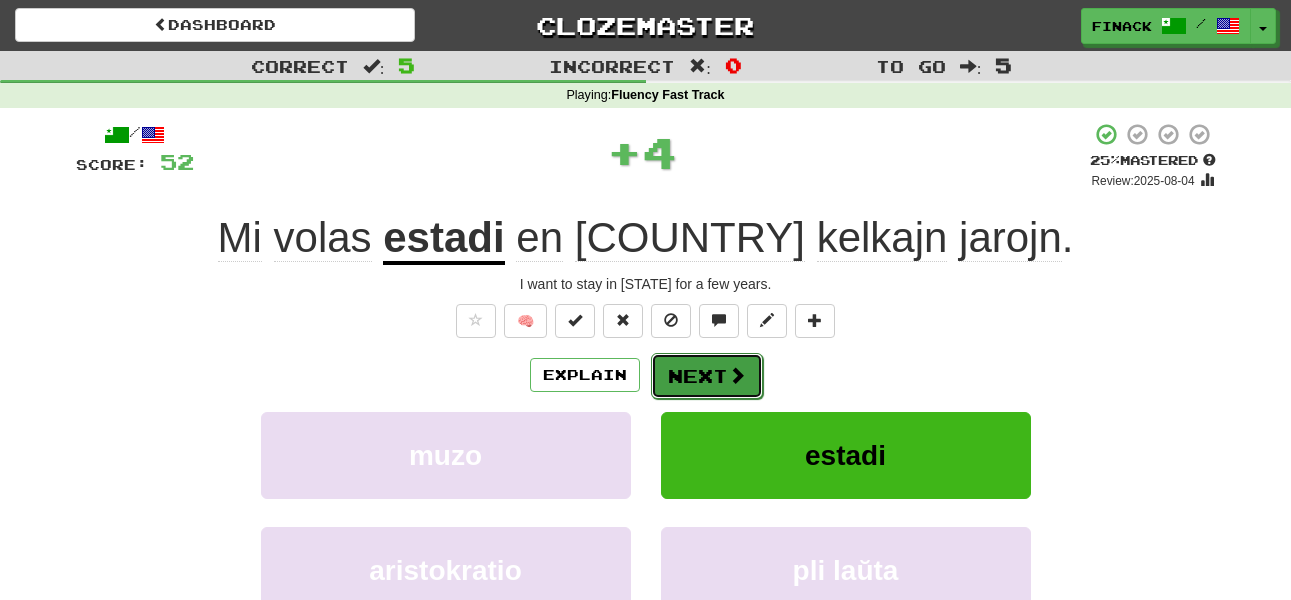 click on "Next" at bounding box center [707, 376] 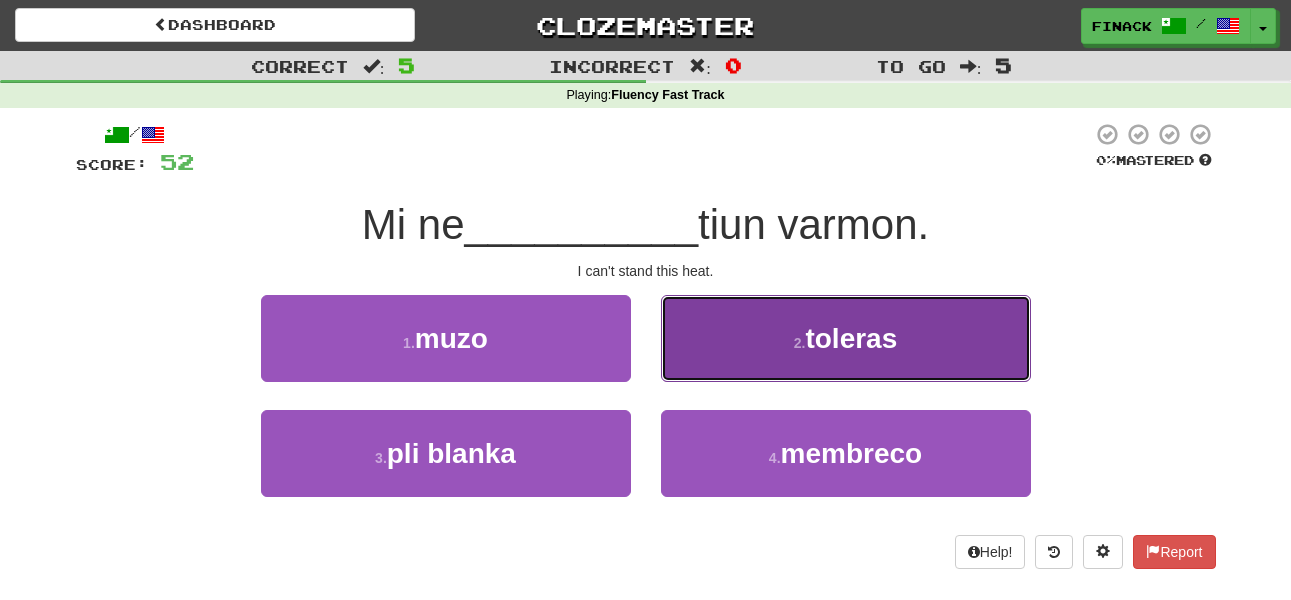 click on "2 .  toleras" at bounding box center (846, 338) 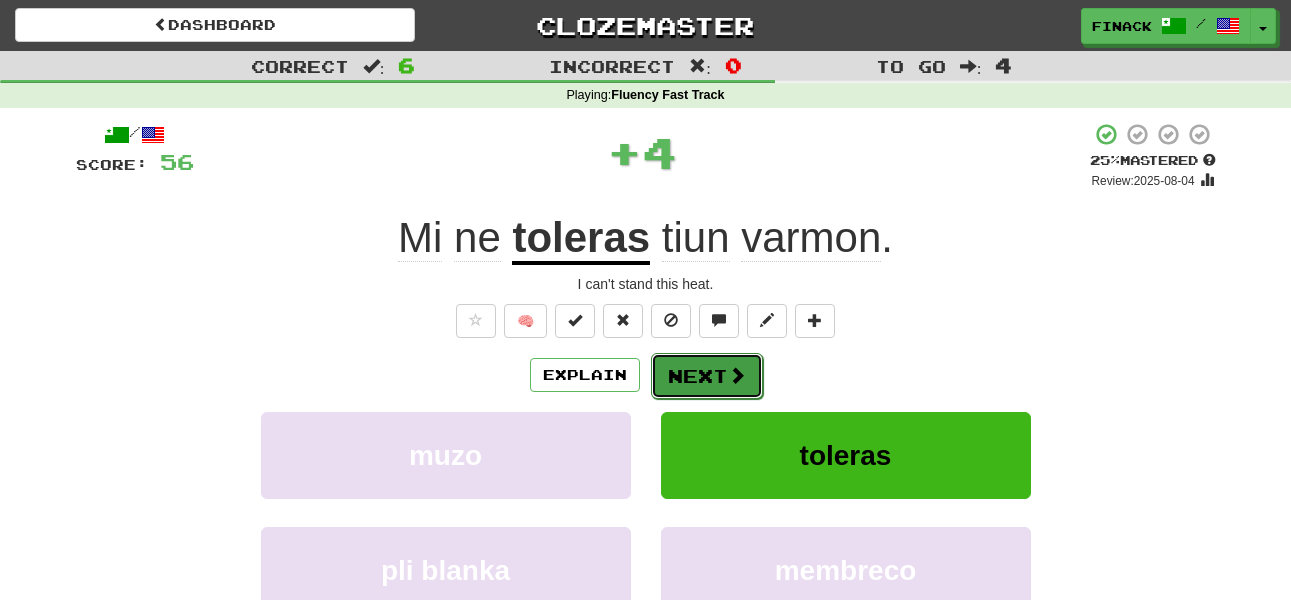 click on "Next" at bounding box center (707, 376) 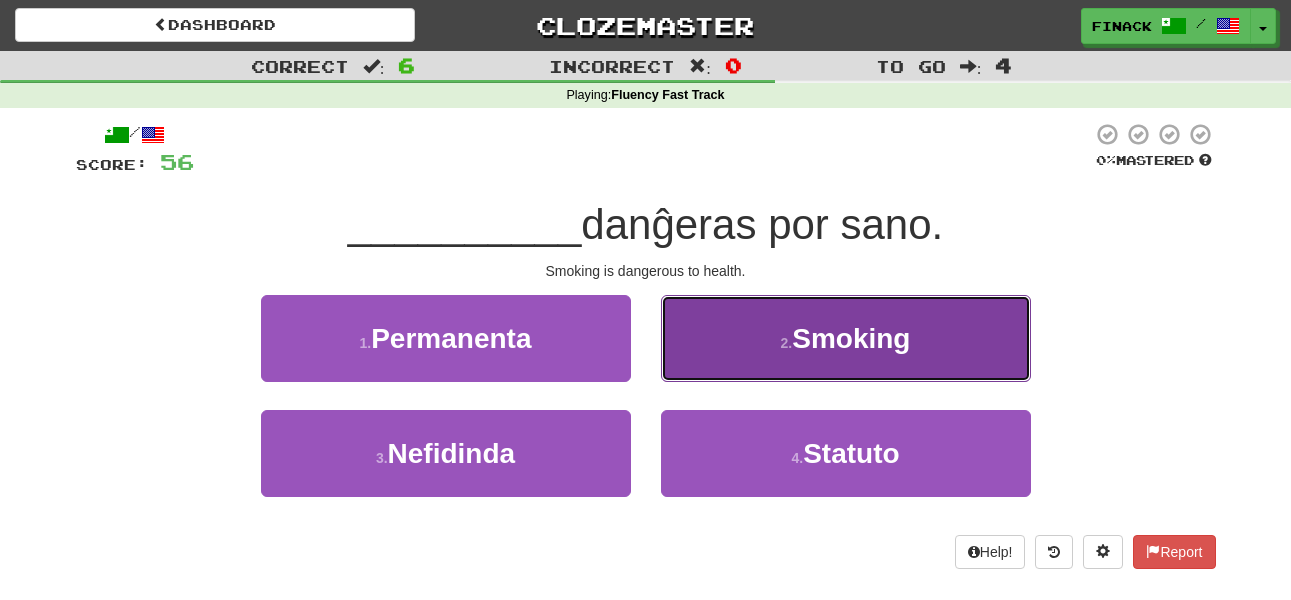 click on "2 .  Fumado" at bounding box center [846, 338] 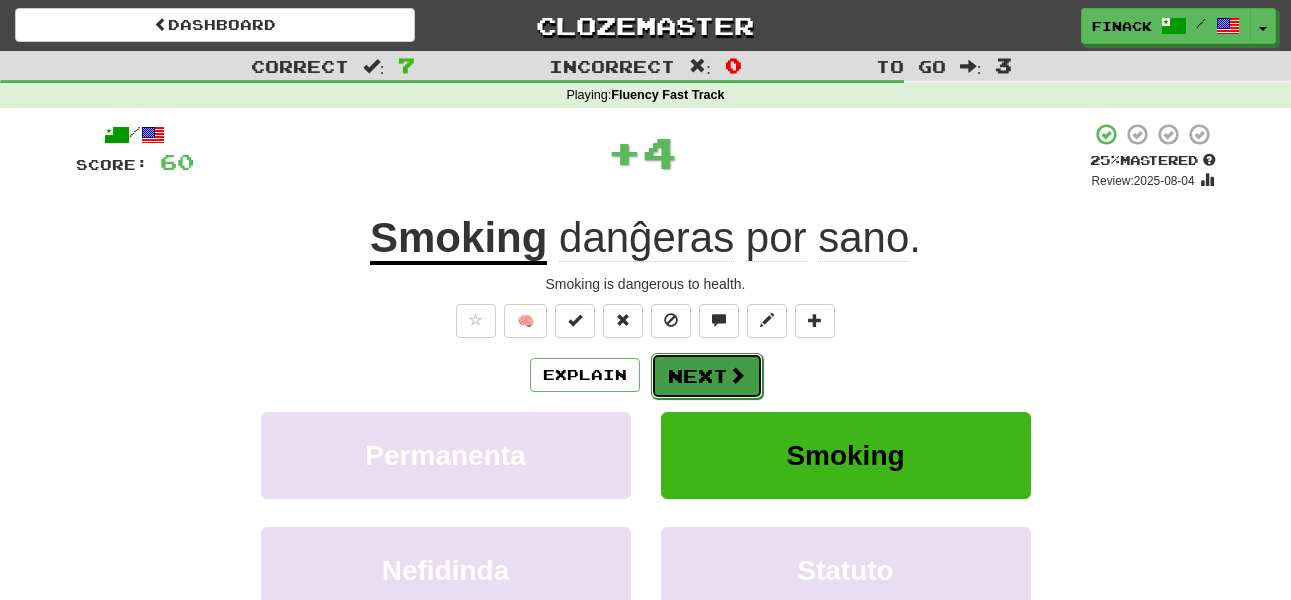click on "Next" at bounding box center [707, 376] 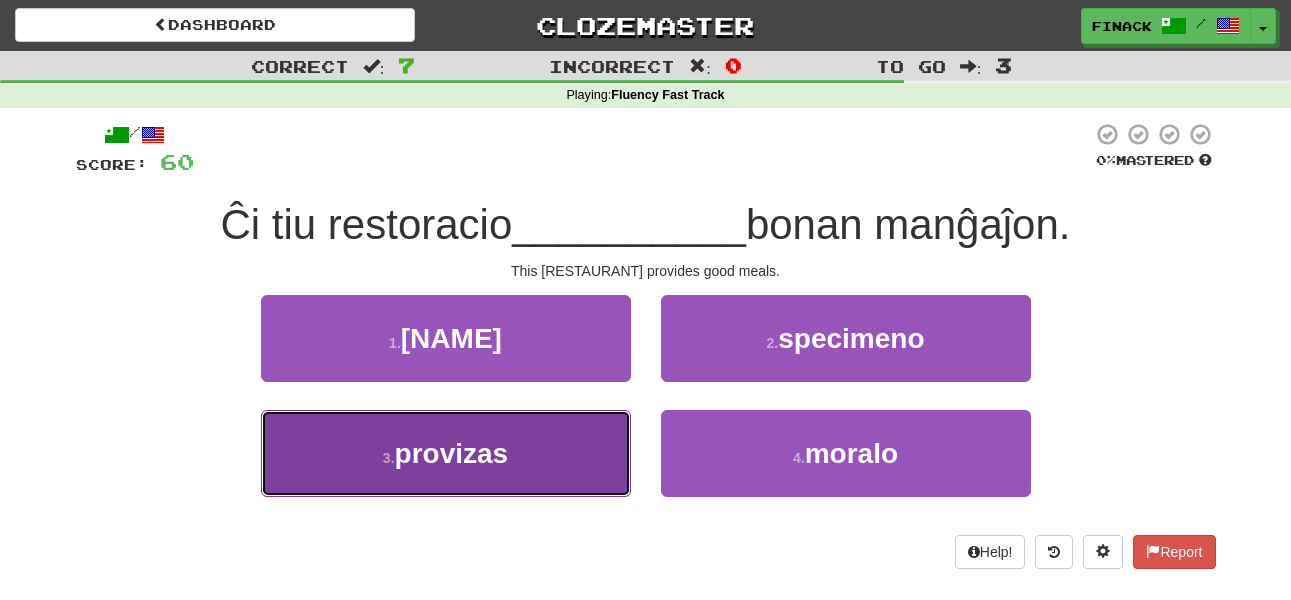 click on "3 .  provizas" at bounding box center (446, 453) 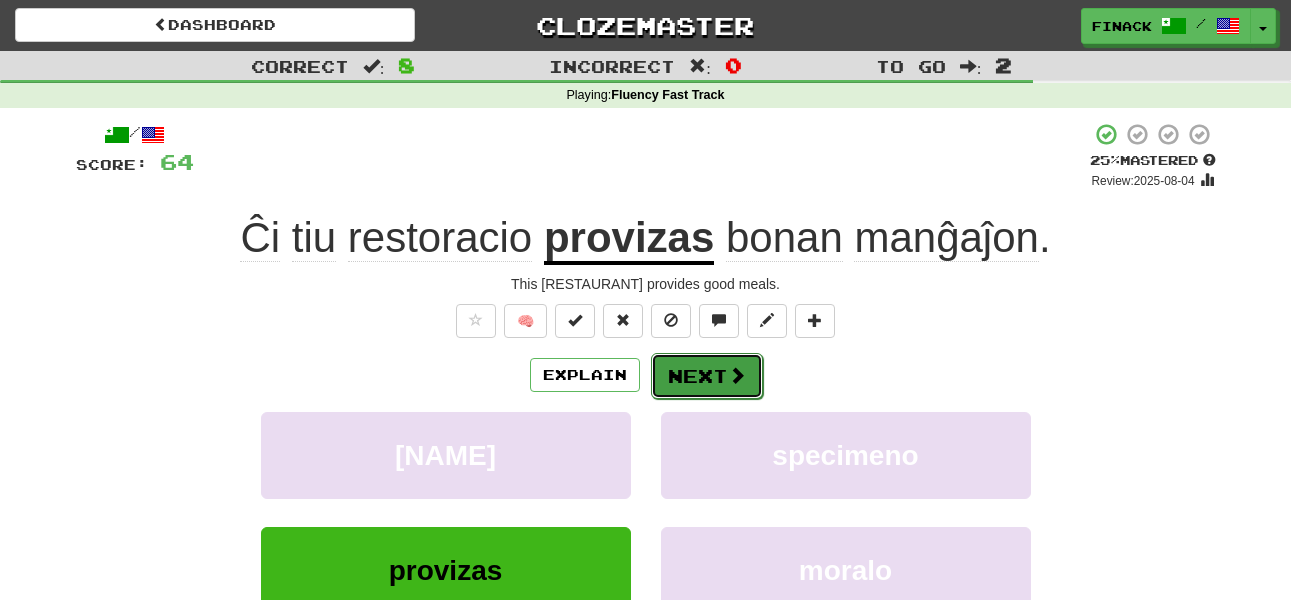 click on "Next" at bounding box center (707, 376) 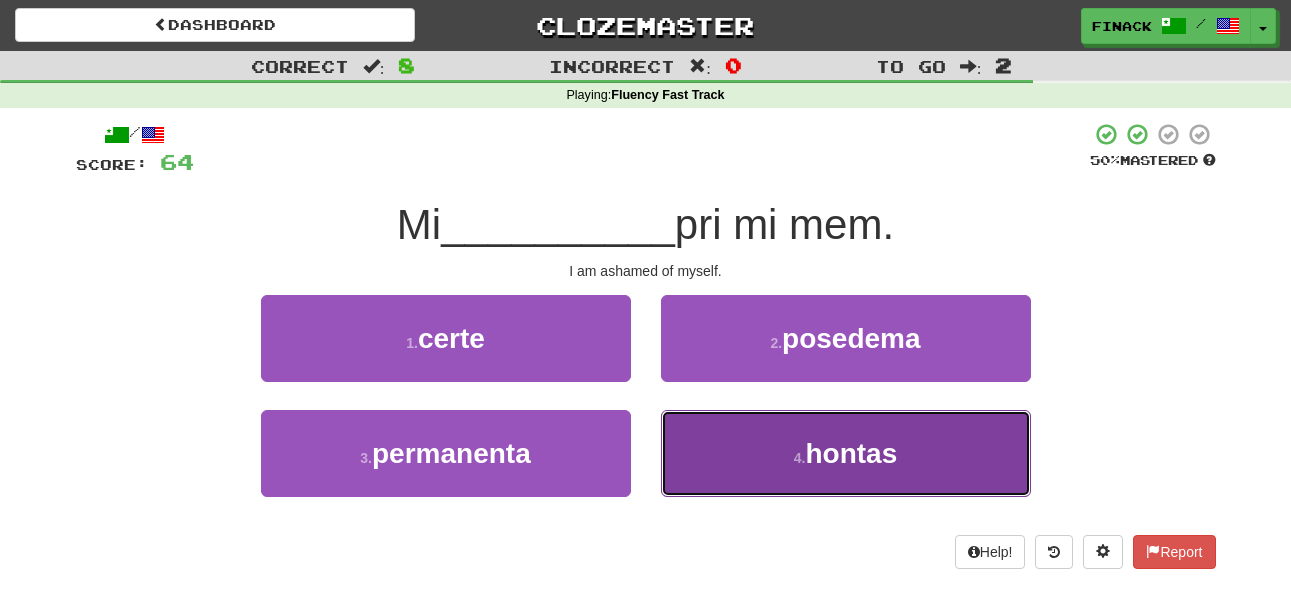 click on "4 .  hontas" at bounding box center (846, 453) 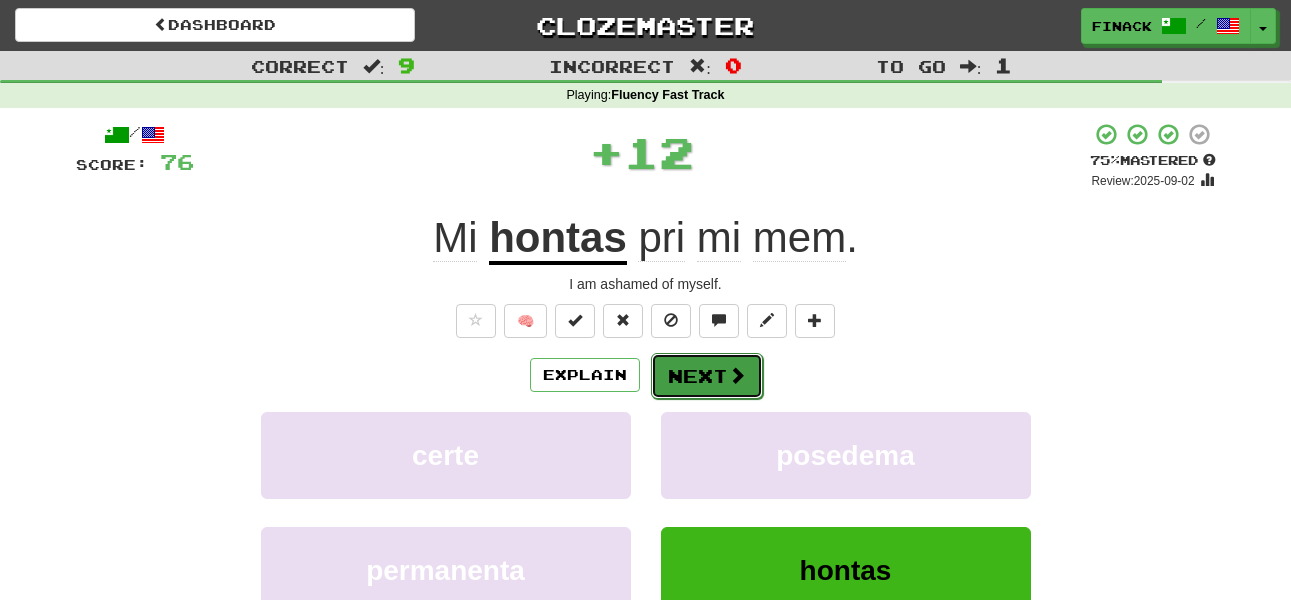 click on "Next" at bounding box center [707, 376] 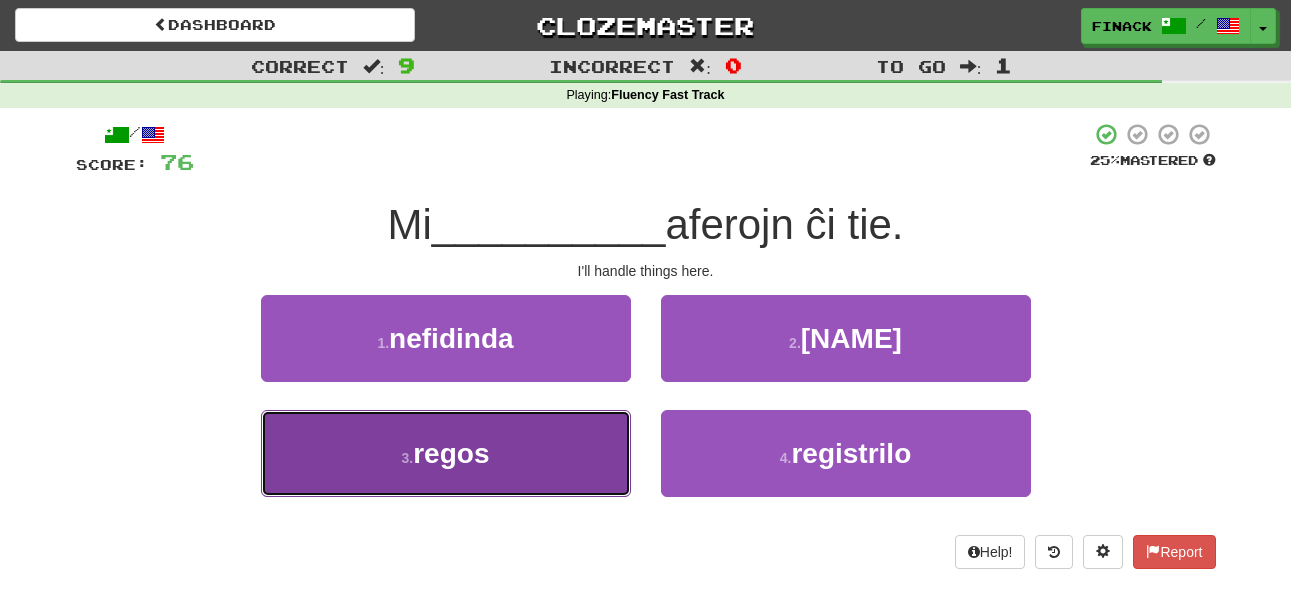 click on "3 .  regos" at bounding box center (446, 453) 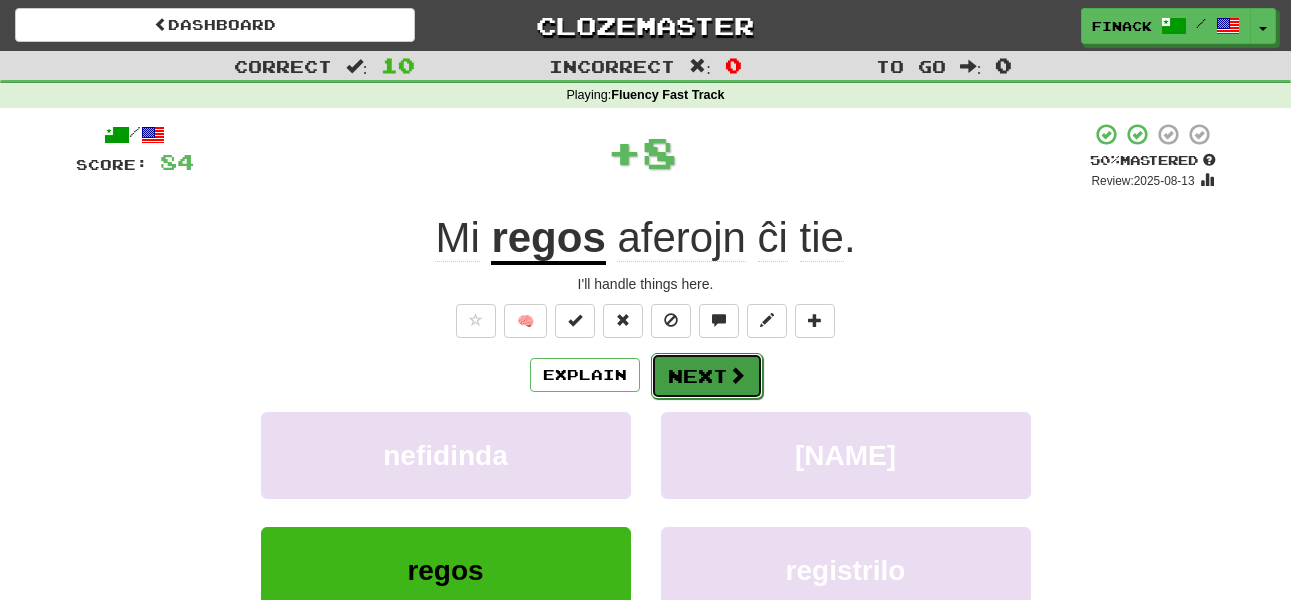 click on "Next" at bounding box center (707, 376) 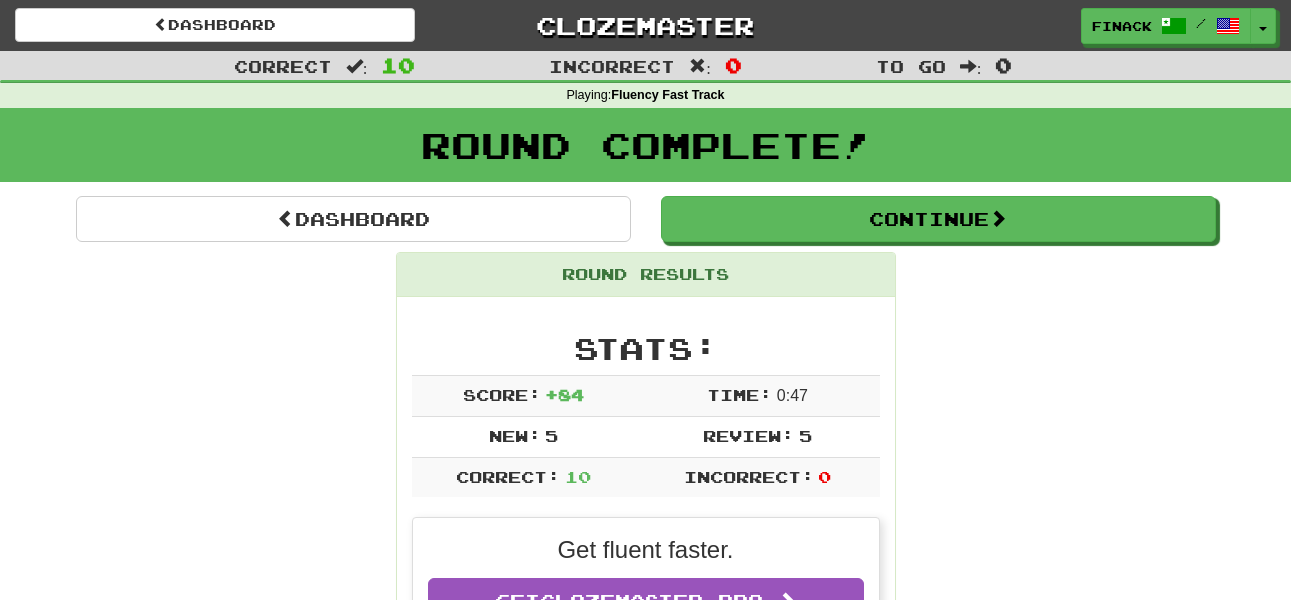 click on "Round Results Stats: Score:   + 84 Time:   0 : 47 New:   5 Review:   5 Correct:   10 Incorrect:   0 Get fluent faster. Get  Clozemaster Pro   Progress: Fluency Fast Track Playing:  6512  /  12 112 + 5 53.724% 53.765% Mastered:  894  /  12 112 + 1 7.373% 7.381% Ready for Review:  5974  /  Level:  81 2047  points to level  82  - keep going! Ranked:  36 th  this week ( 2  points to  35 th ) Sentences:  Report Ŝi enterigis sian  unusolan  filon. She has buried her only son.  Report Ni rigardu antaŭen al la  venonta  jarcento. Let's look ahead to the next century.  Report Ŝi  ĉefe  ŝatas legi. She likes reading the most.  Report Tio nenion  signifas . It doesn't mean a thing.  Report Mi volas  estadi  en Usono kelkajn jarojn. I want to stay in America for a few years.  Report Mi ne  toleras  tiun varmon. I can't stand this heat.  Report Fumado  danĝeras por sano. Smoking is dangerous to health.  Report Ĉi tiu restoracio  provizas  bonan manĝaĵon. This restaurant provides good meals.  Report Mi  hontas" at bounding box center [646, 1200] 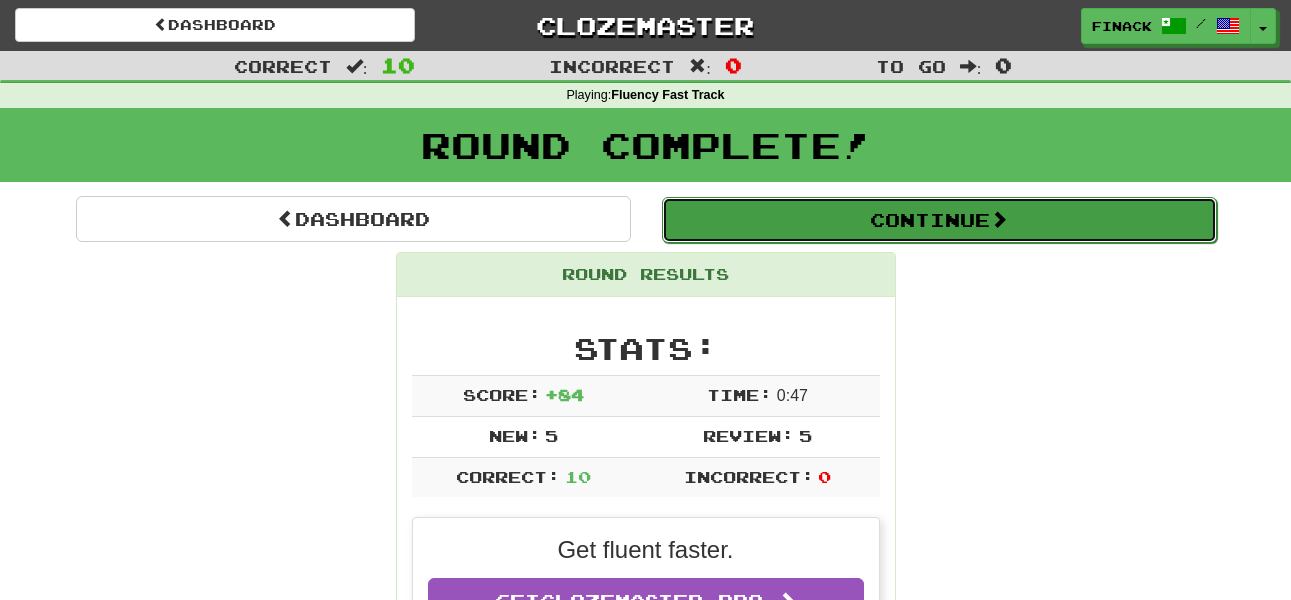 click on "Continue" at bounding box center (939, 220) 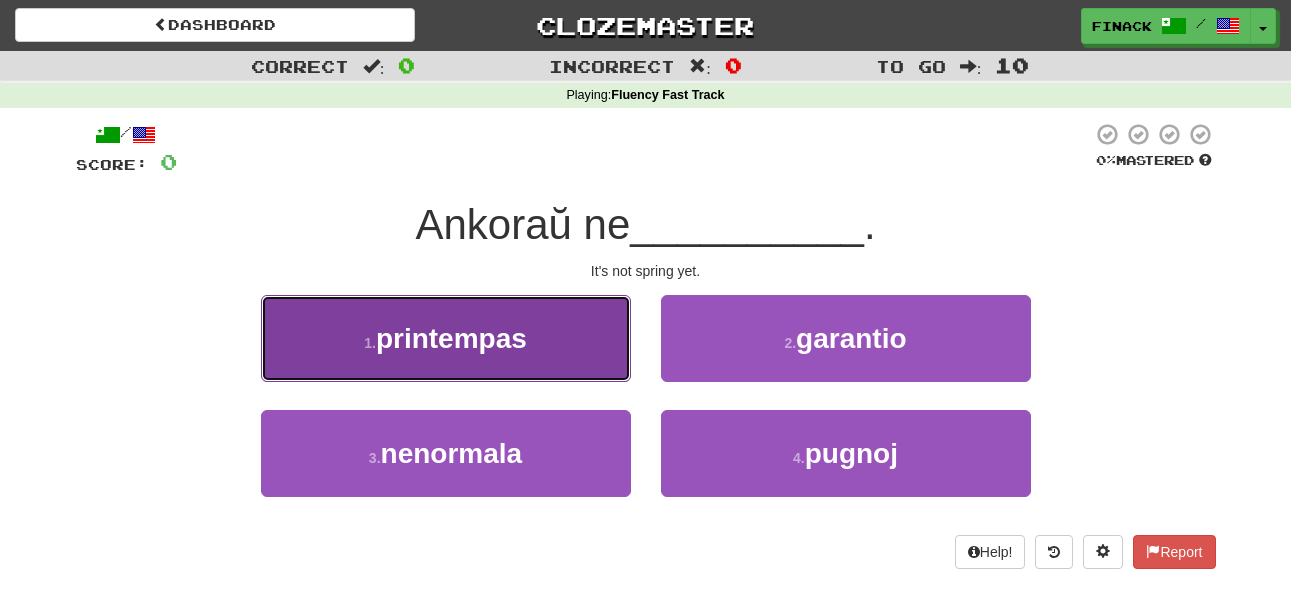 click on "1 .  printempas" at bounding box center (446, 338) 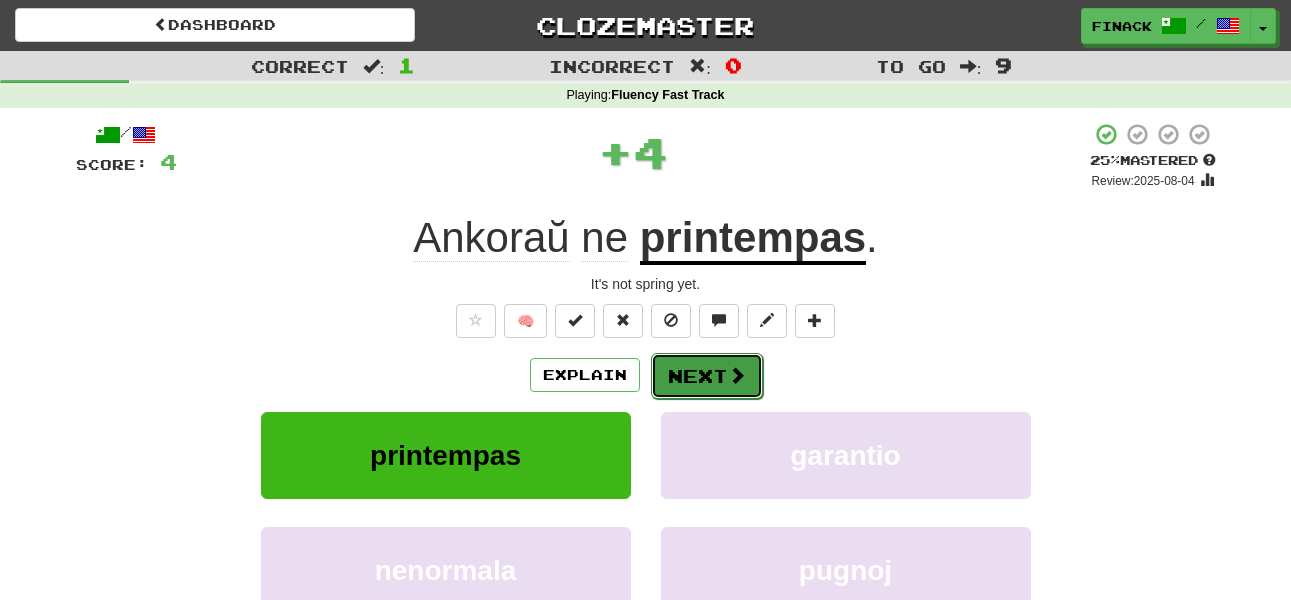 click on "Next" at bounding box center (707, 376) 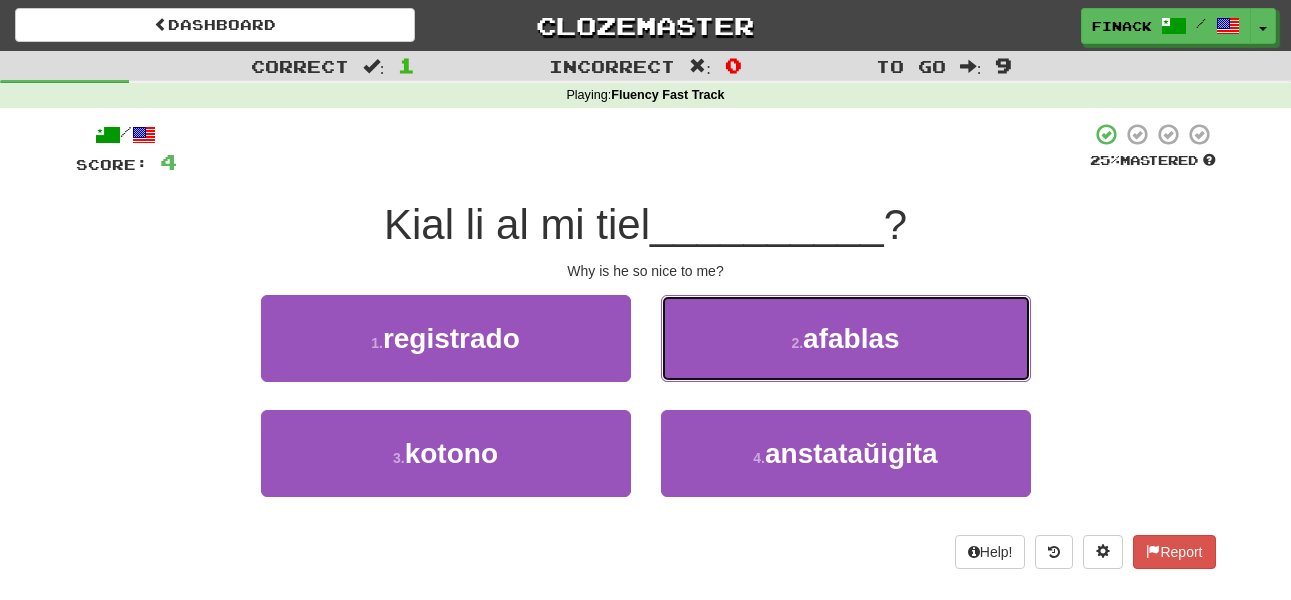 click on "2 .  afablas" at bounding box center (846, 338) 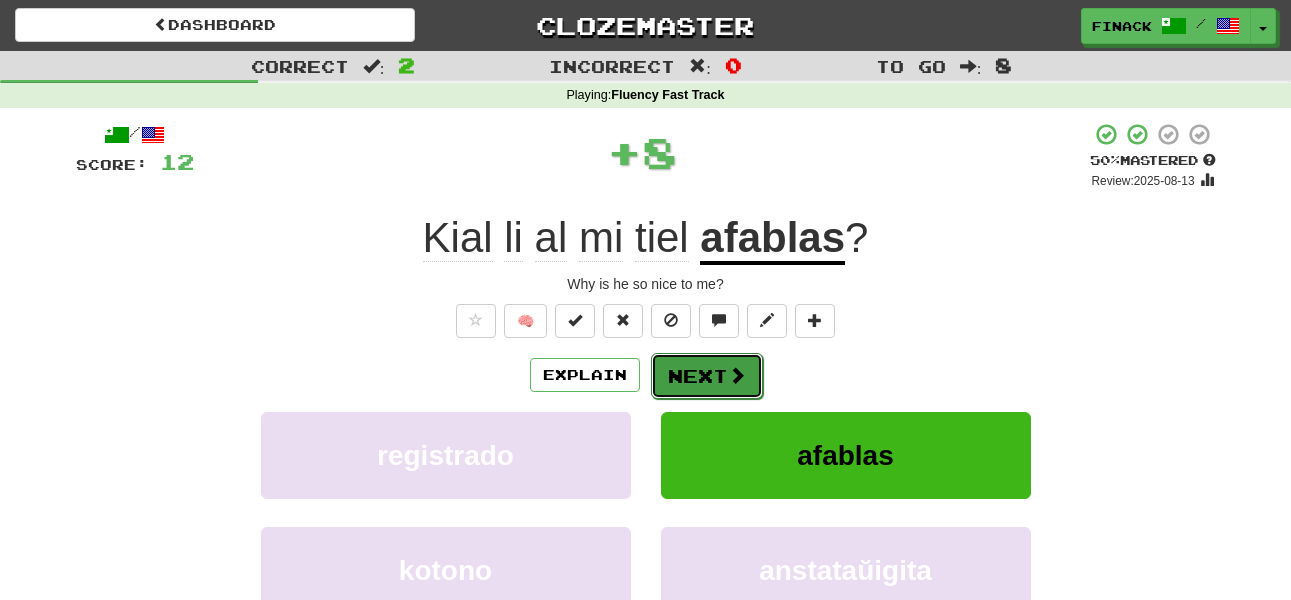 click on "Next" at bounding box center [707, 376] 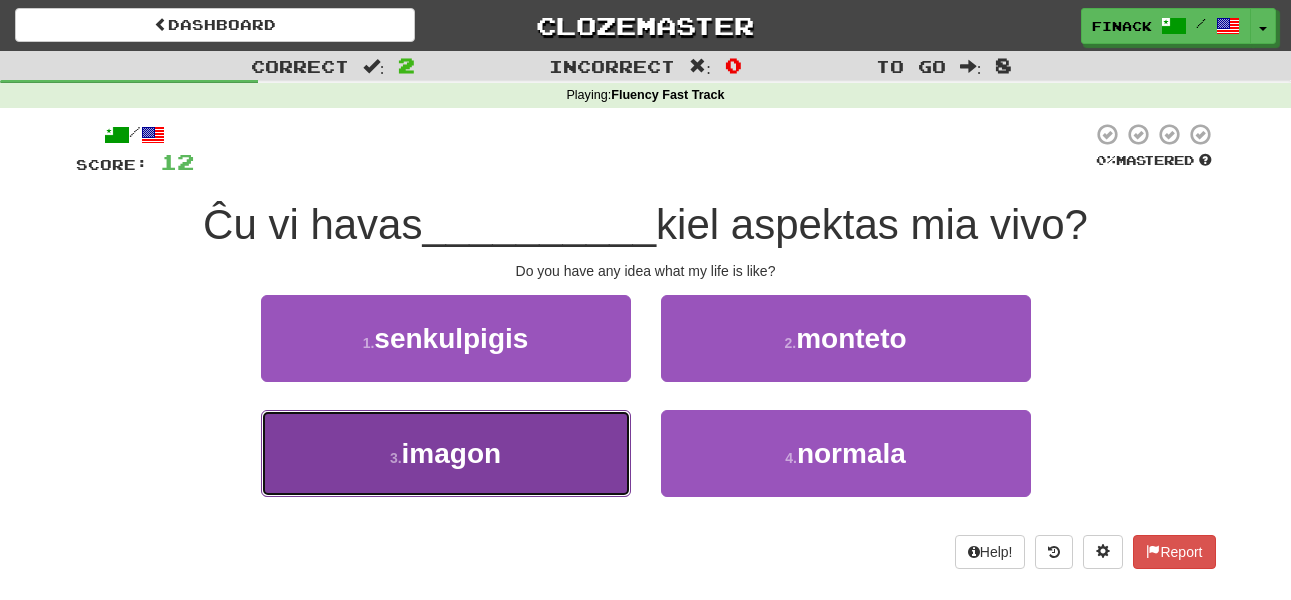 click on "3 .  imagon" at bounding box center (446, 453) 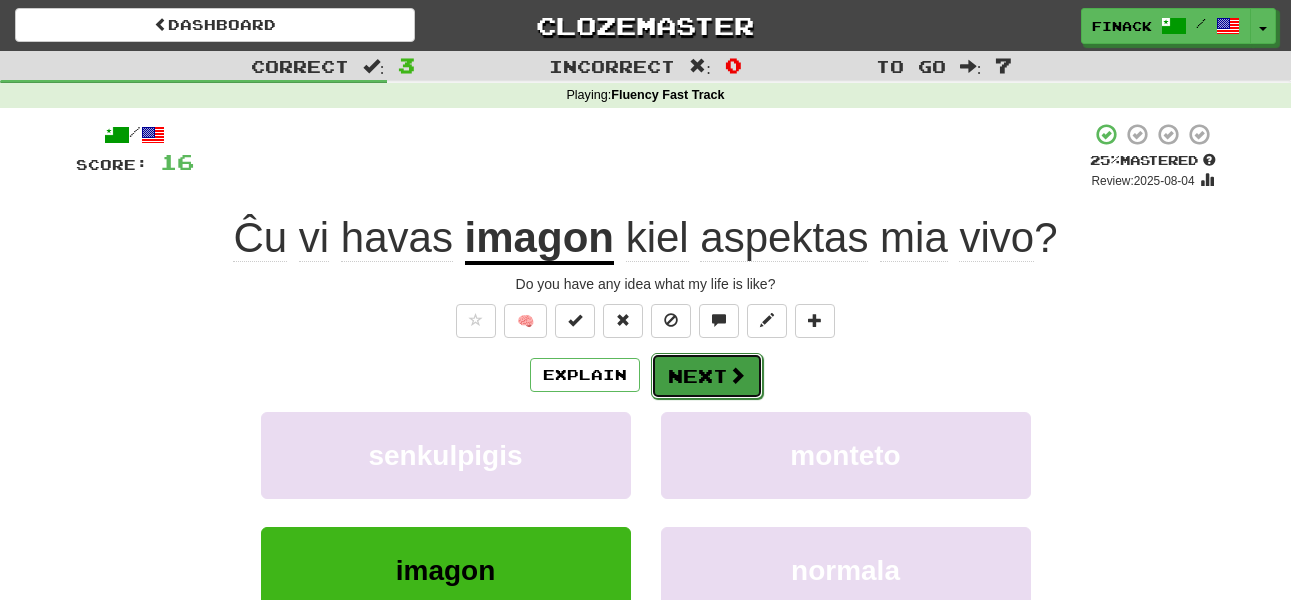 click on "Next" at bounding box center [707, 376] 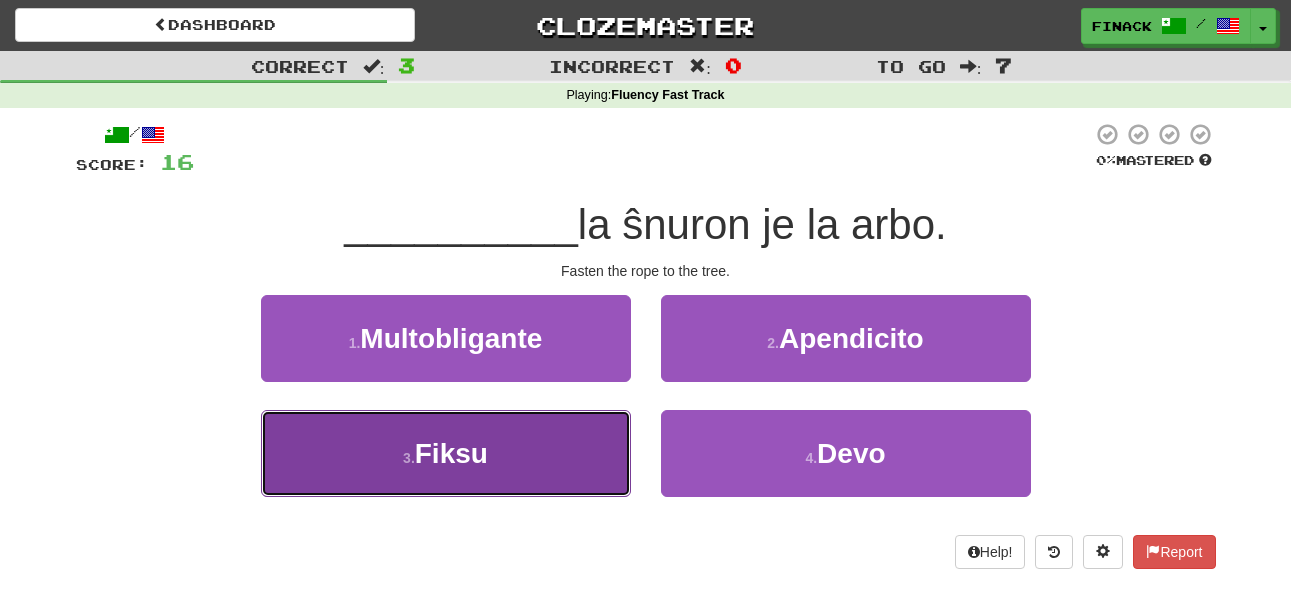 click on "3 .  Fiksu" at bounding box center [446, 453] 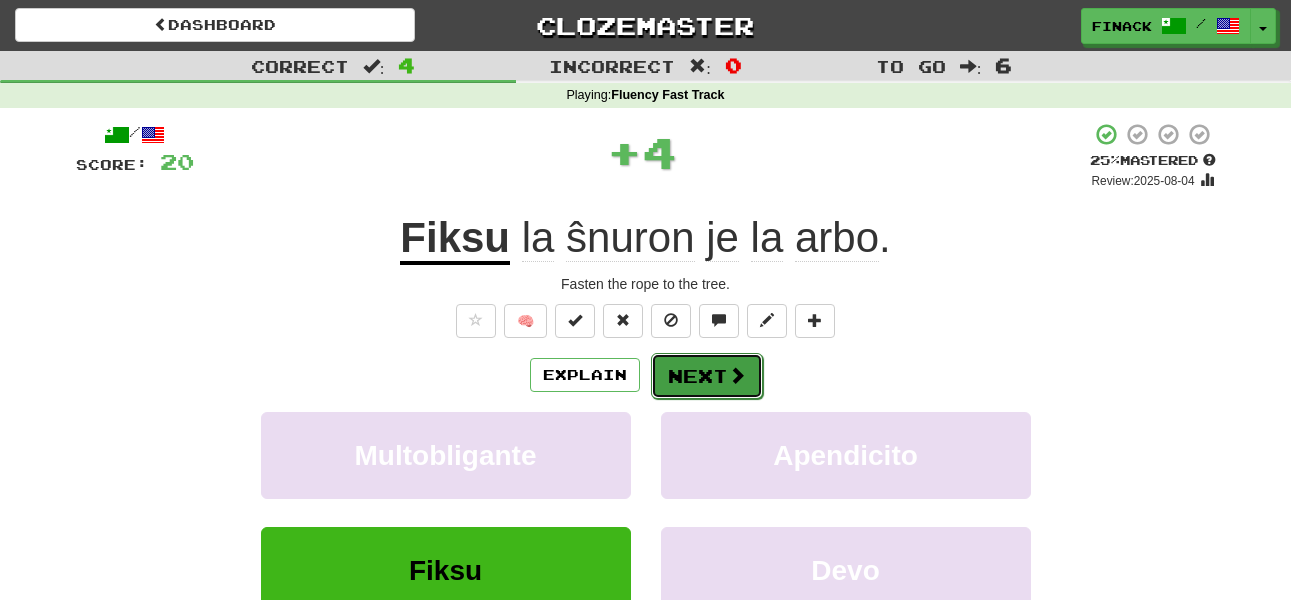 click on "Next" at bounding box center [707, 376] 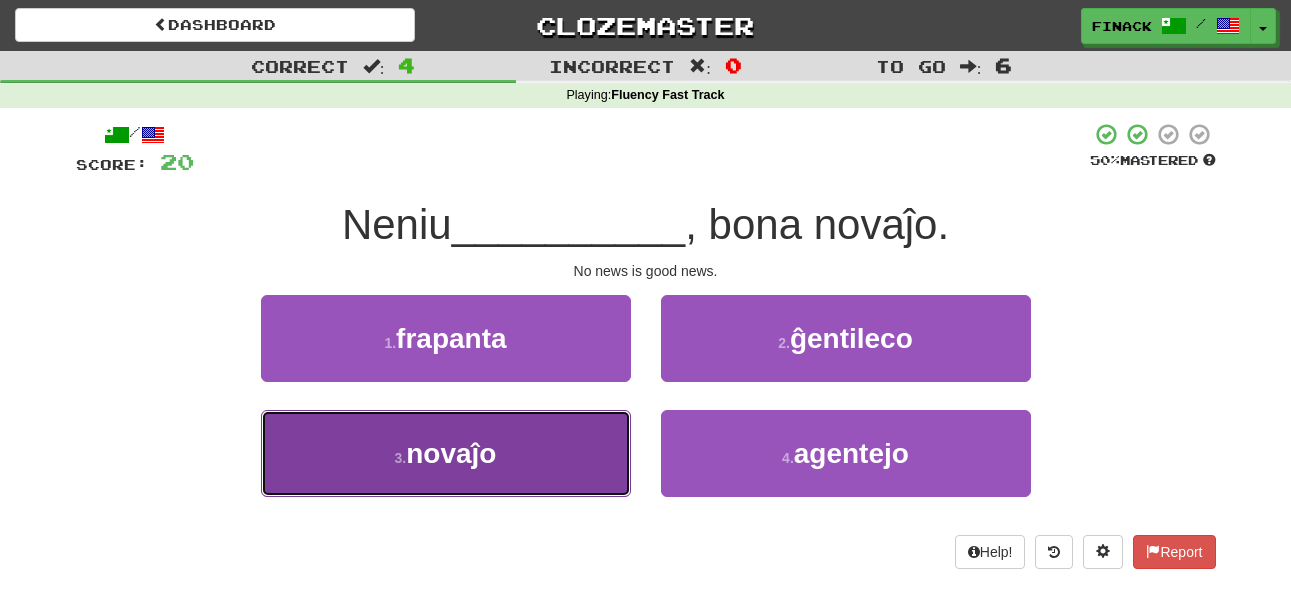 click on "3 .  novaĵo" at bounding box center (446, 453) 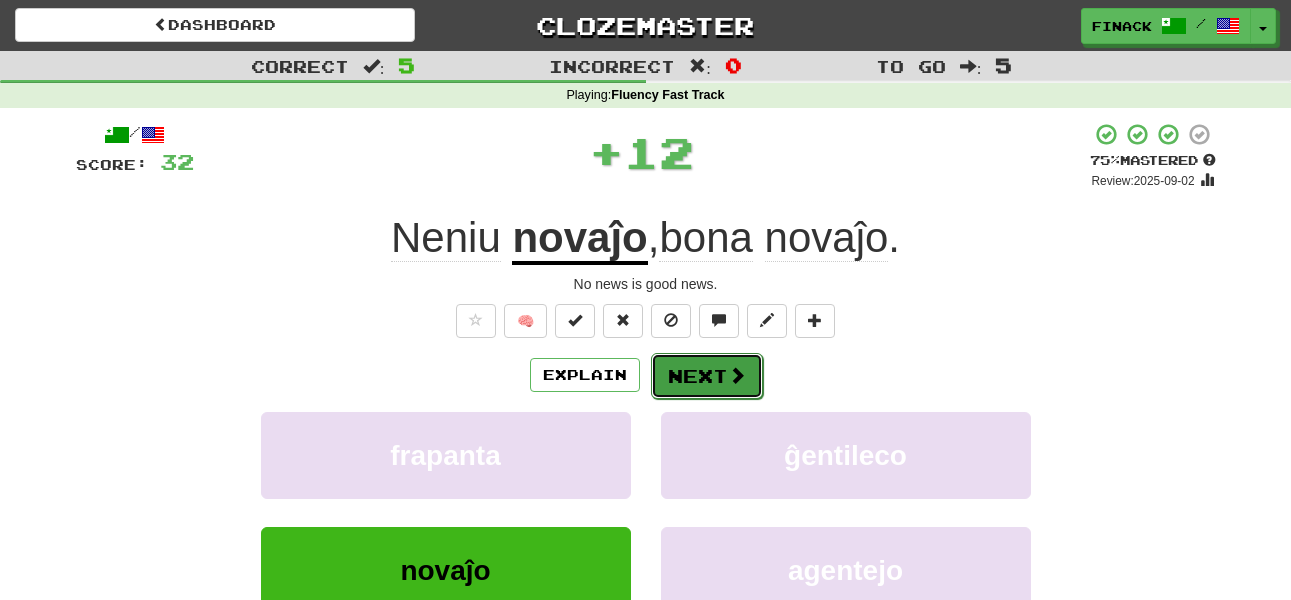click at bounding box center (737, 375) 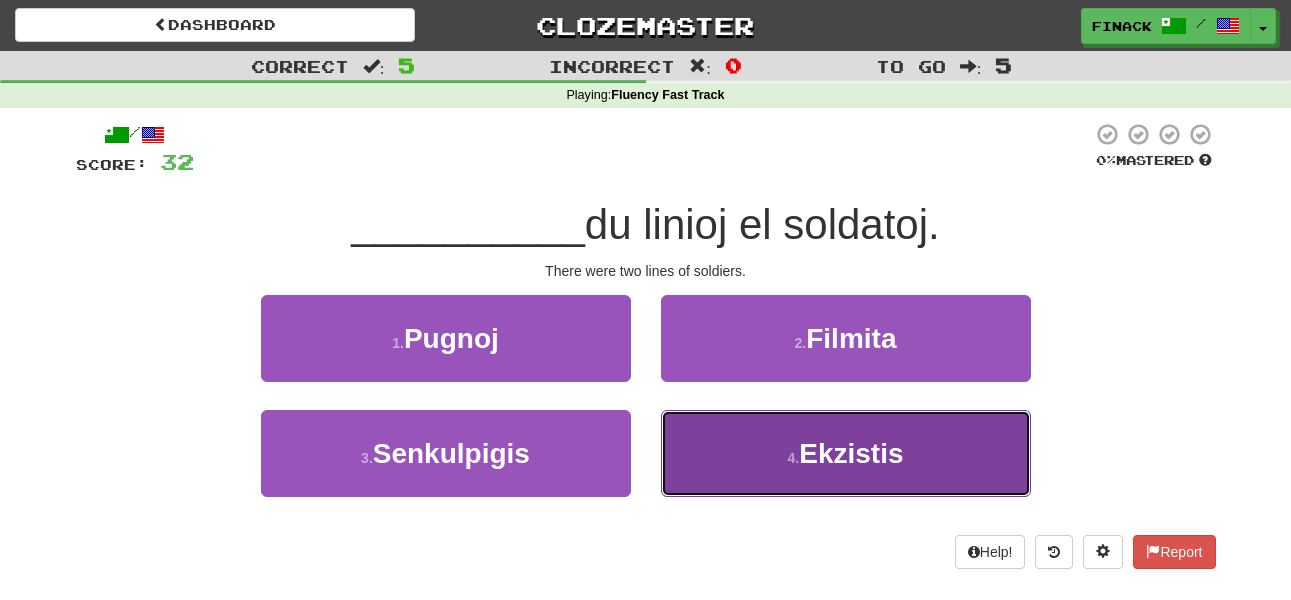 click on "4 .  Ekzistis" at bounding box center [846, 453] 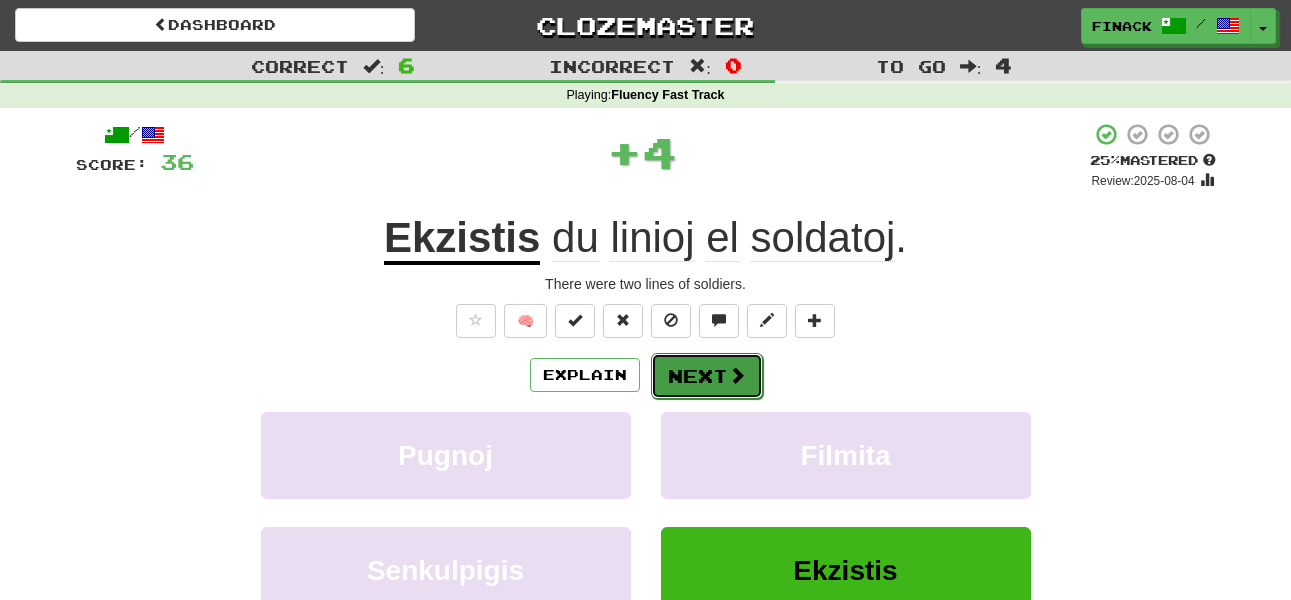 click on "Next" at bounding box center (707, 376) 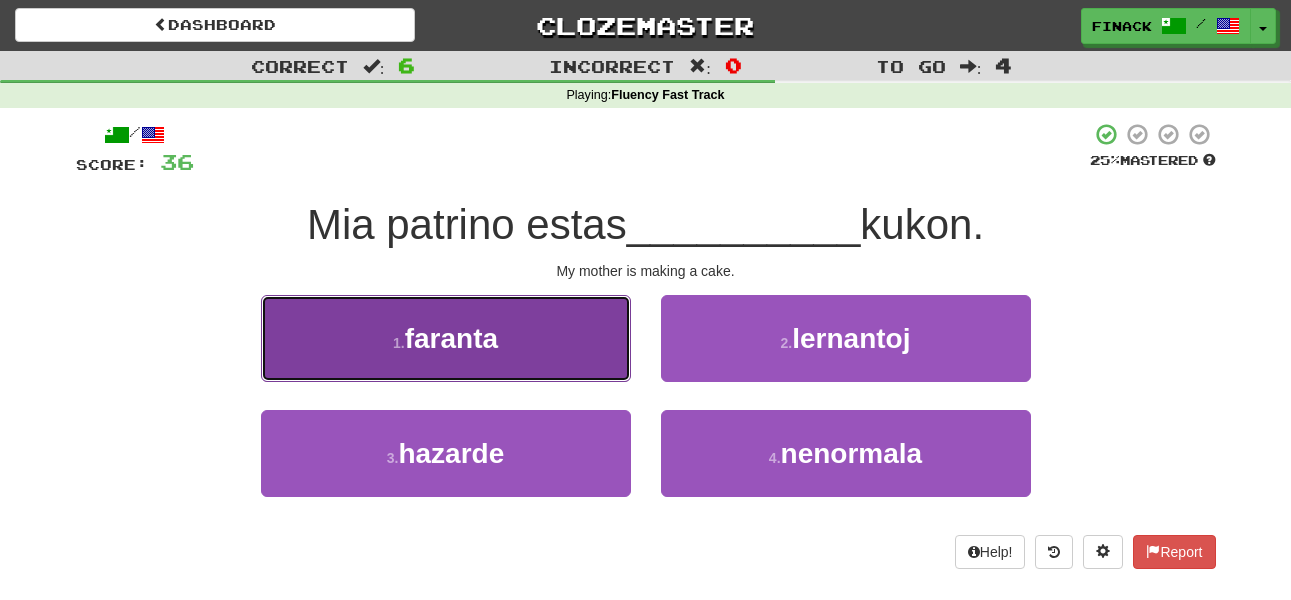 click on "1 .  faranta" at bounding box center [446, 338] 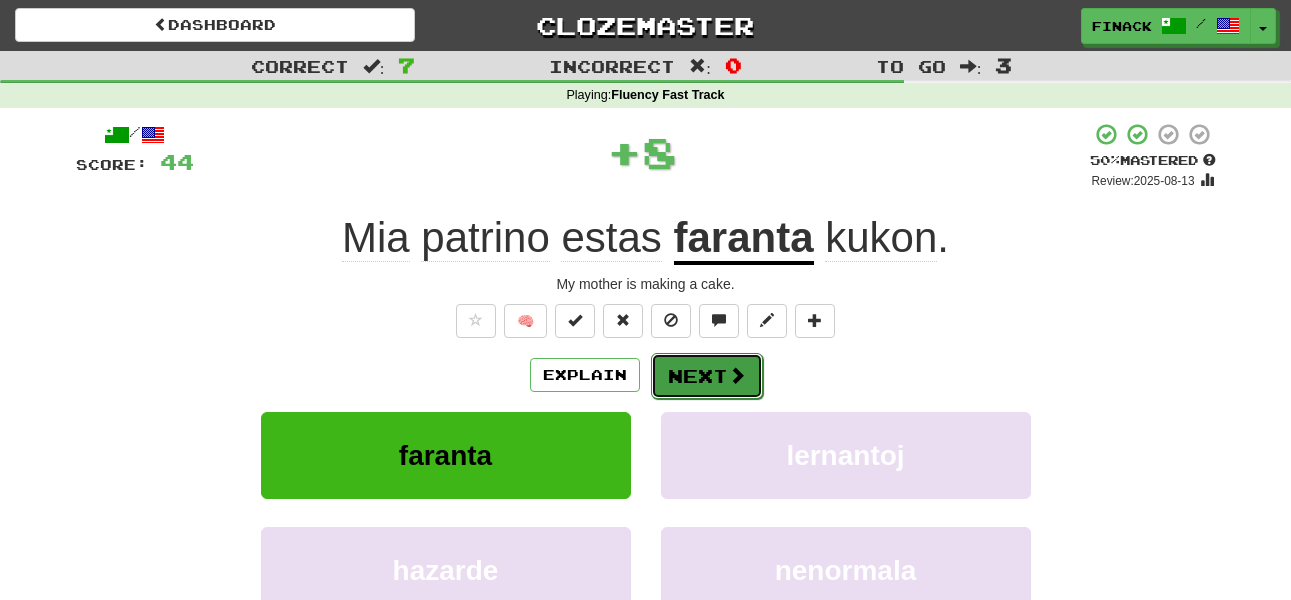 click on "Next" at bounding box center [707, 376] 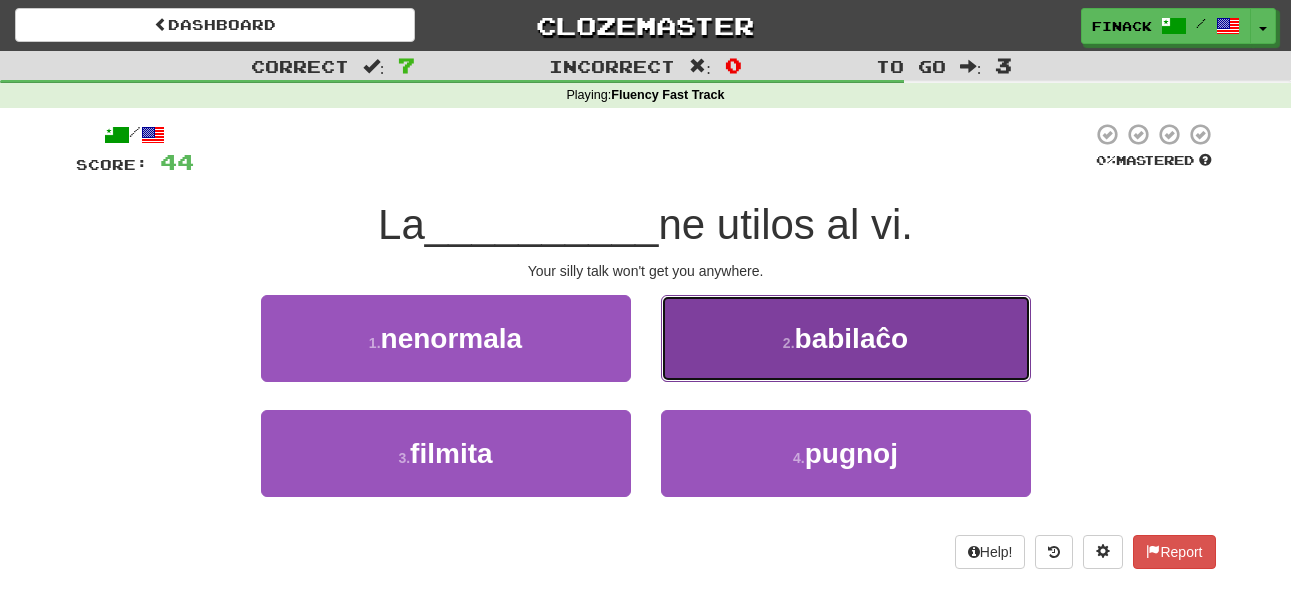 click on "2 .  babilaĉo" at bounding box center (846, 338) 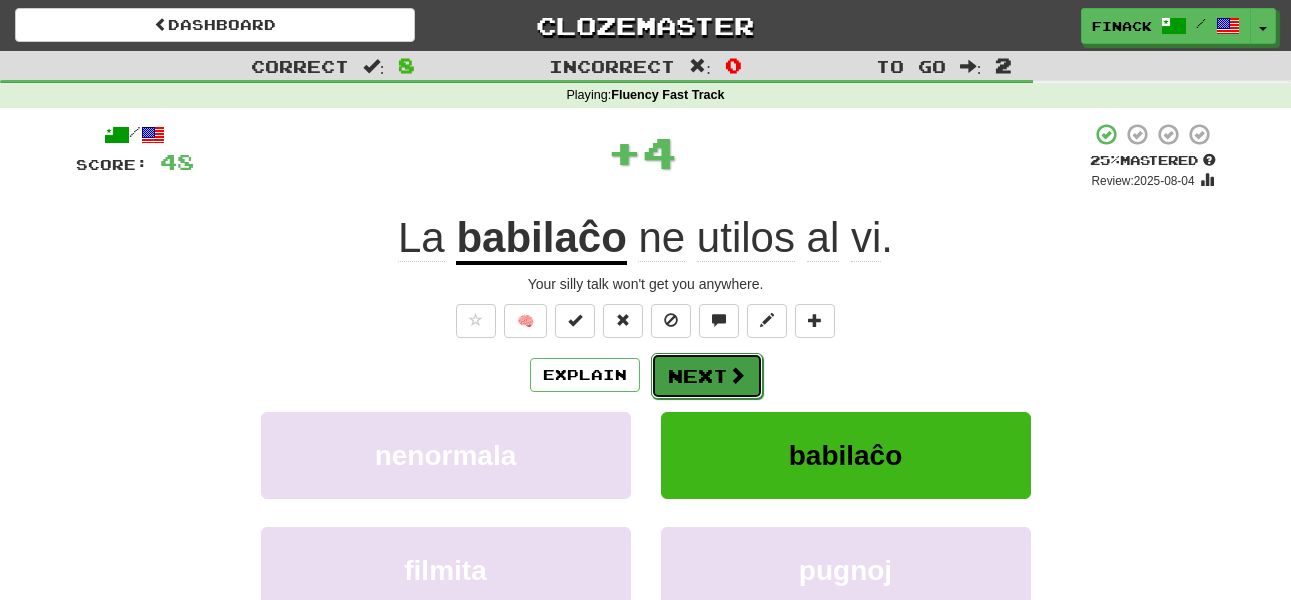 click on "Next" at bounding box center (707, 376) 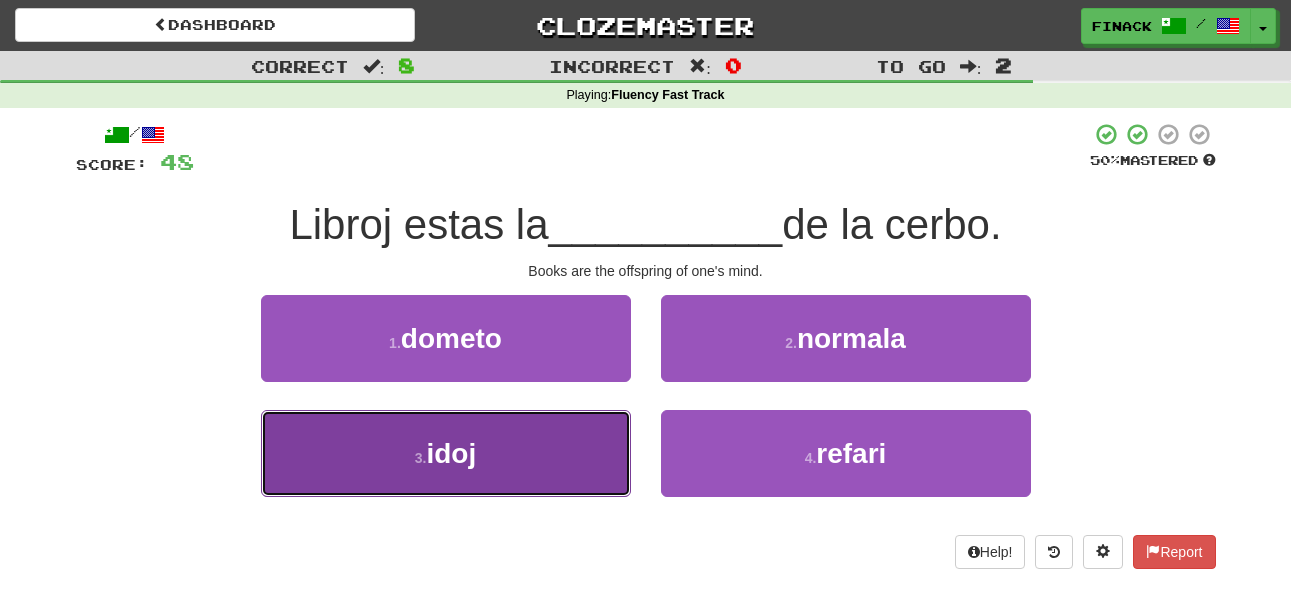 click on "3 .  idoj" at bounding box center (446, 453) 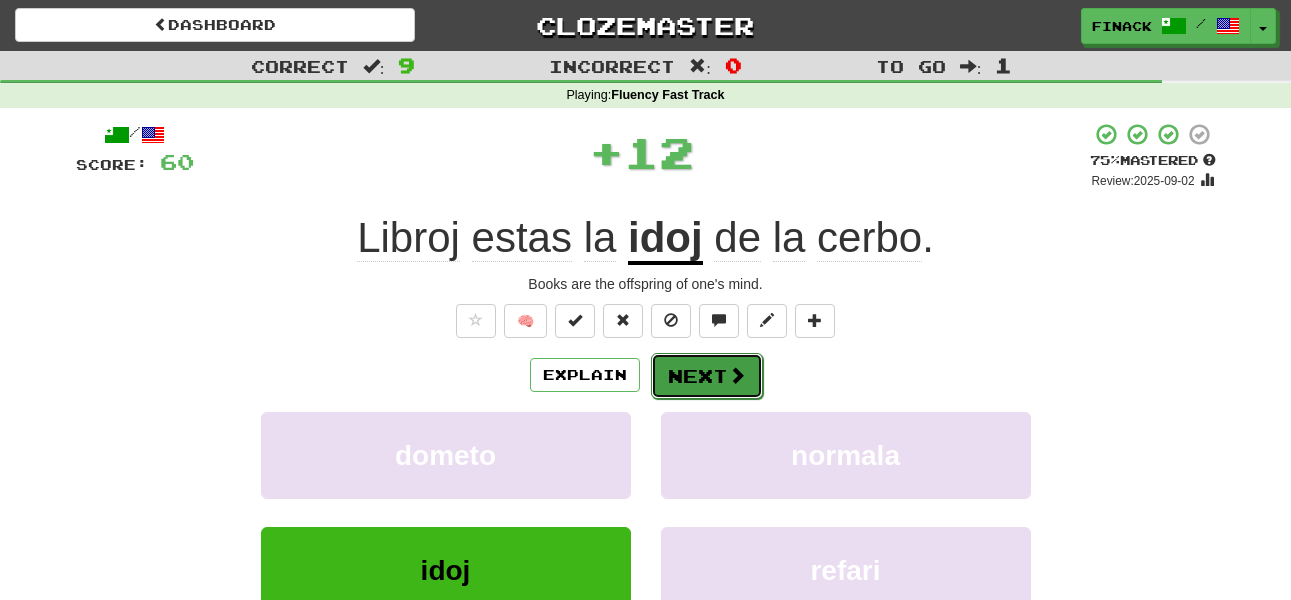 click at bounding box center (737, 375) 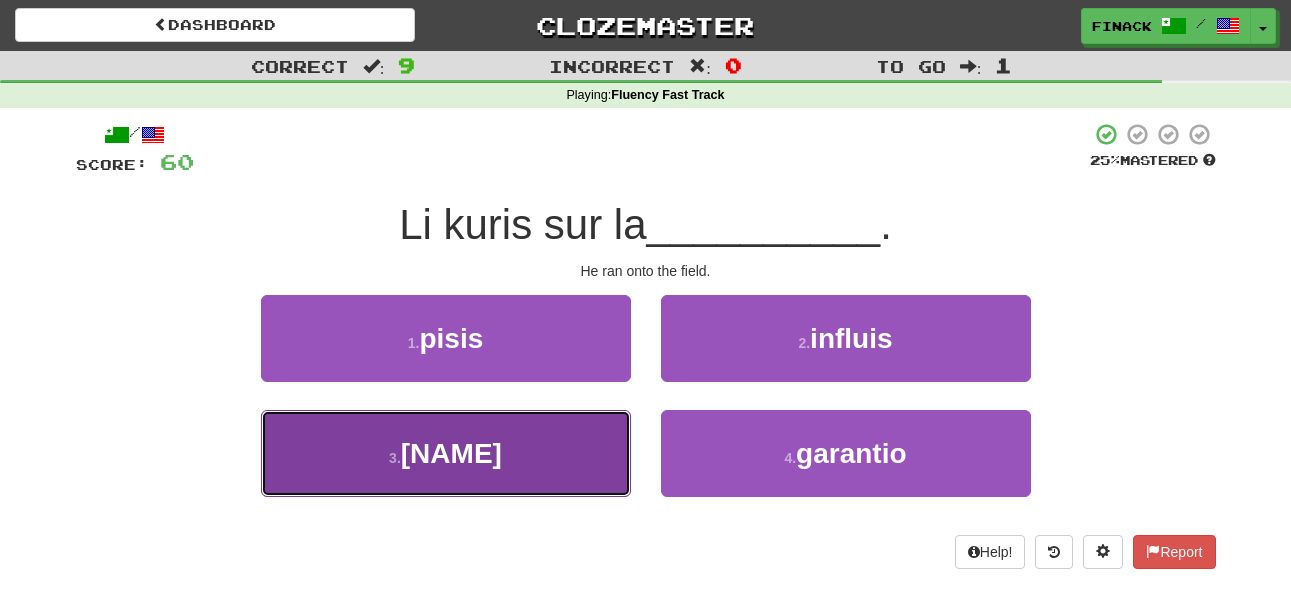 click on "3 .  kampon" at bounding box center (446, 453) 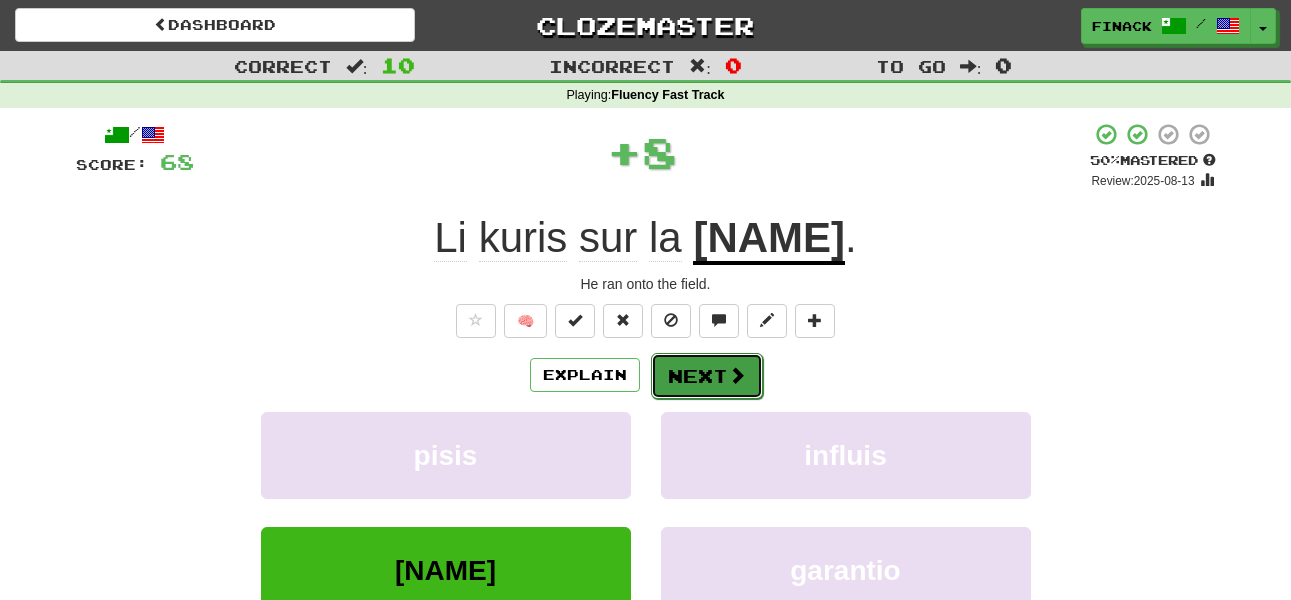 click at bounding box center (737, 375) 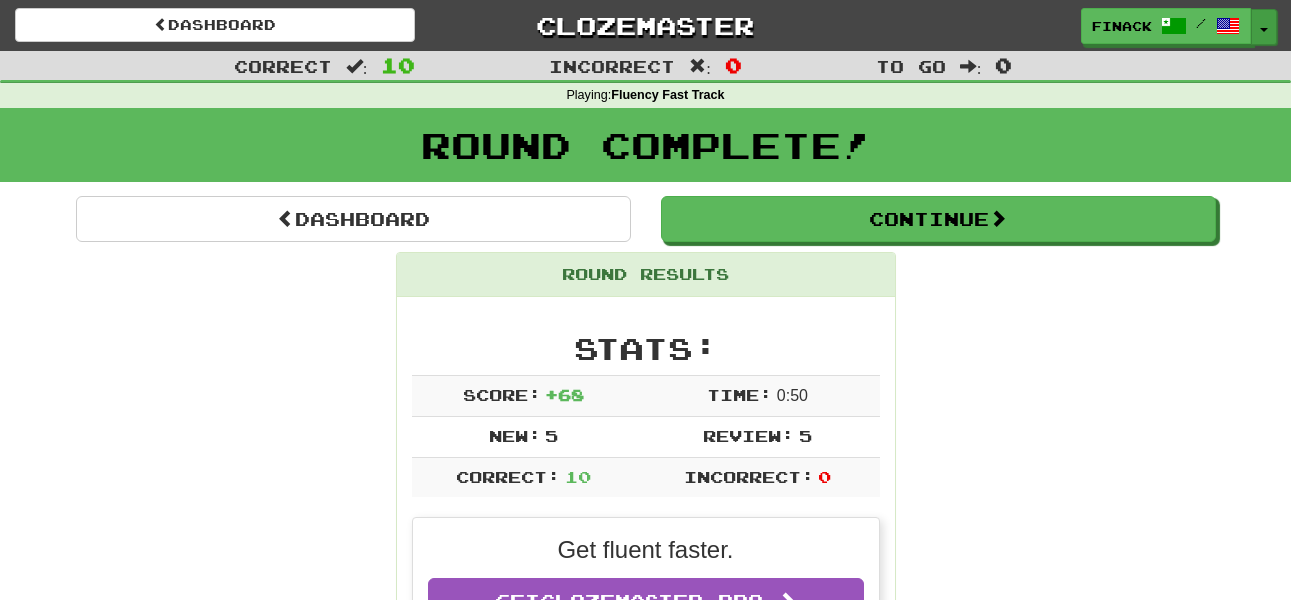click at bounding box center [1264, 30] 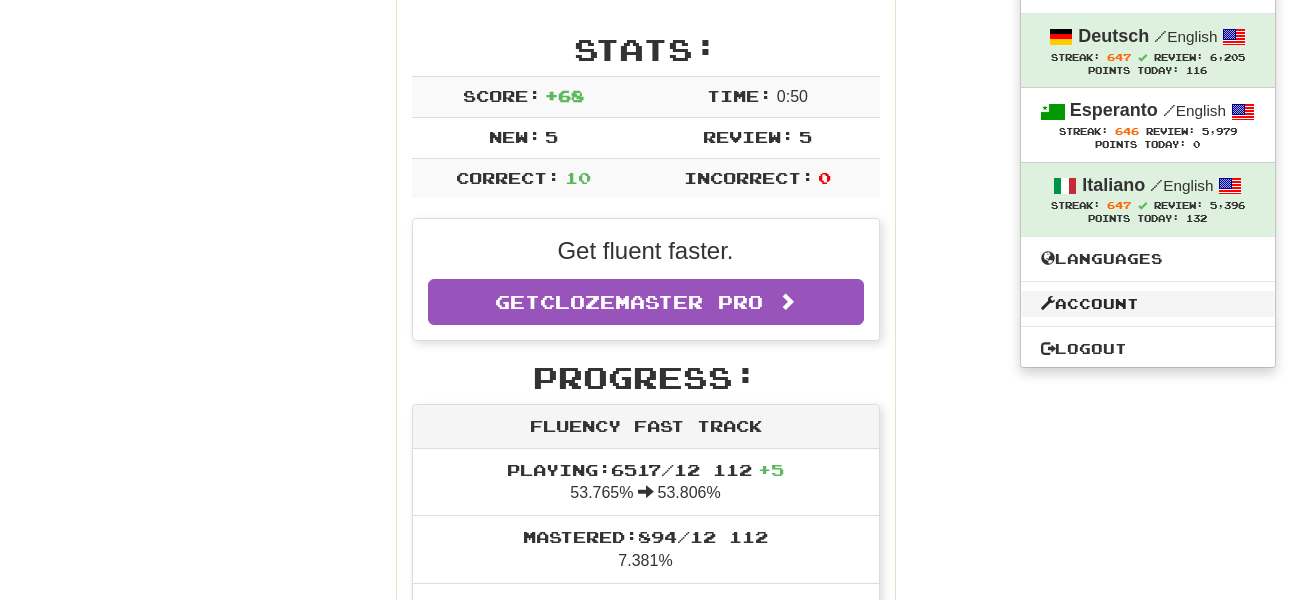 scroll, scrollTop: 320, scrollLeft: 0, axis: vertical 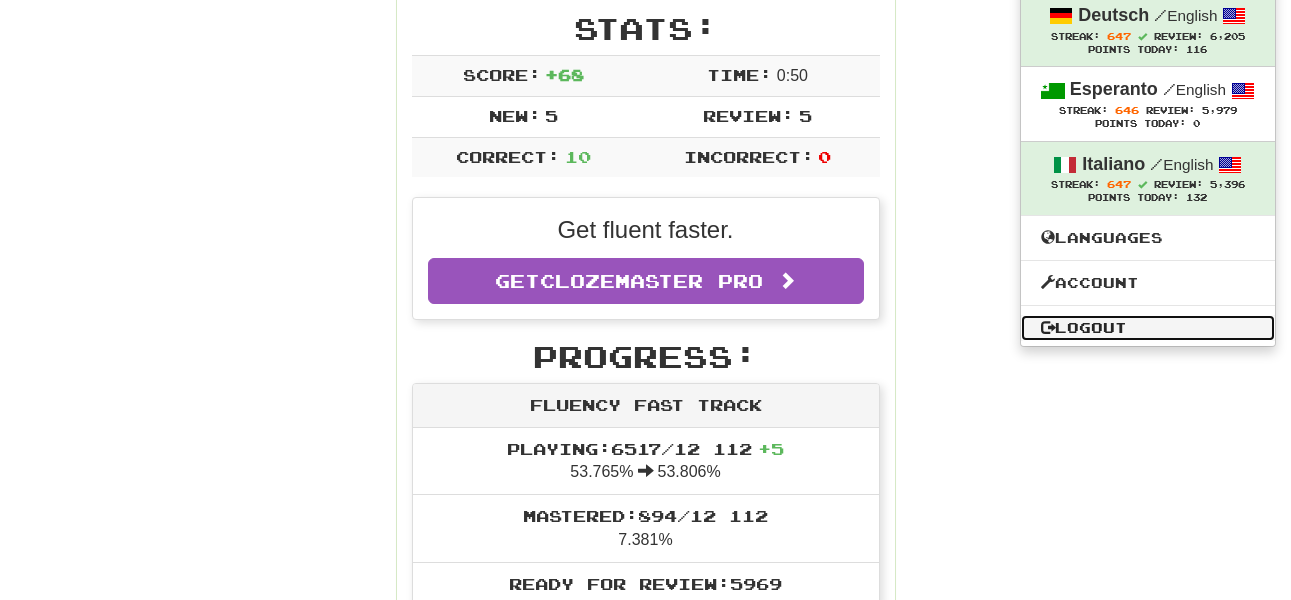 click on "Logout" at bounding box center [1148, 328] 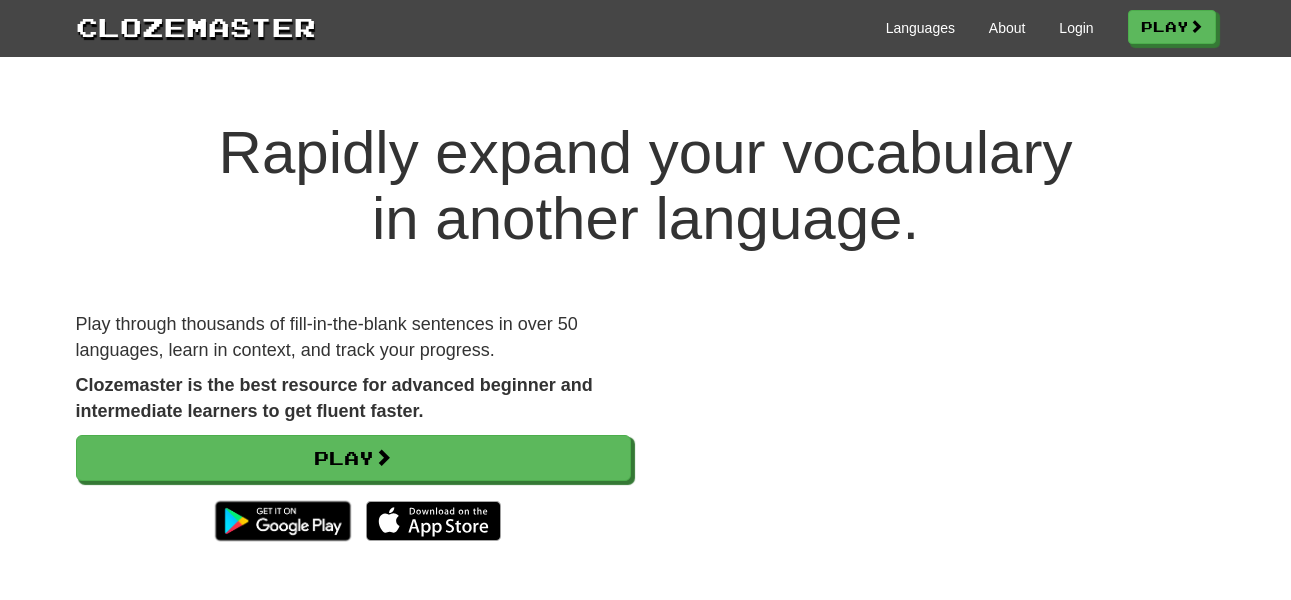 scroll, scrollTop: 0, scrollLeft: 0, axis: both 